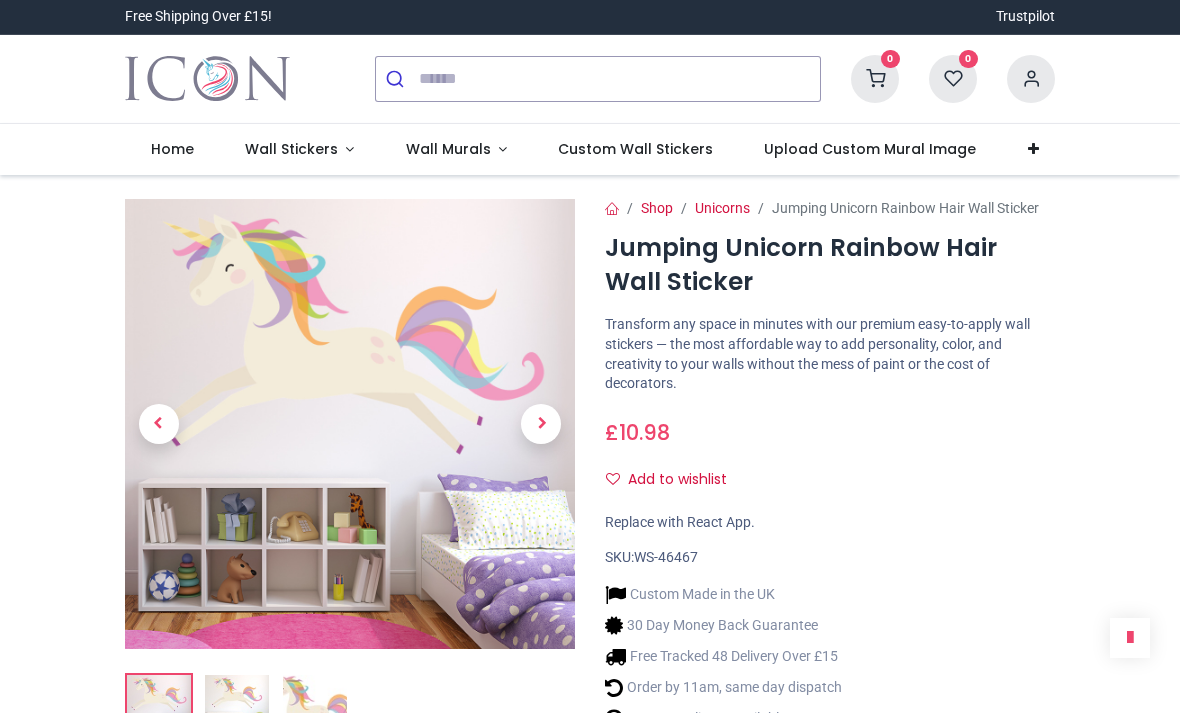 scroll, scrollTop: 0, scrollLeft: 0, axis: both 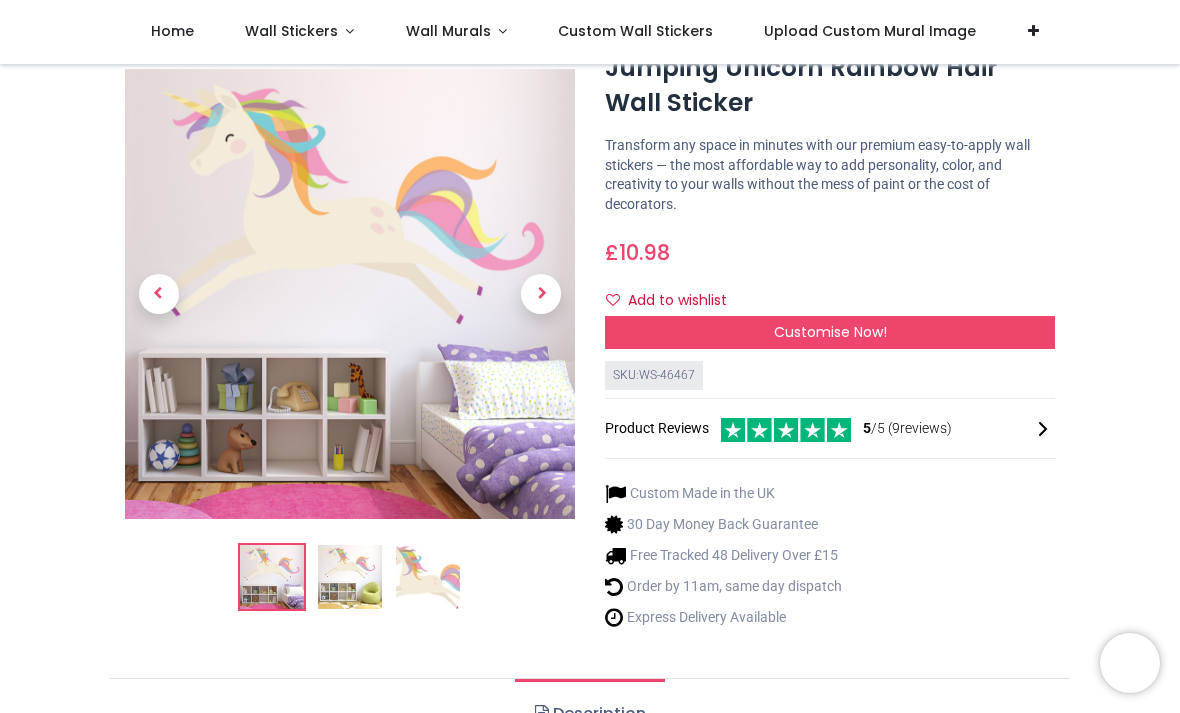 click on "Customise Now!" at bounding box center (830, 333) 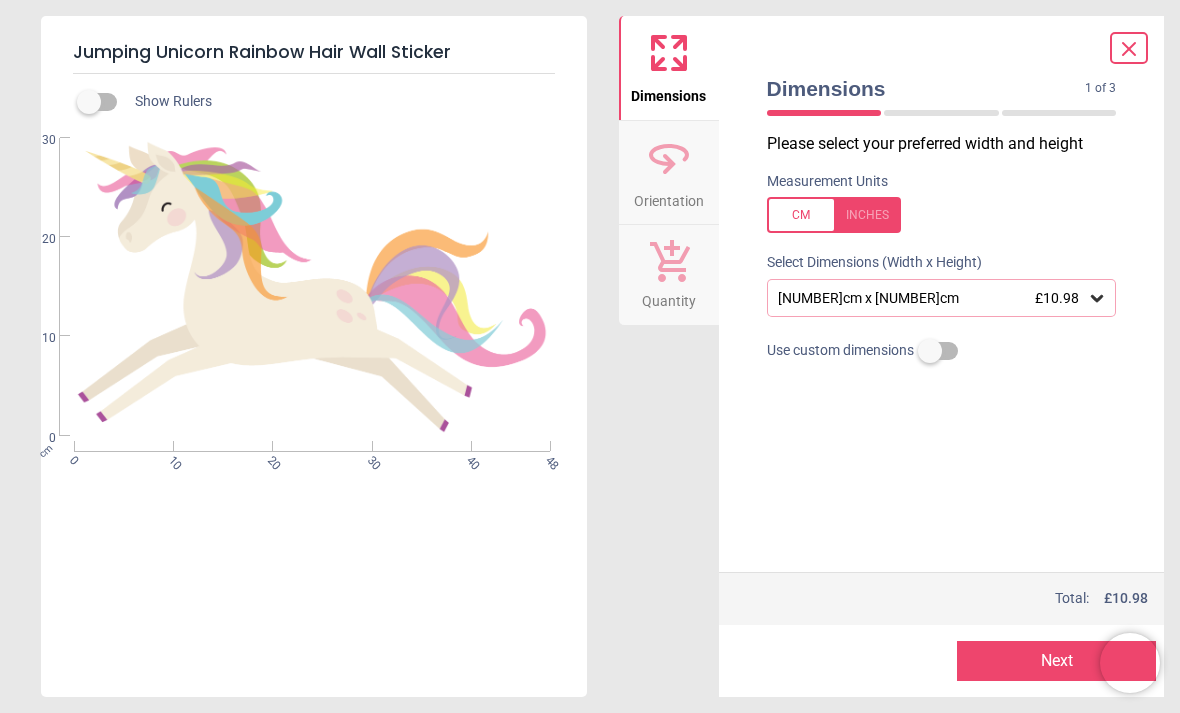 click on "48cm  x  30cm       £10.98" at bounding box center (932, 298) 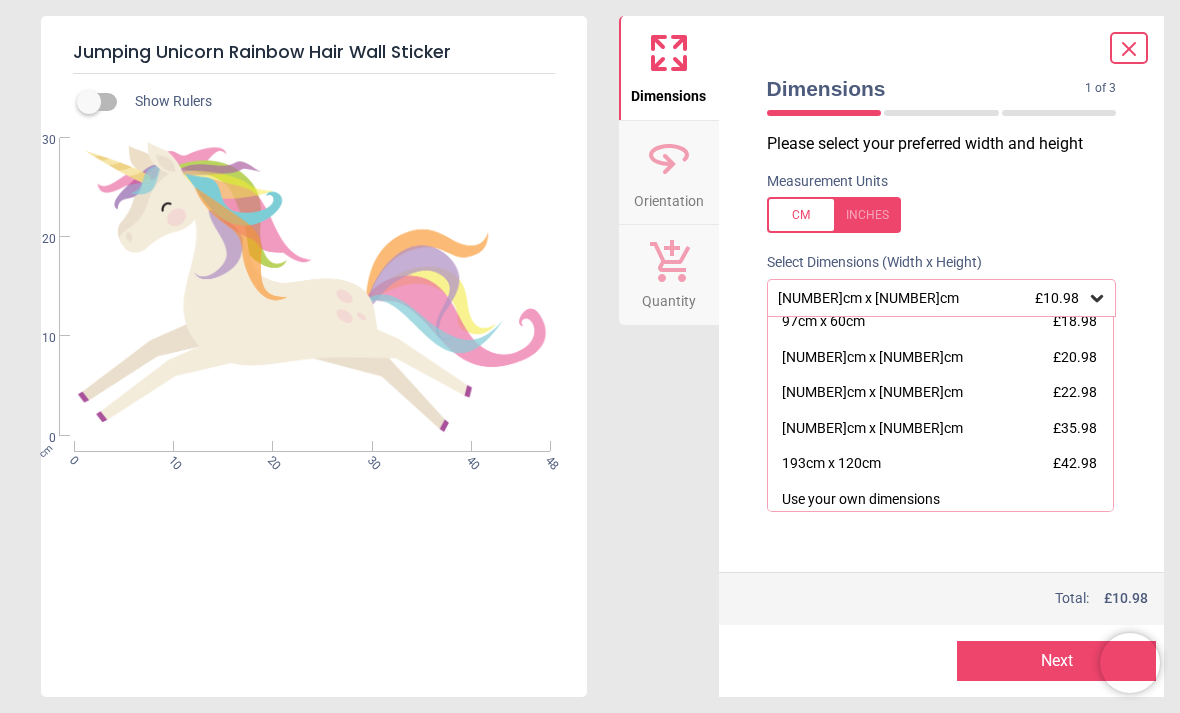 scroll, scrollTop: 118, scrollLeft: 0, axis: vertical 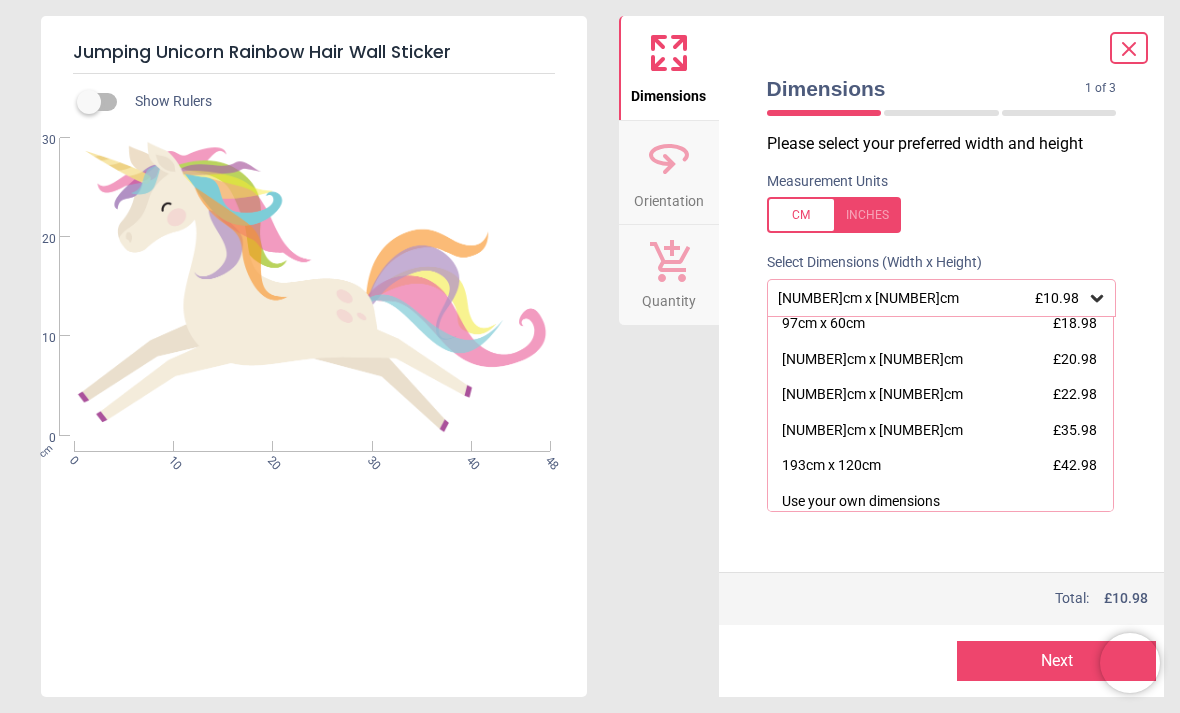 click on "129cm  x  80cm       £22.98" at bounding box center [941, 395] 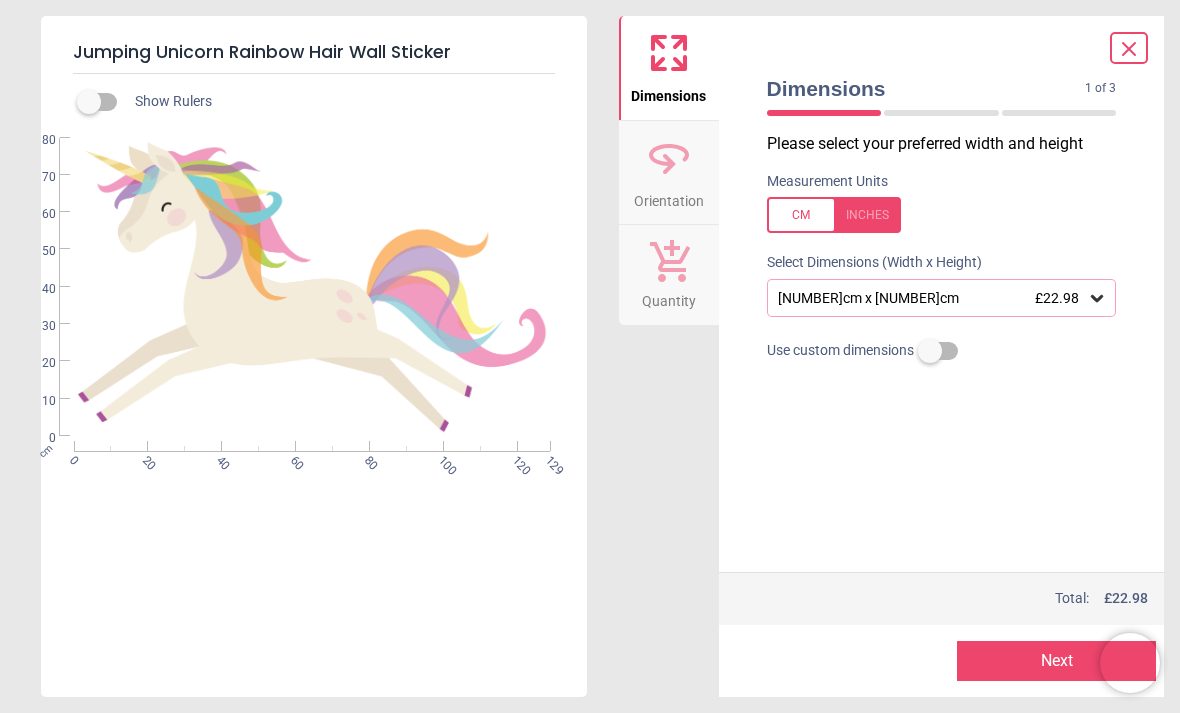 click 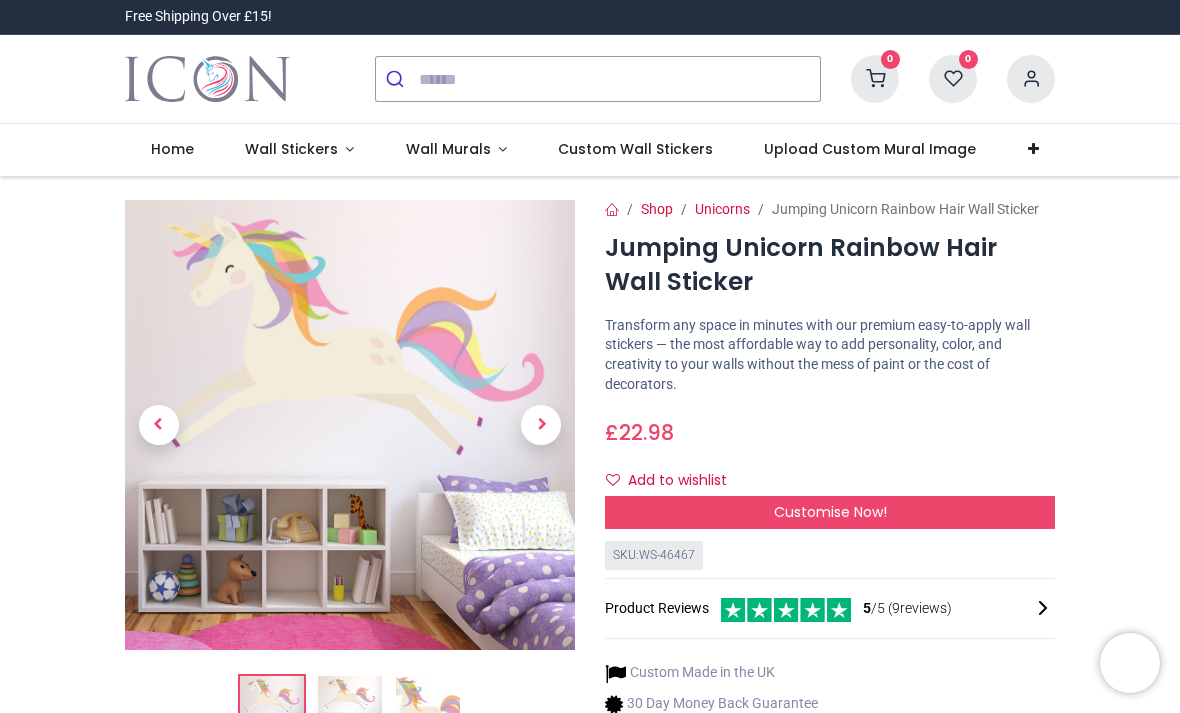 scroll, scrollTop: 0, scrollLeft: 0, axis: both 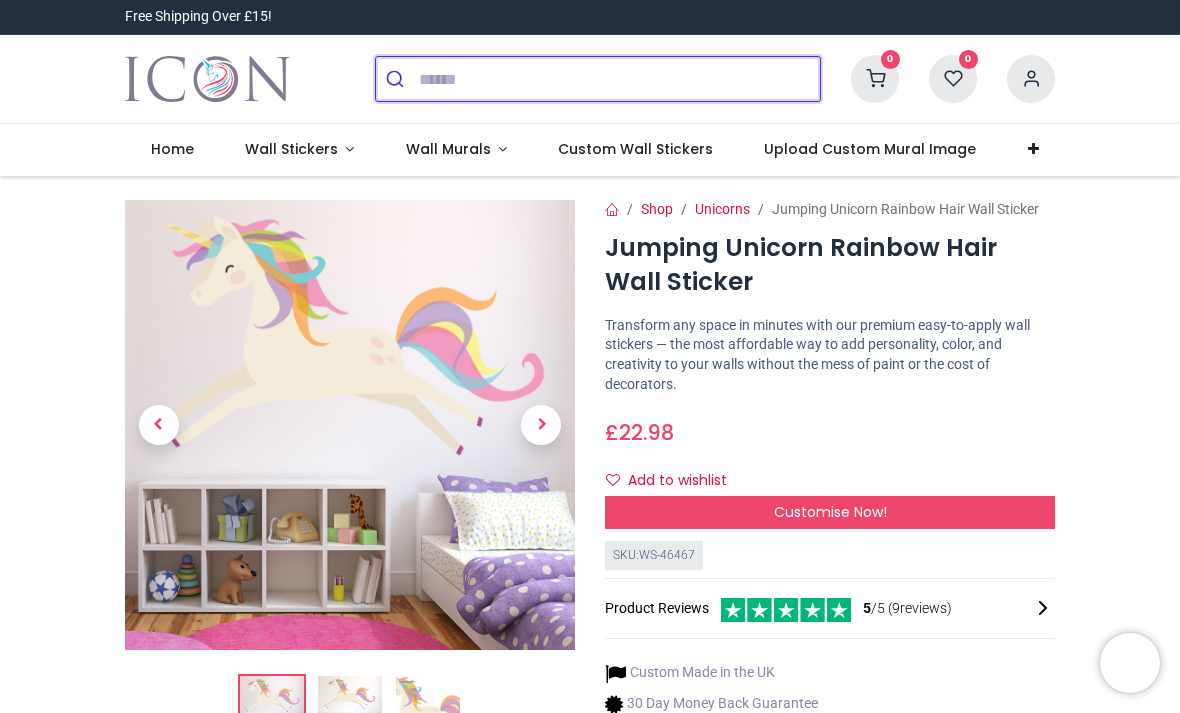 click at bounding box center (619, 79) 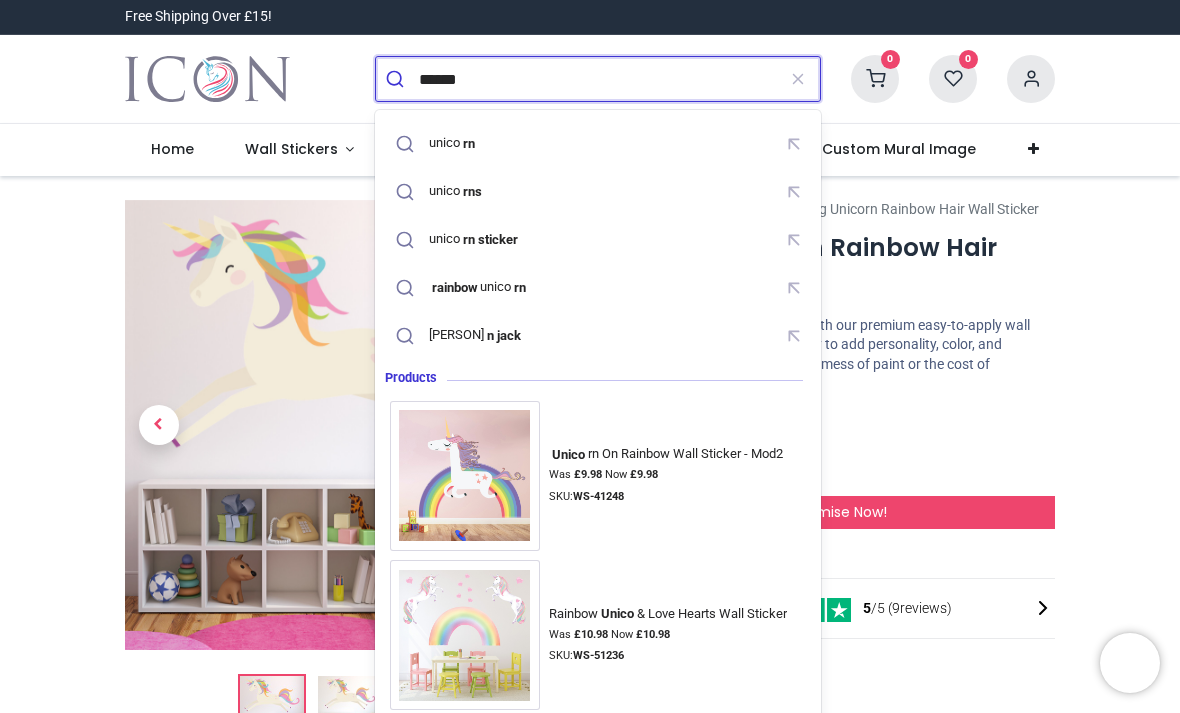 type on "*******" 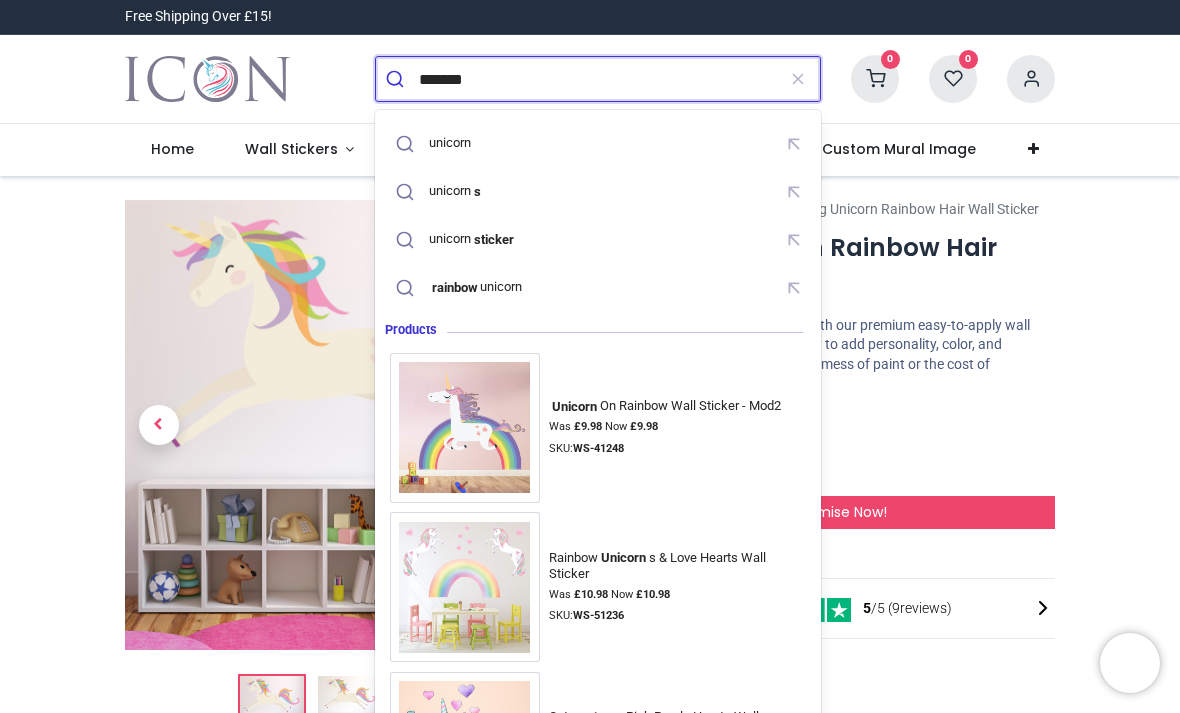click on "unicorn" at bounding box center (434, 144) 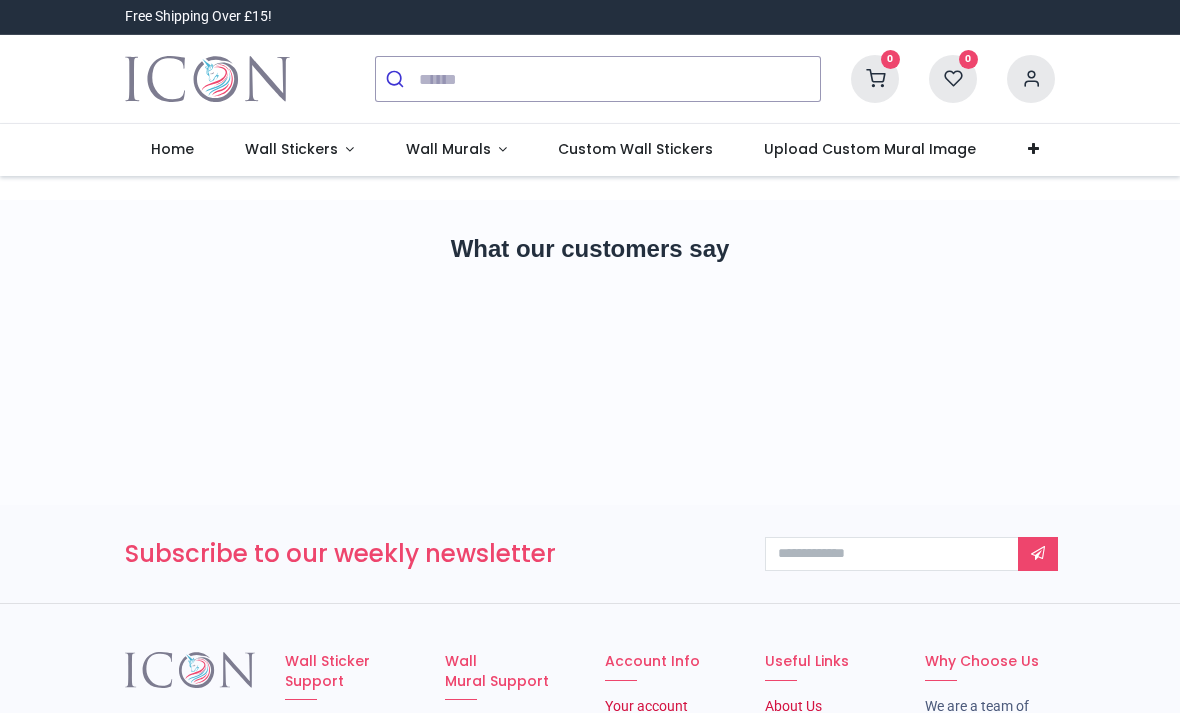 scroll, scrollTop: 0, scrollLeft: 0, axis: both 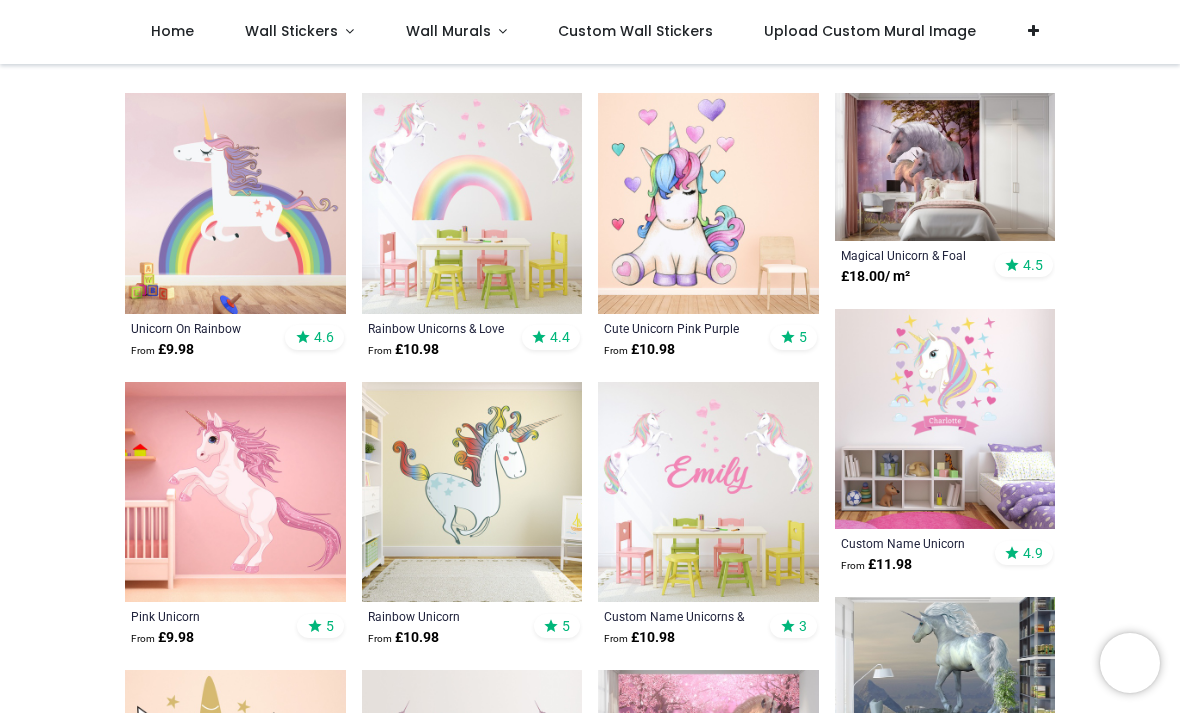 click at bounding box center [235, 492] 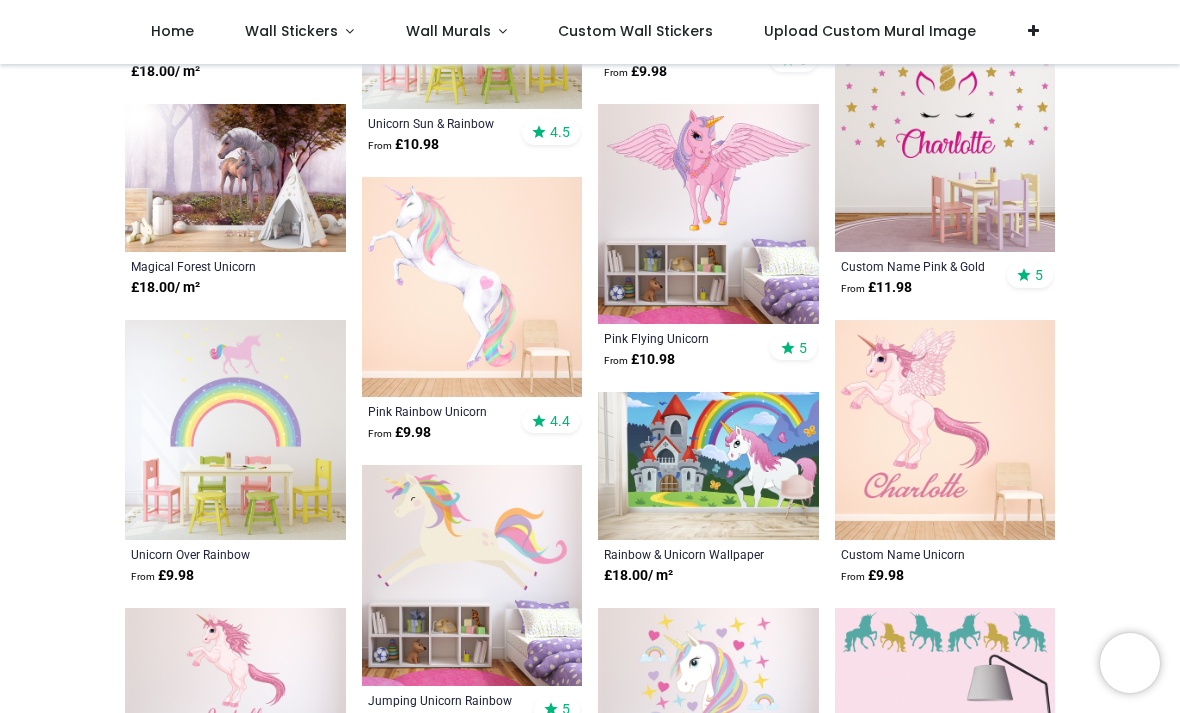 scroll, scrollTop: 1571, scrollLeft: 0, axis: vertical 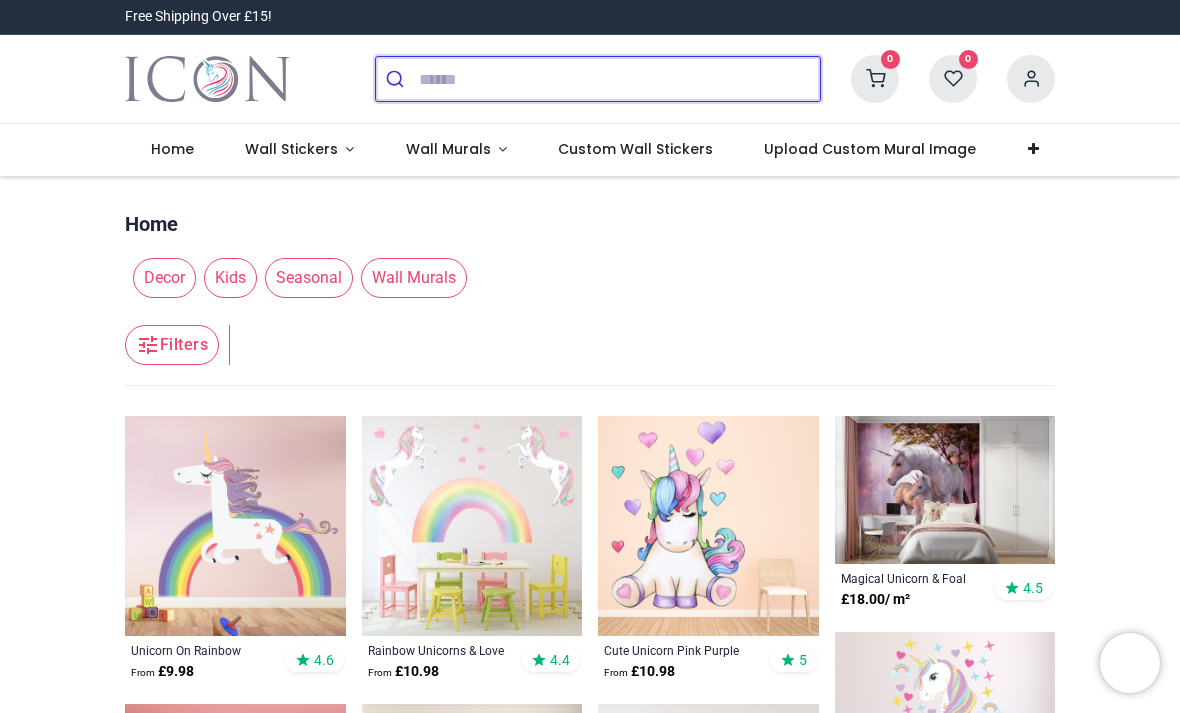 click at bounding box center [619, 79] 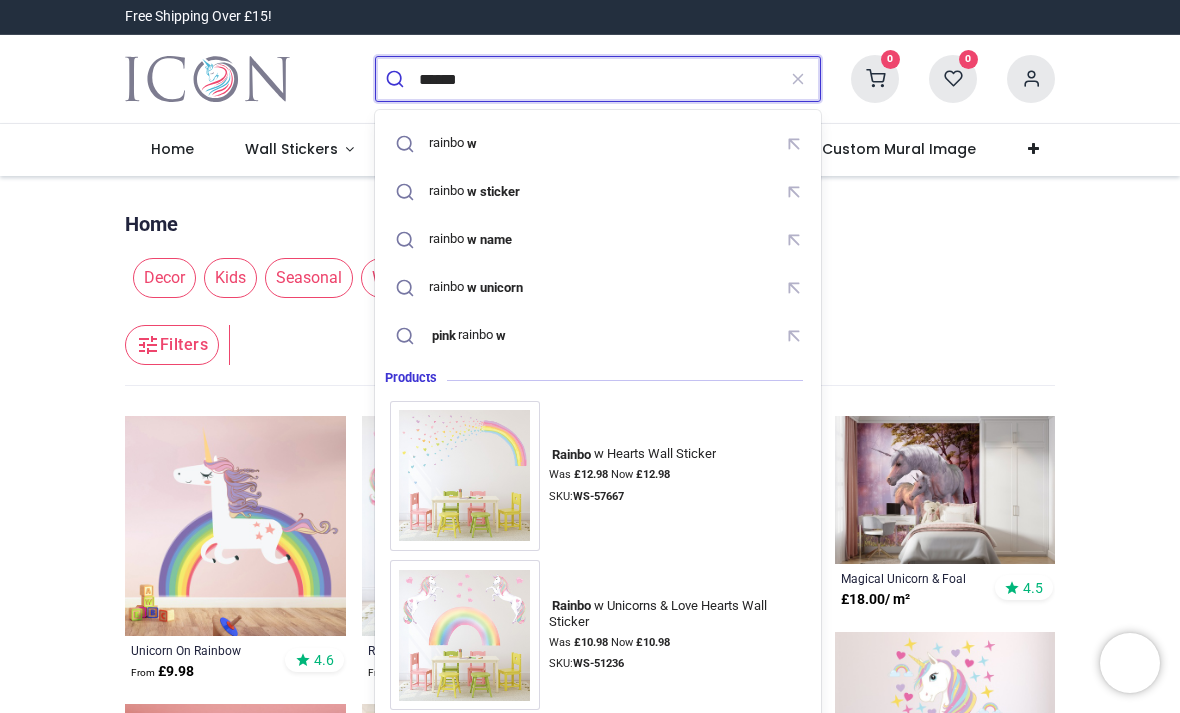 type on "*******" 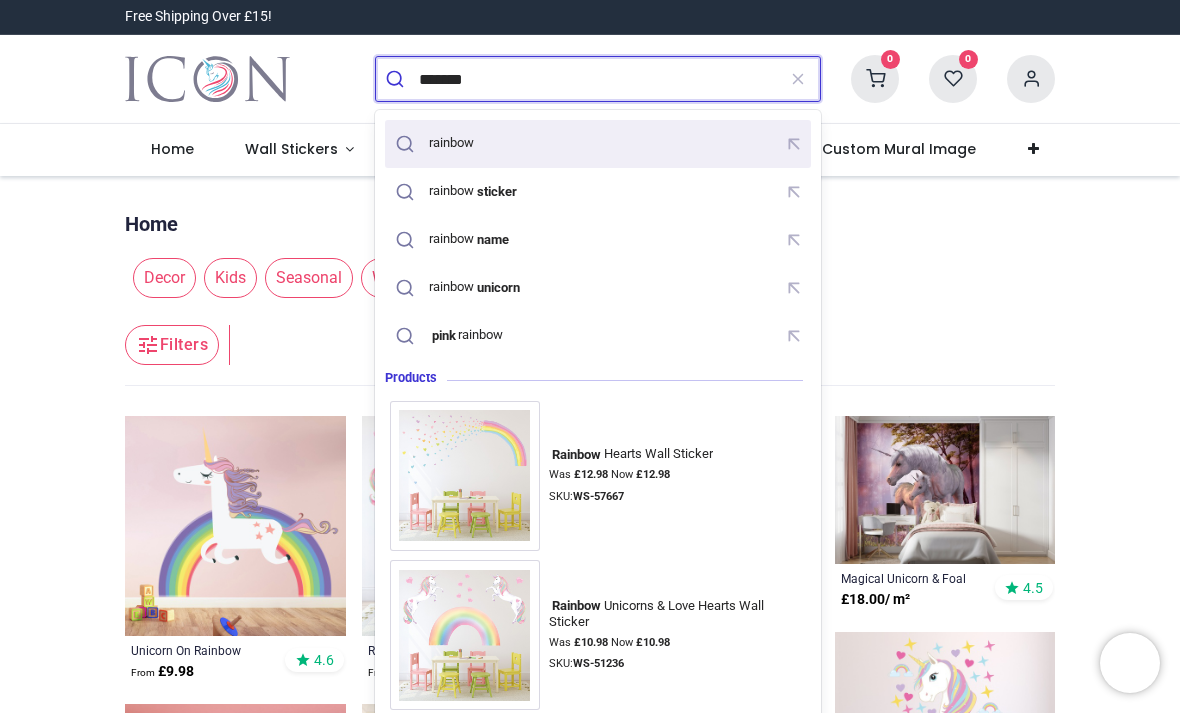 click on "rainbow" at bounding box center [451, 143] 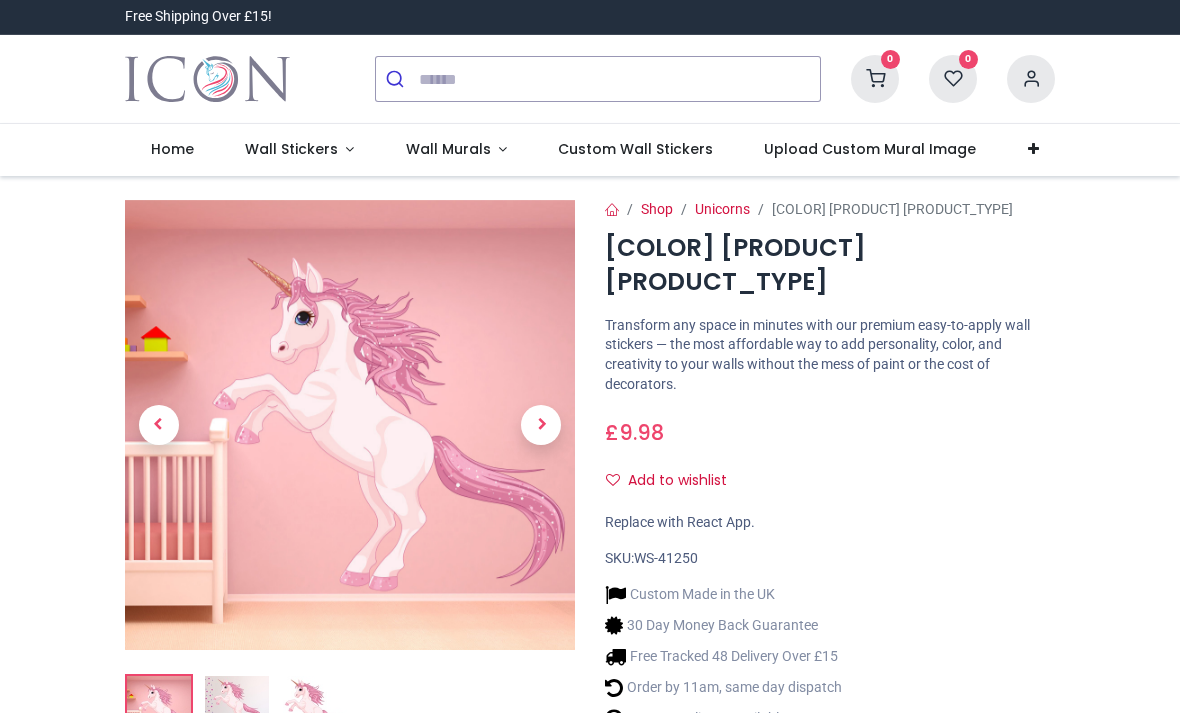 scroll, scrollTop: 0, scrollLeft: 0, axis: both 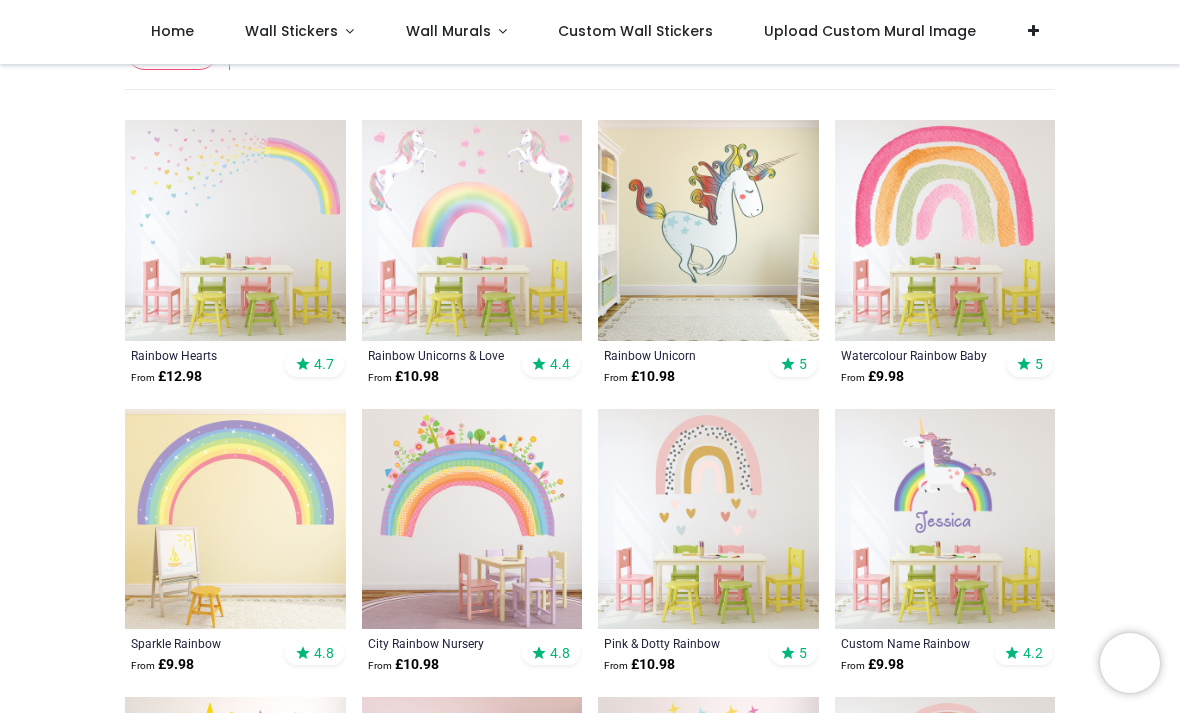 click at bounding box center (708, 519) 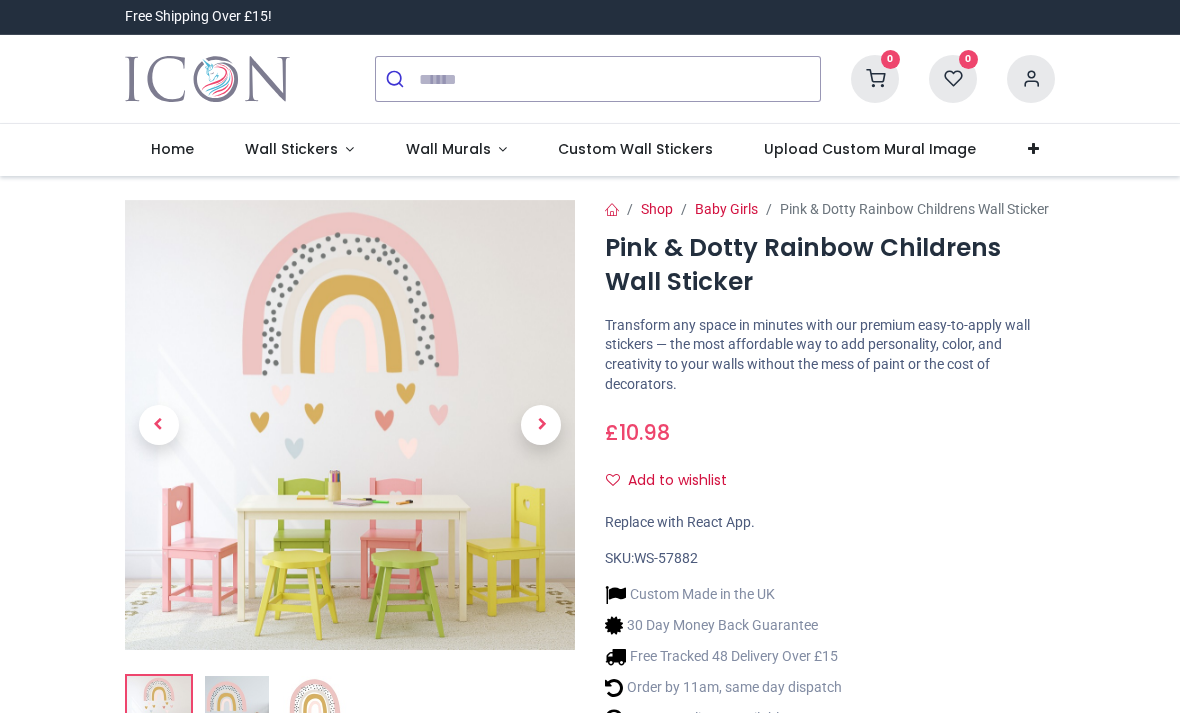 scroll, scrollTop: 0, scrollLeft: 0, axis: both 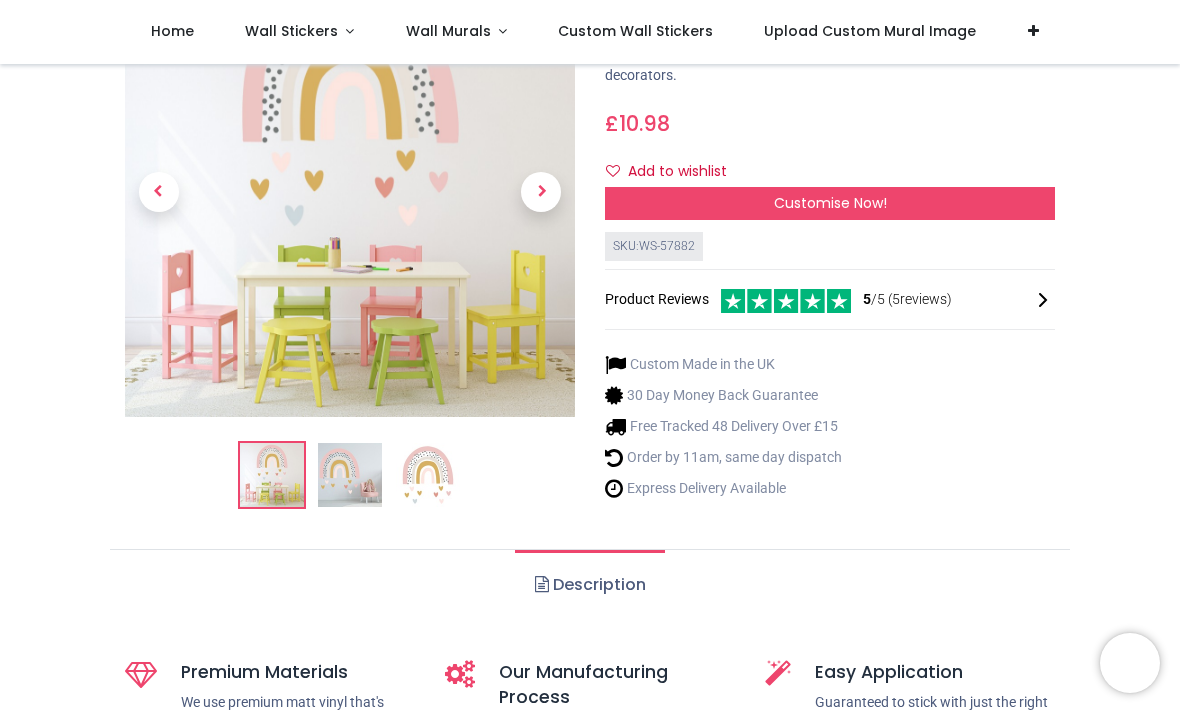 click on "Customise Now!" at bounding box center (830, 204) 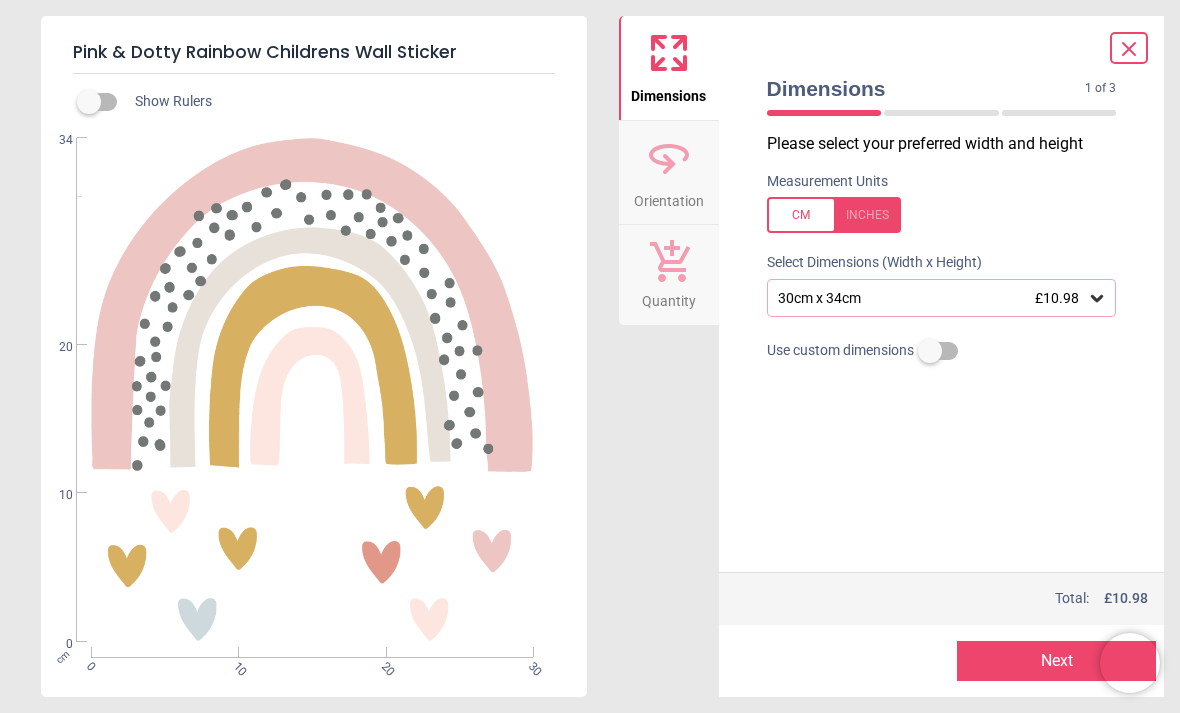 click on "30cm  x  34cm       £10.98" at bounding box center (942, 298) 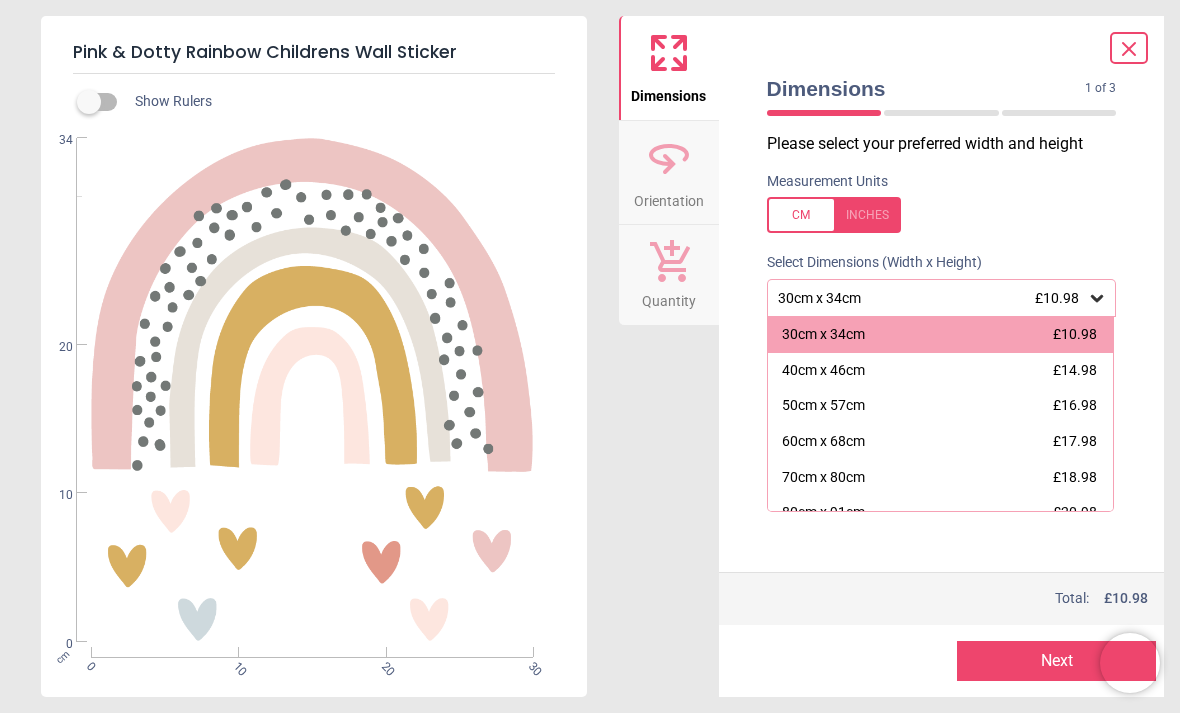 click on "60cm  x  68cm       £17.98" at bounding box center (941, 442) 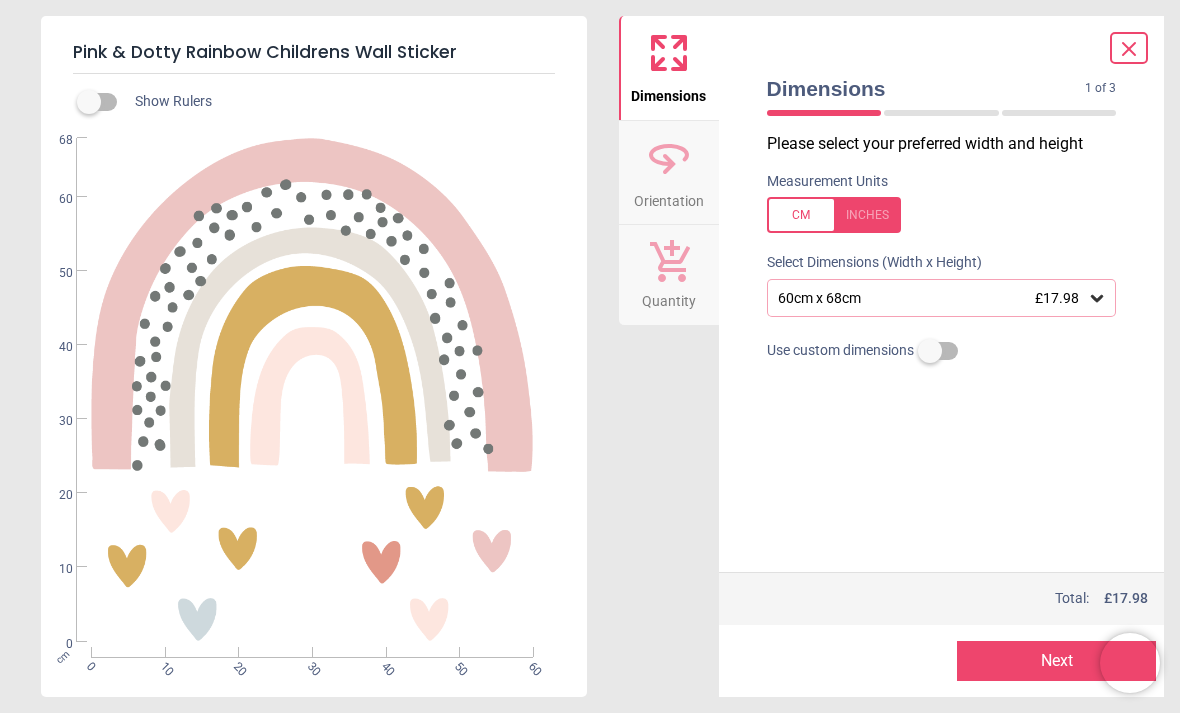 click on "60cm  x  68cm       £17.98" at bounding box center (932, 298) 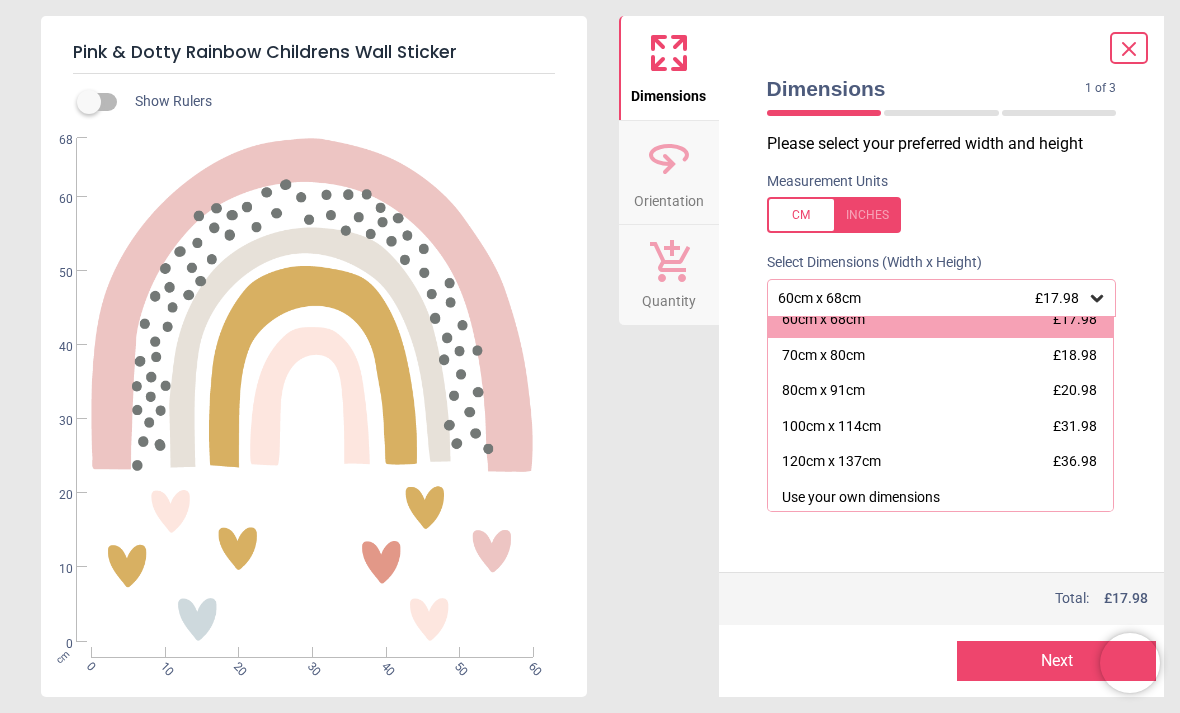 scroll, scrollTop: 121, scrollLeft: 0, axis: vertical 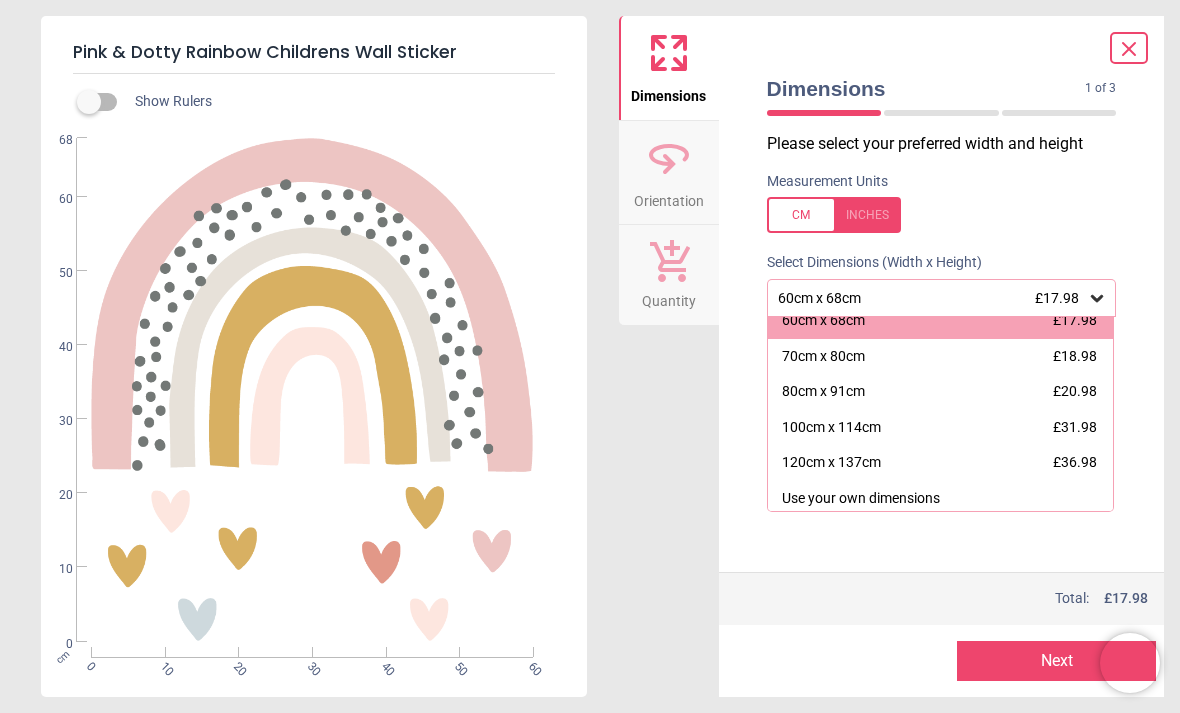 click on "120cm  x  137cm       £36.98" at bounding box center [941, 463] 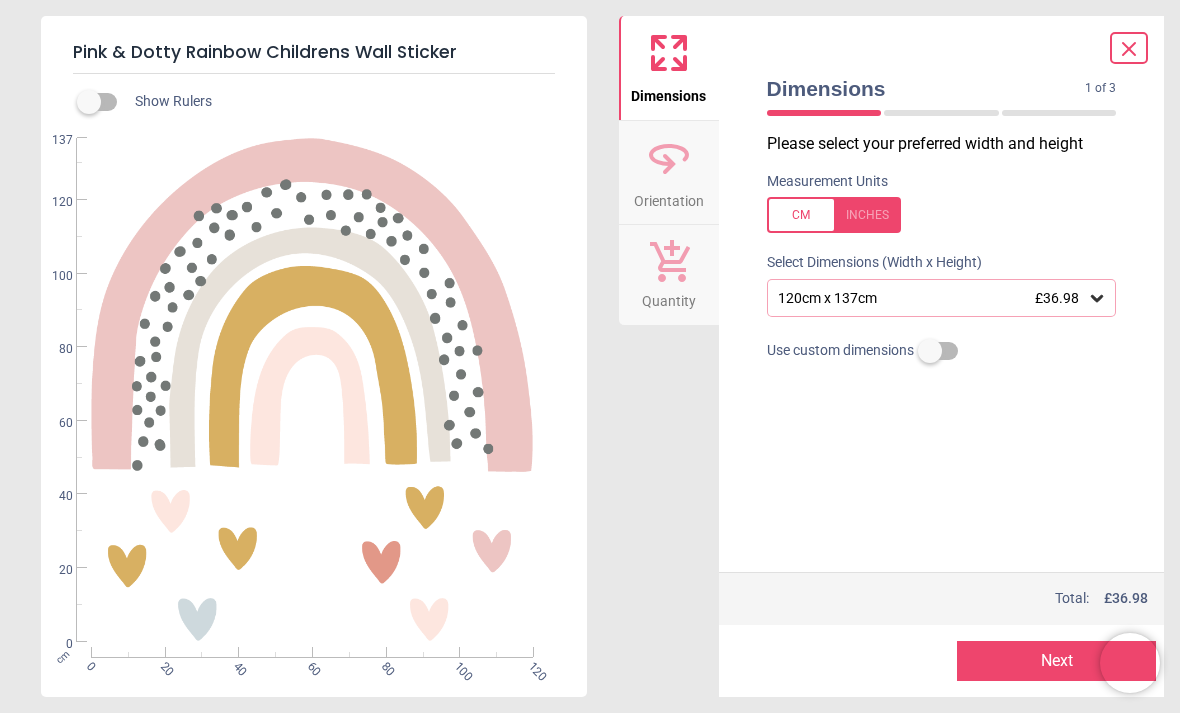 click on "Next" at bounding box center [1056, 661] 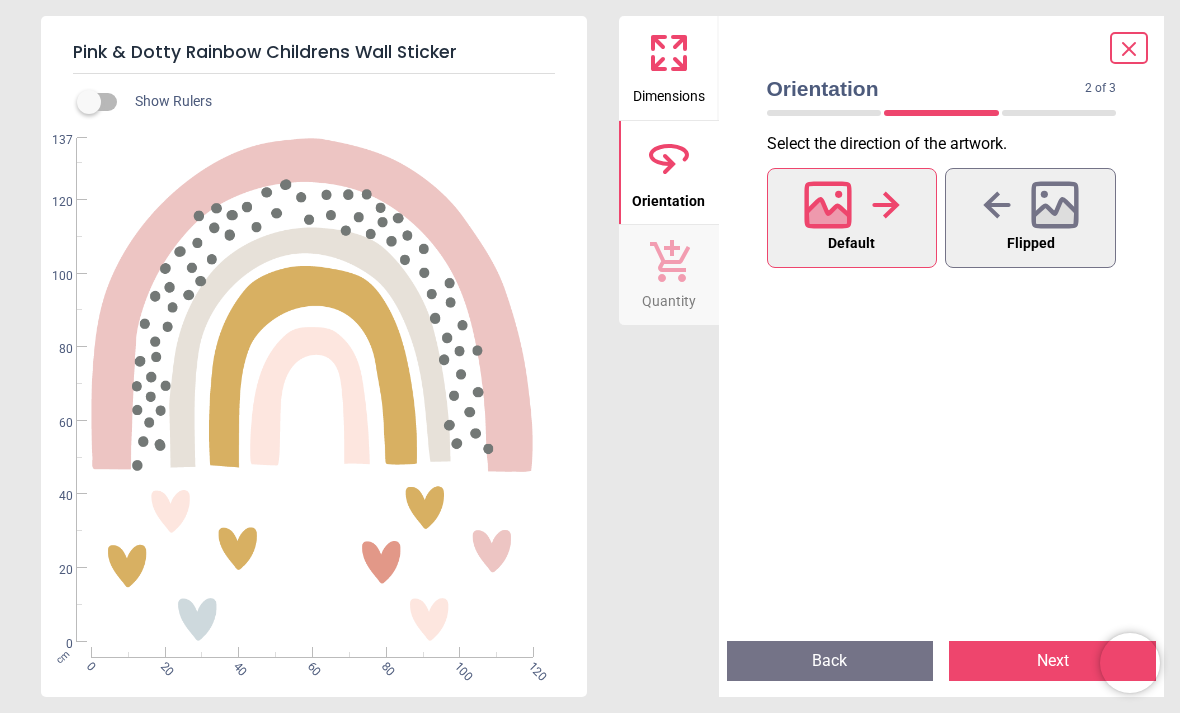 click on "Next" at bounding box center [1052, 661] 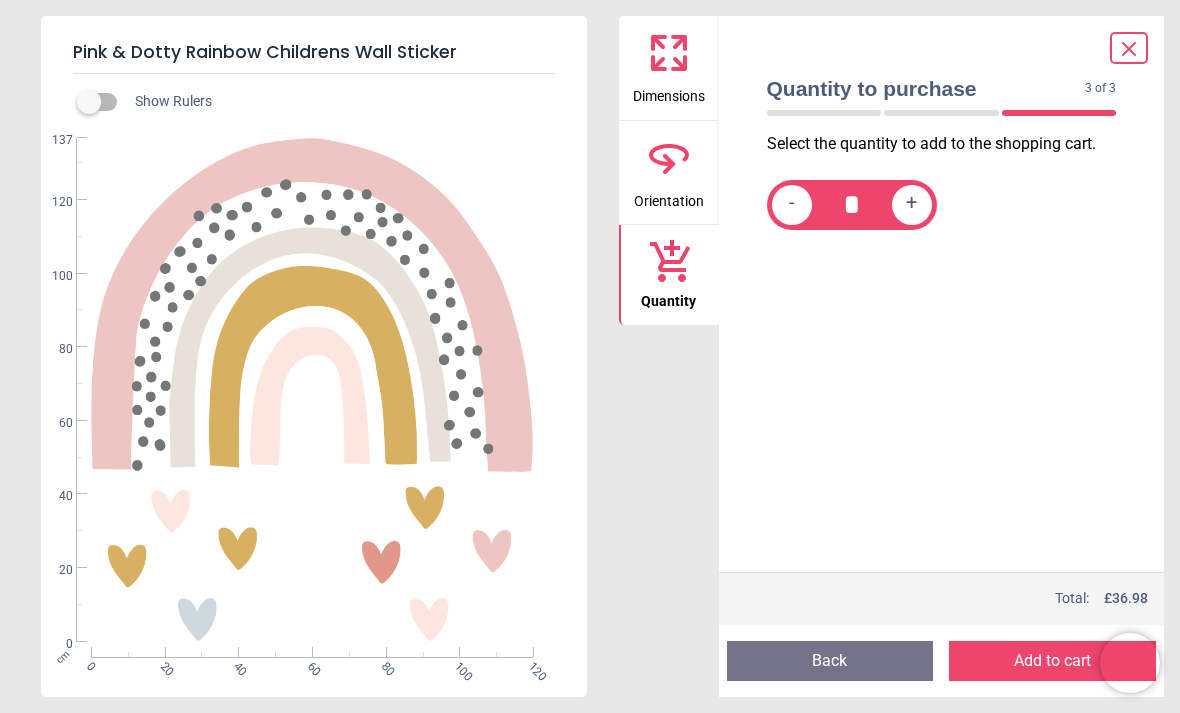 click on "Add to cart" at bounding box center (1052, 661) 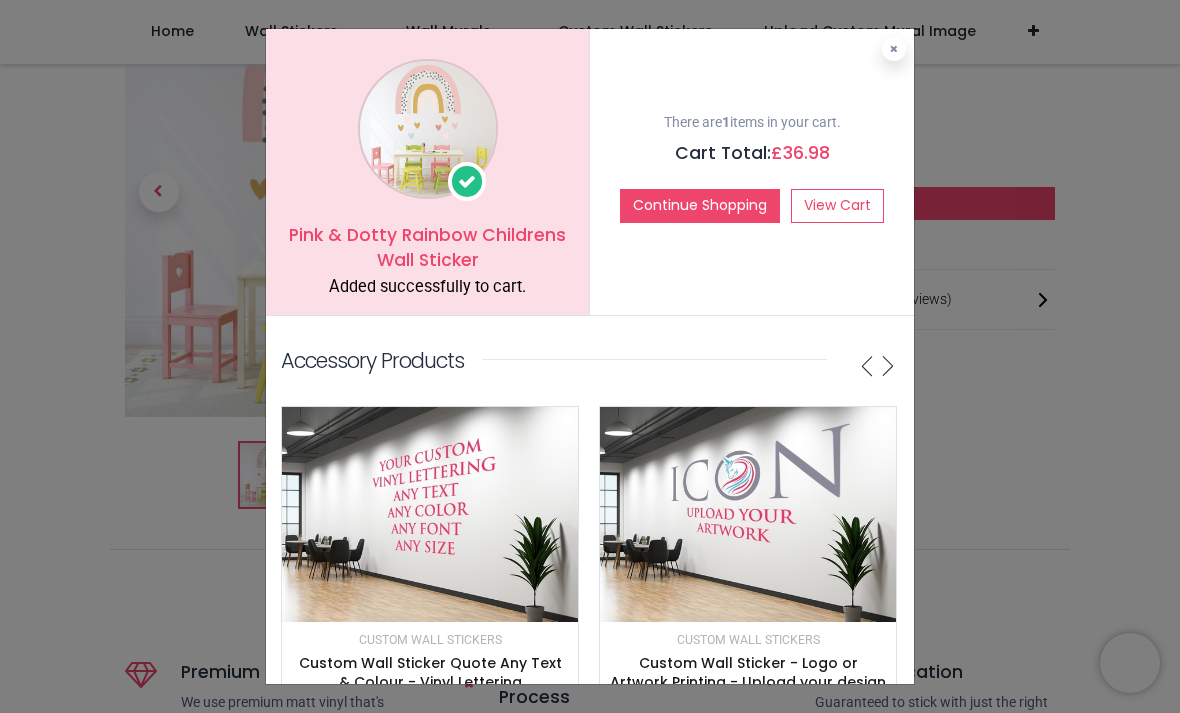 scroll, scrollTop: 0, scrollLeft: 0, axis: both 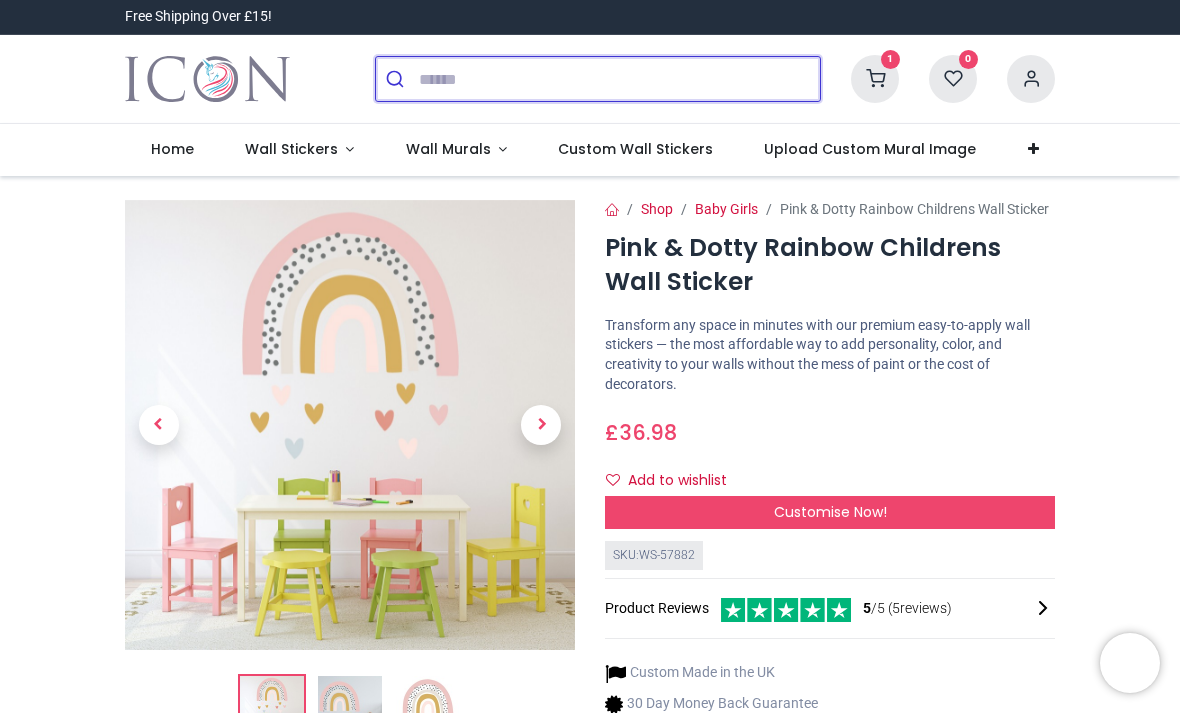 click at bounding box center (619, 79) 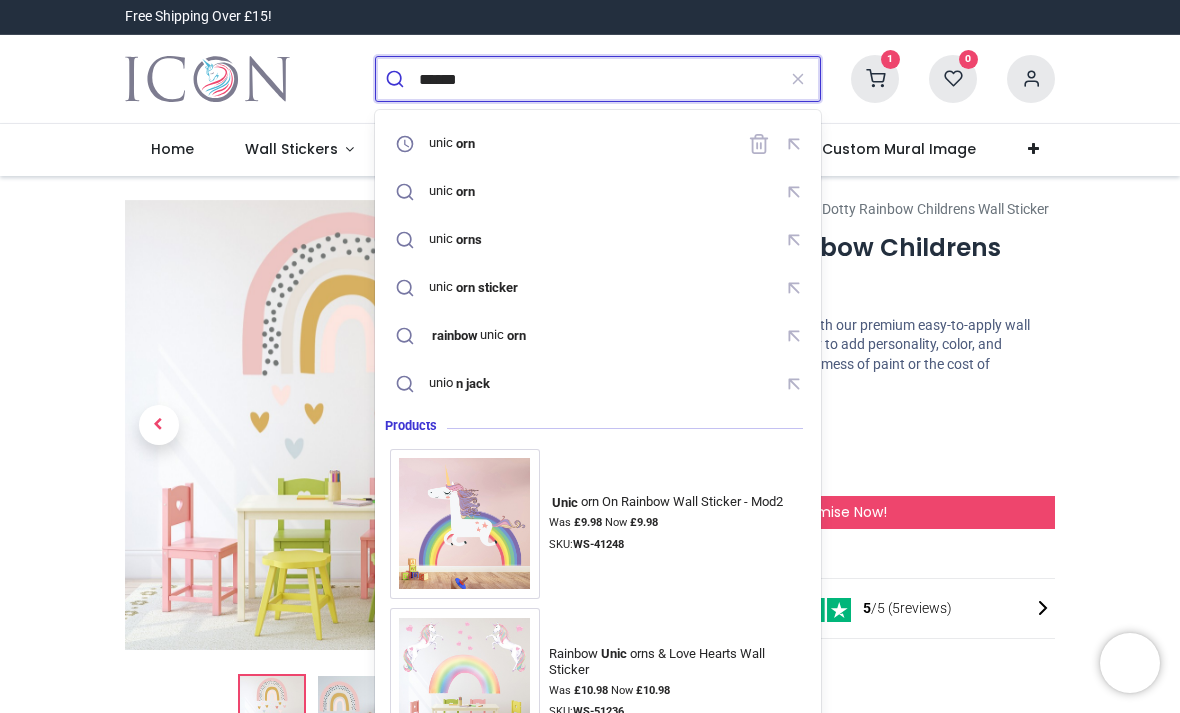 type on "*******" 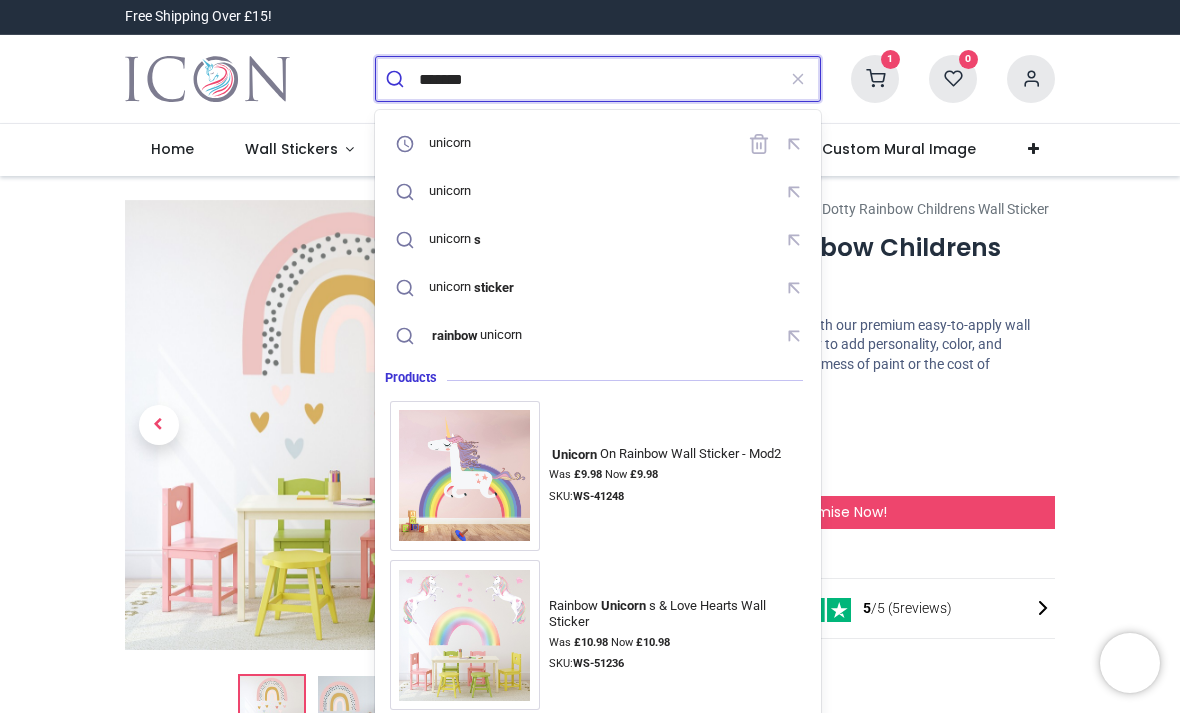 click on "unicorn" at bounding box center [450, 143] 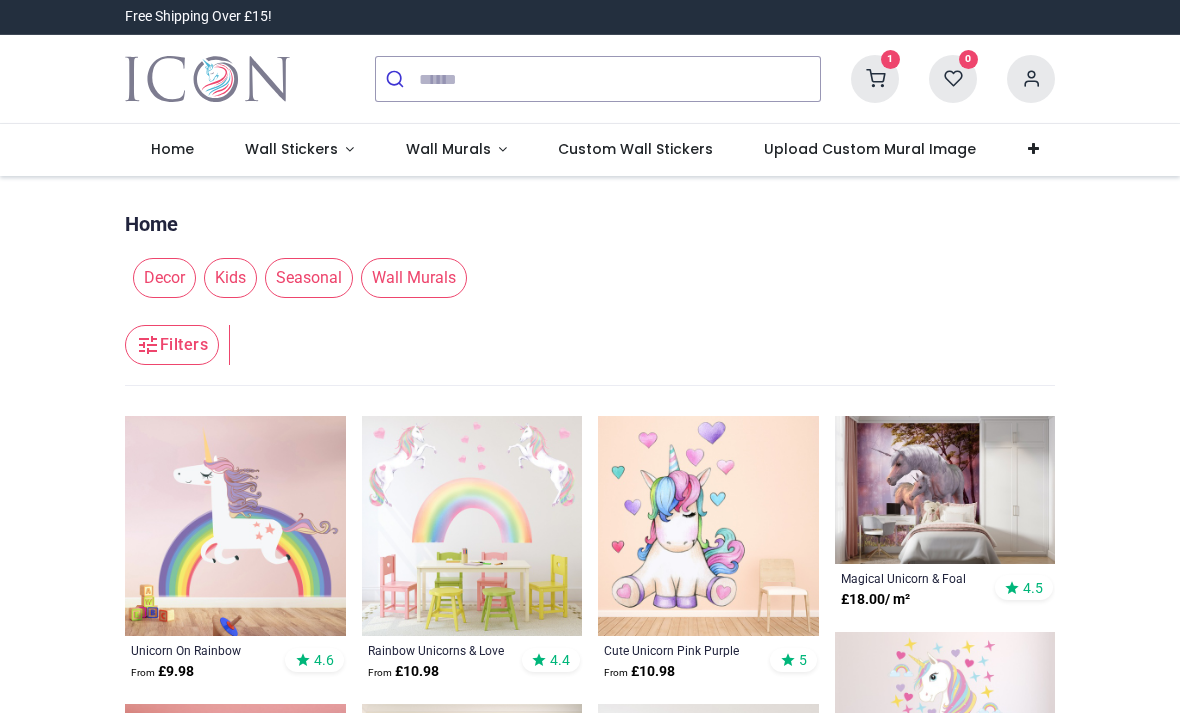 scroll, scrollTop: 0, scrollLeft: 0, axis: both 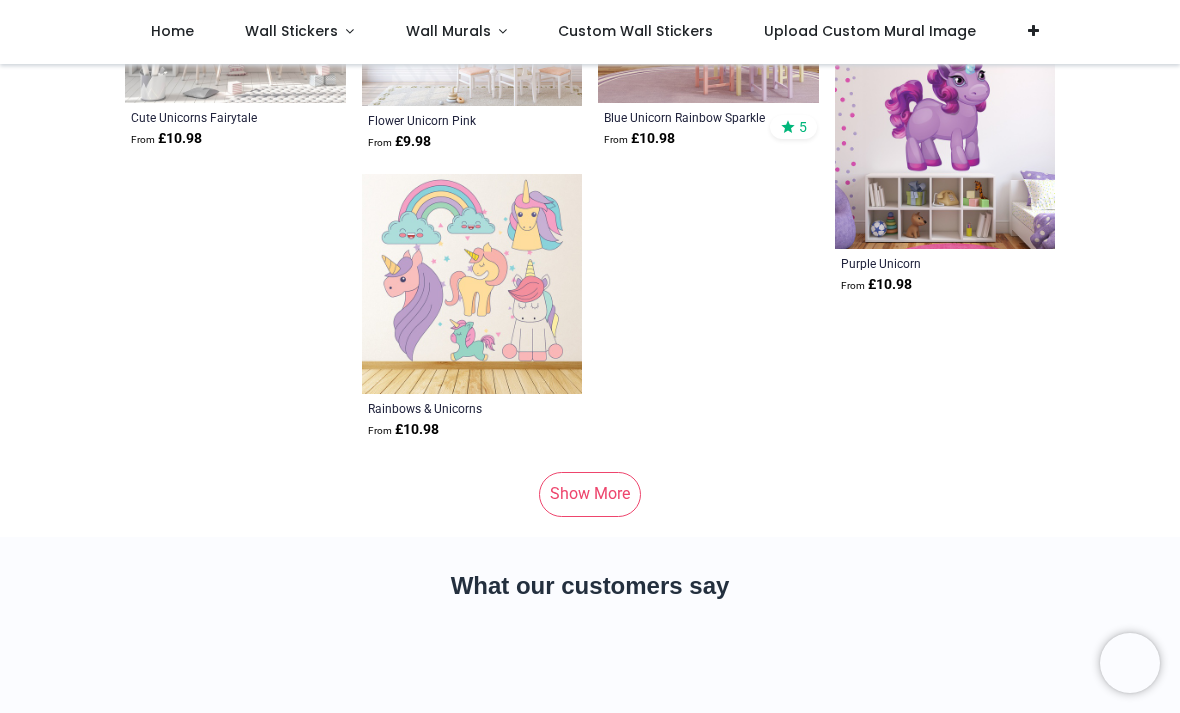 click on "Show More" at bounding box center (590, 494) 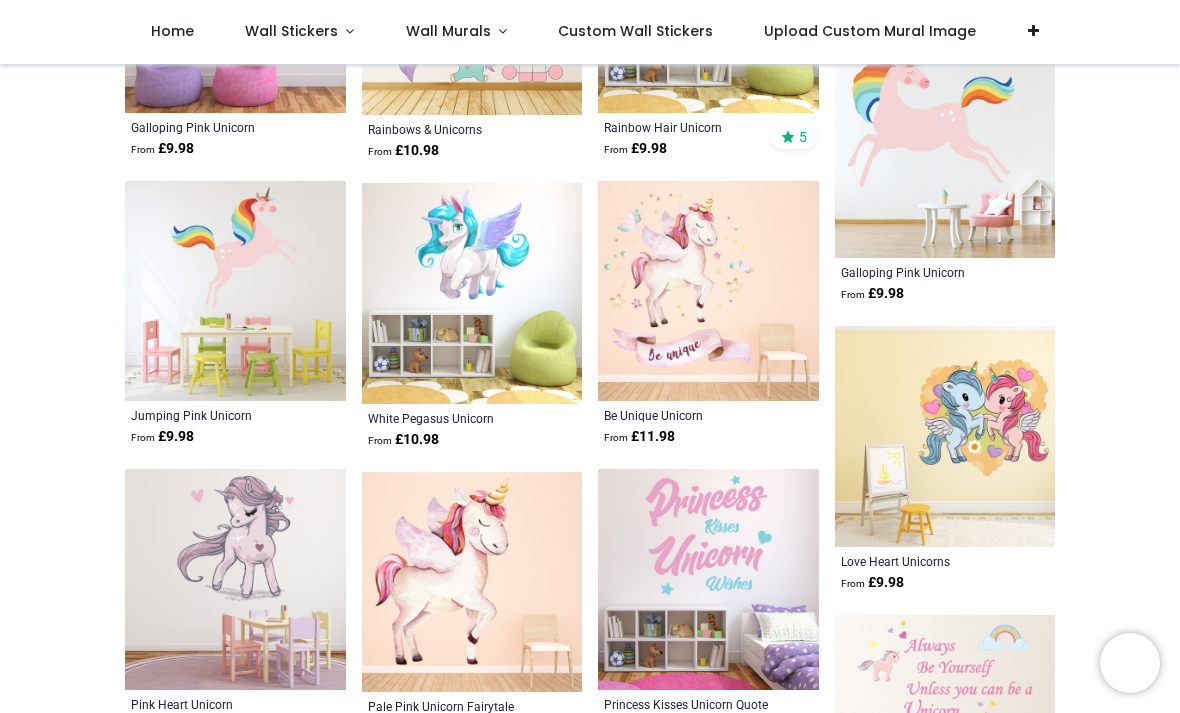 scroll, scrollTop: 9932, scrollLeft: 0, axis: vertical 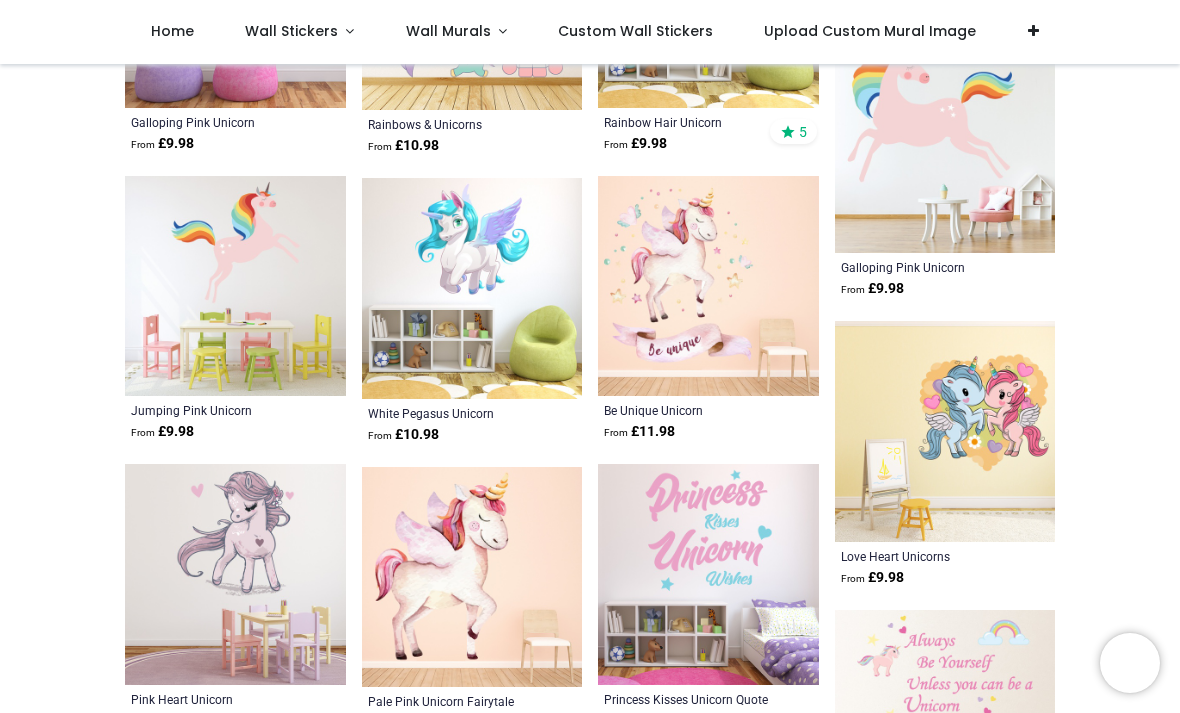 click at bounding box center [235, 286] 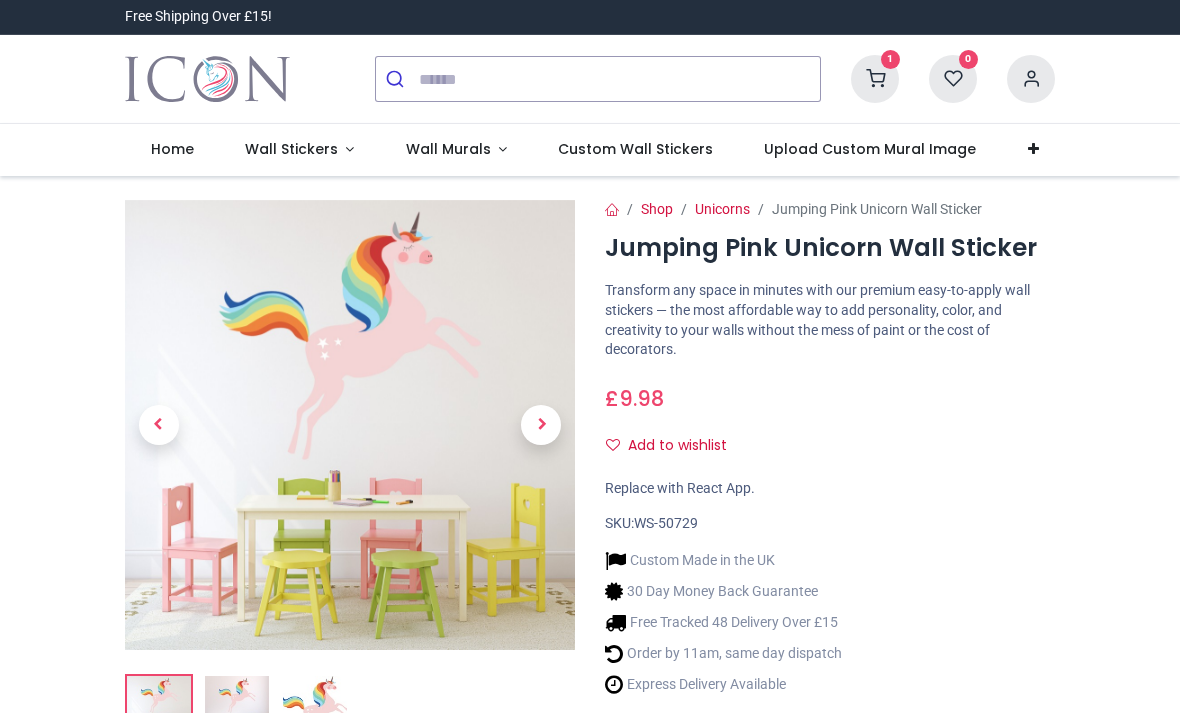 scroll, scrollTop: 0, scrollLeft: 0, axis: both 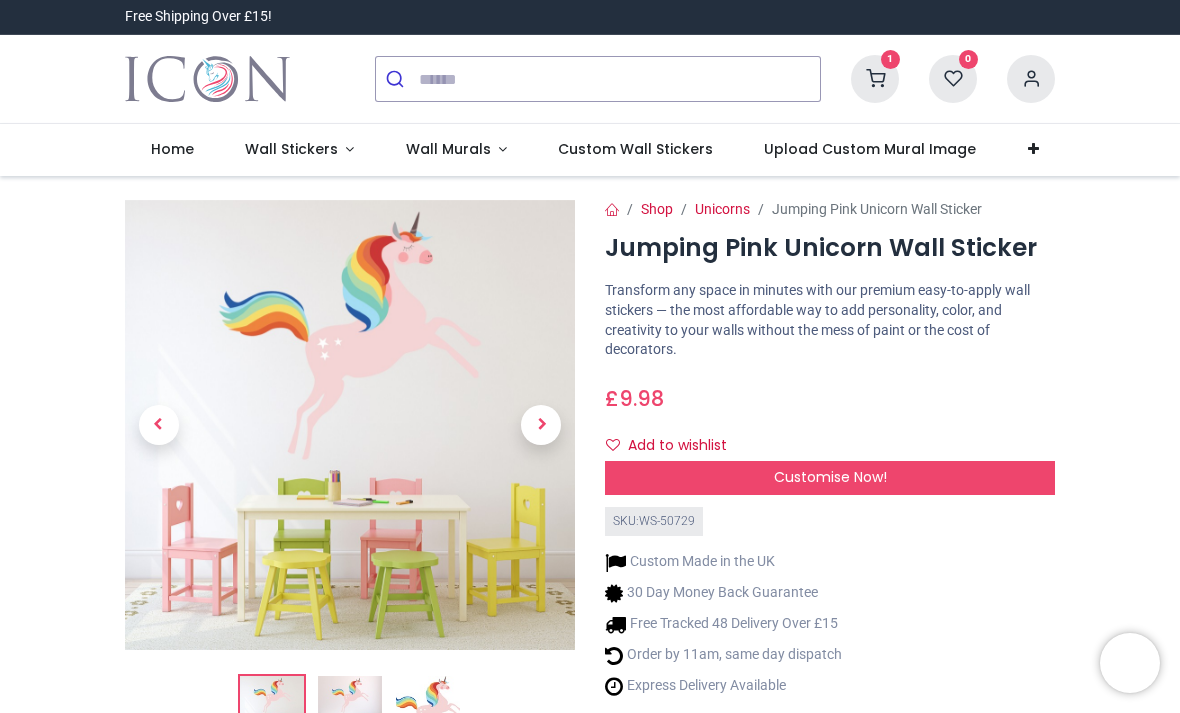 click on "Customise Now!" at bounding box center (830, 478) 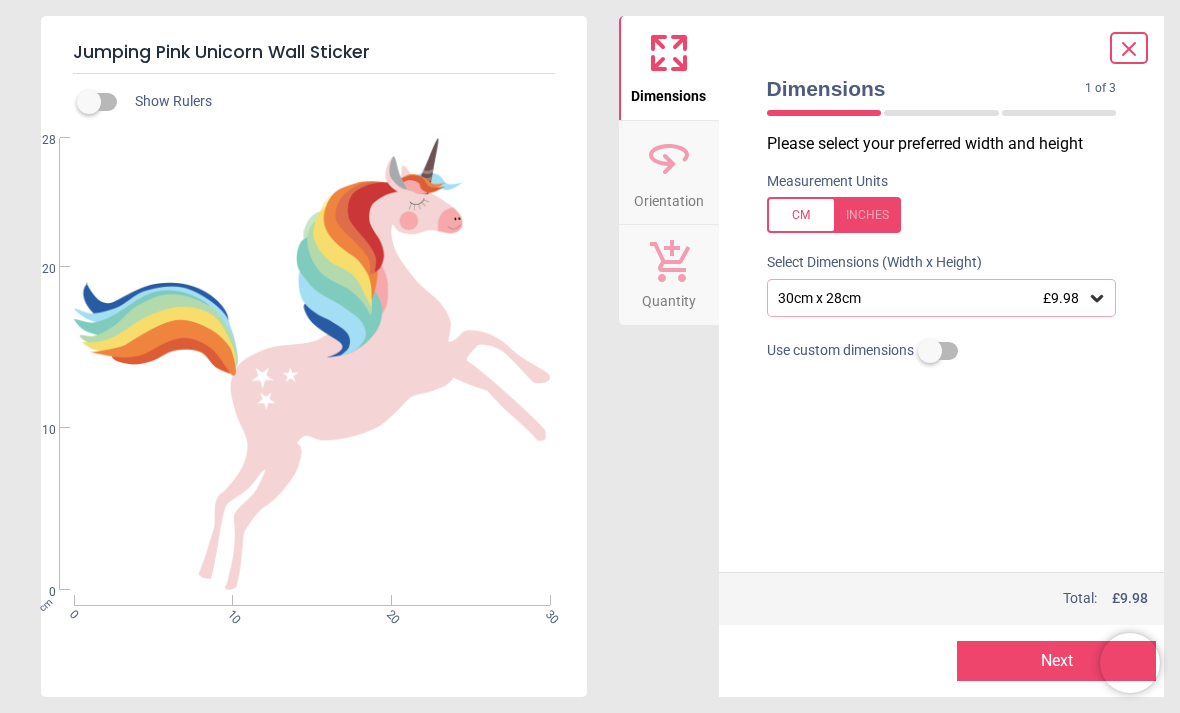 click on "Orientation" at bounding box center [669, 197] 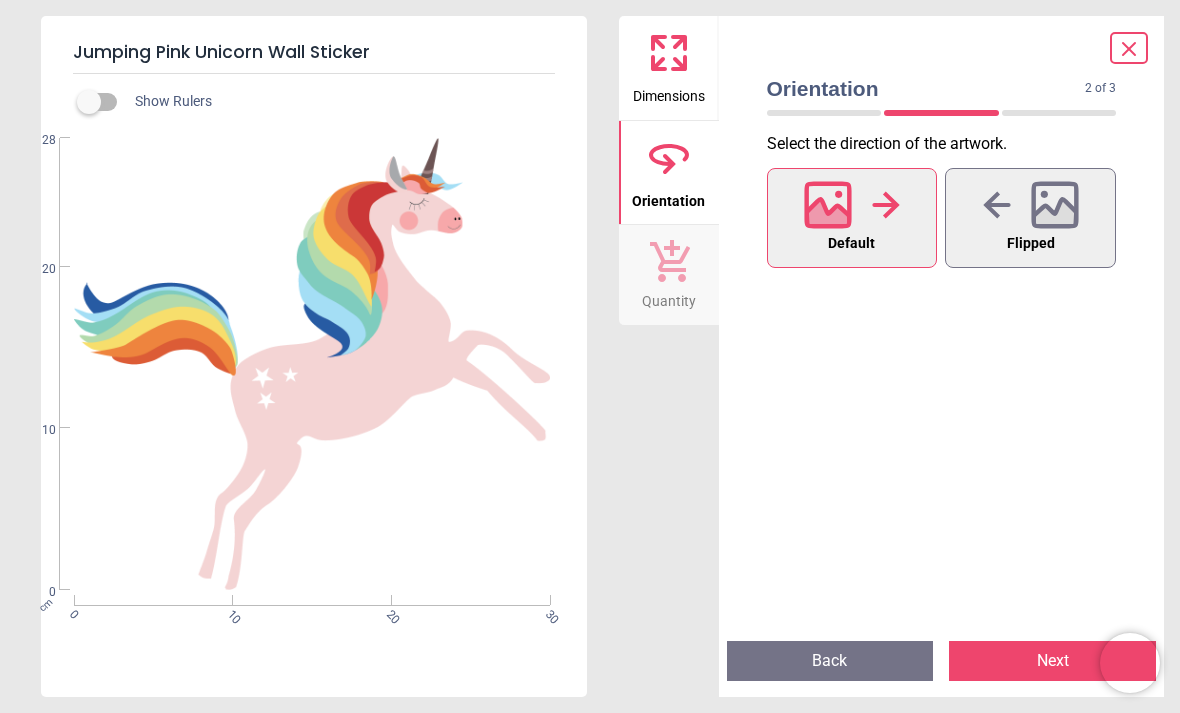 click at bounding box center (1031, 205) 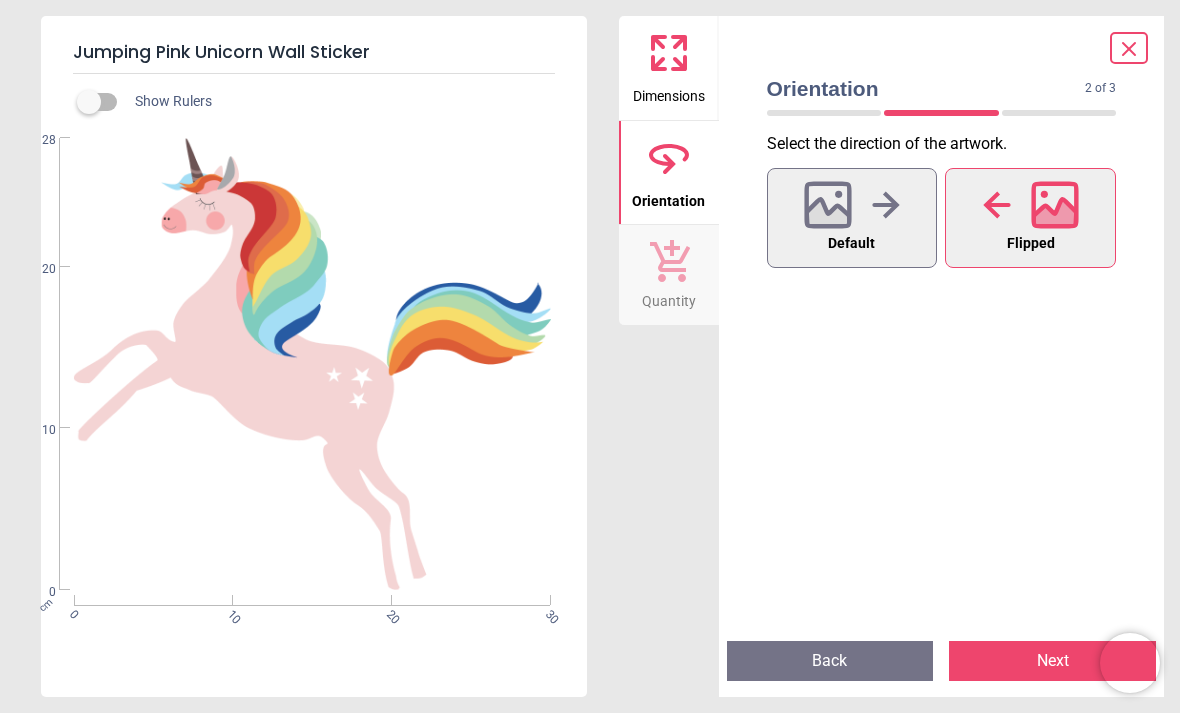 click on "Default" at bounding box center [852, 218] 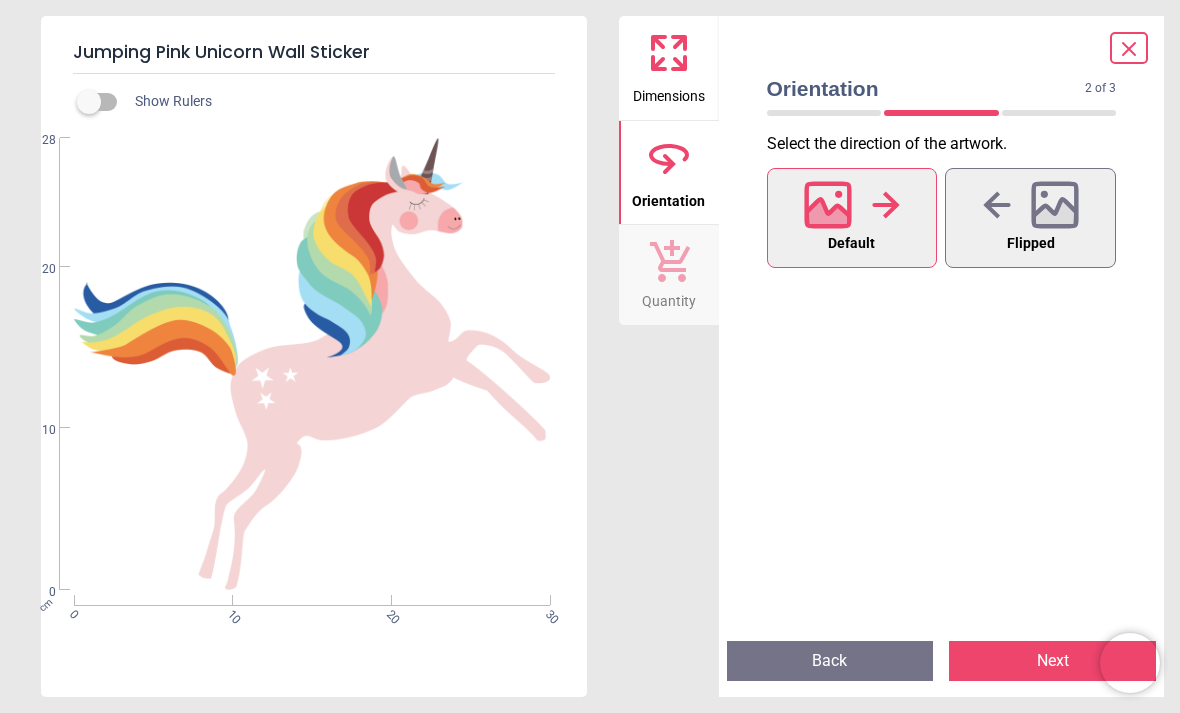click 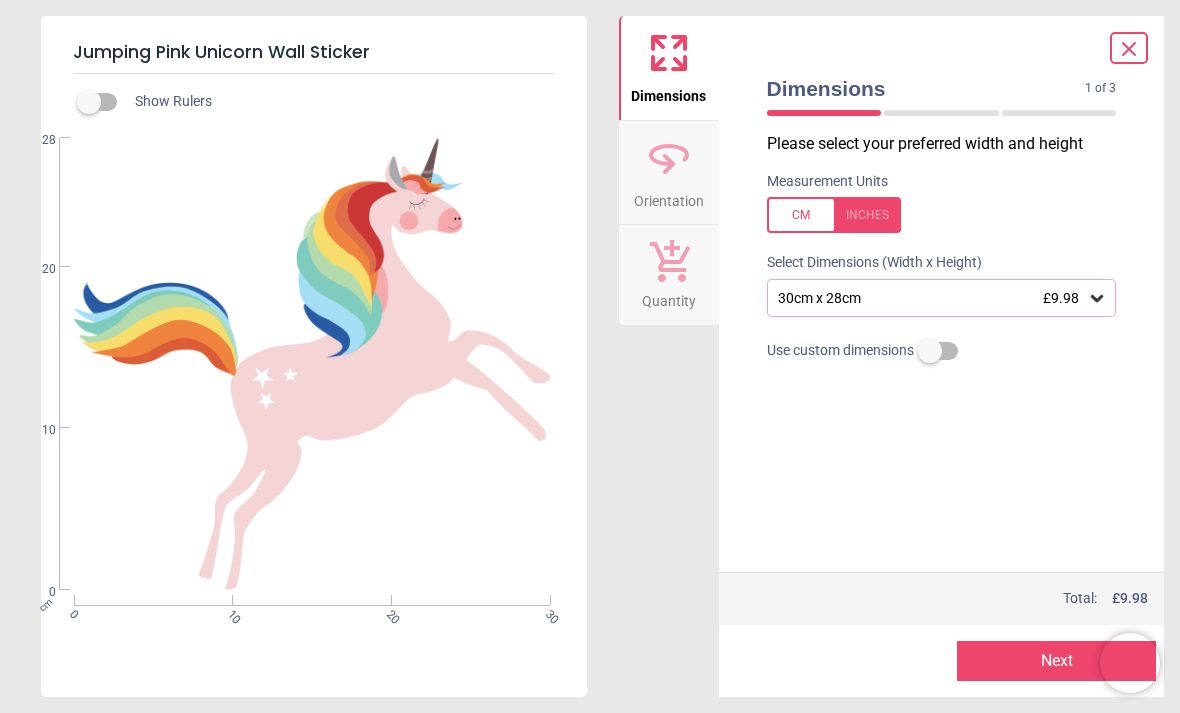 click on "30cm  x  28cm       £9.98" at bounding box center [942, 298] 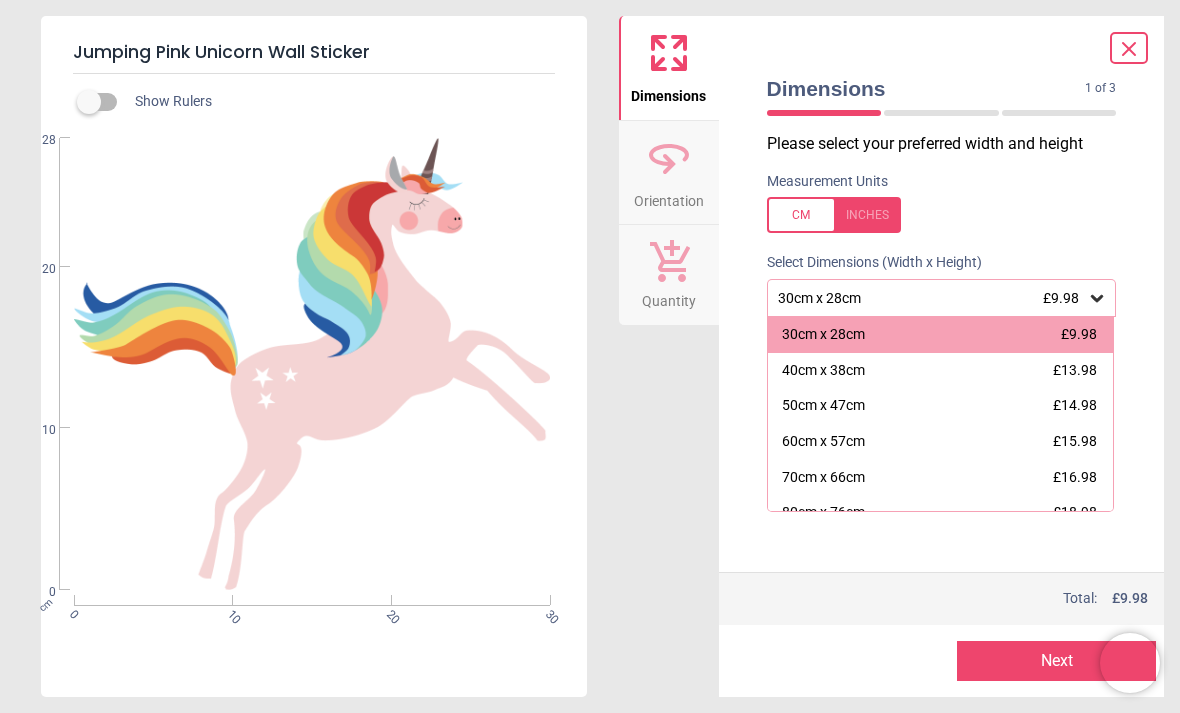 click on "70cm  x  66cm       £16.98" at bounding box center (941, 478) 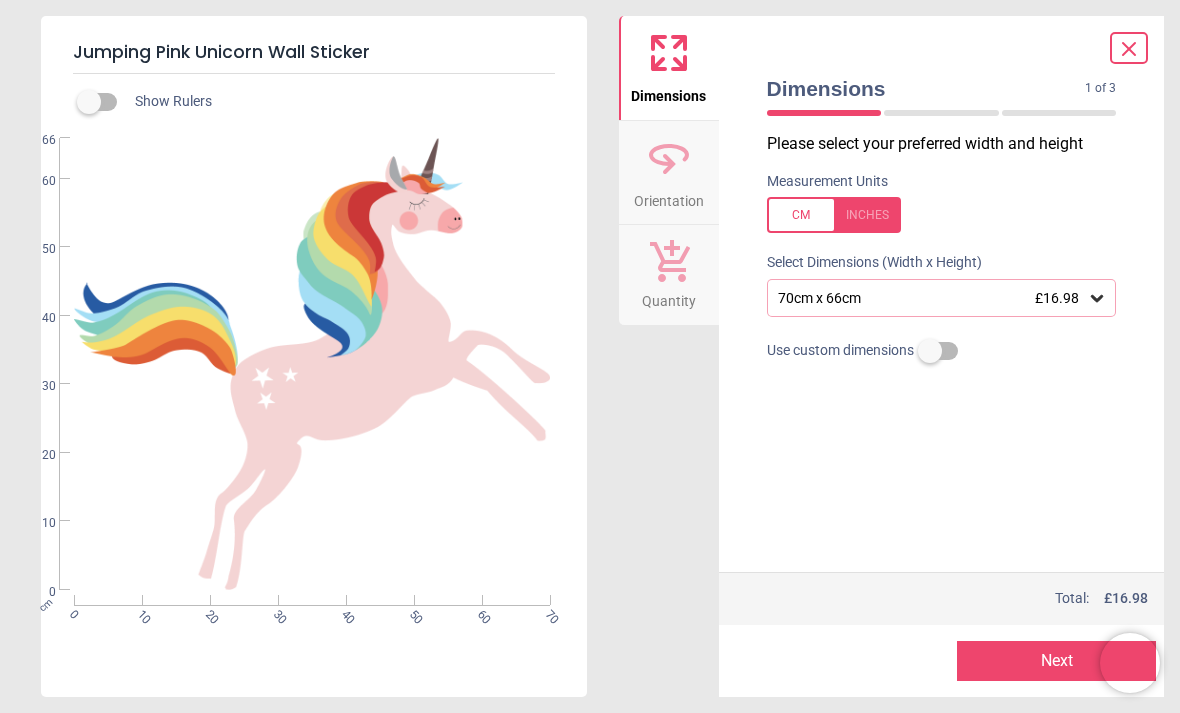 click on "70cm  x  66cm       £16.98" at bounding box center [942, 298] 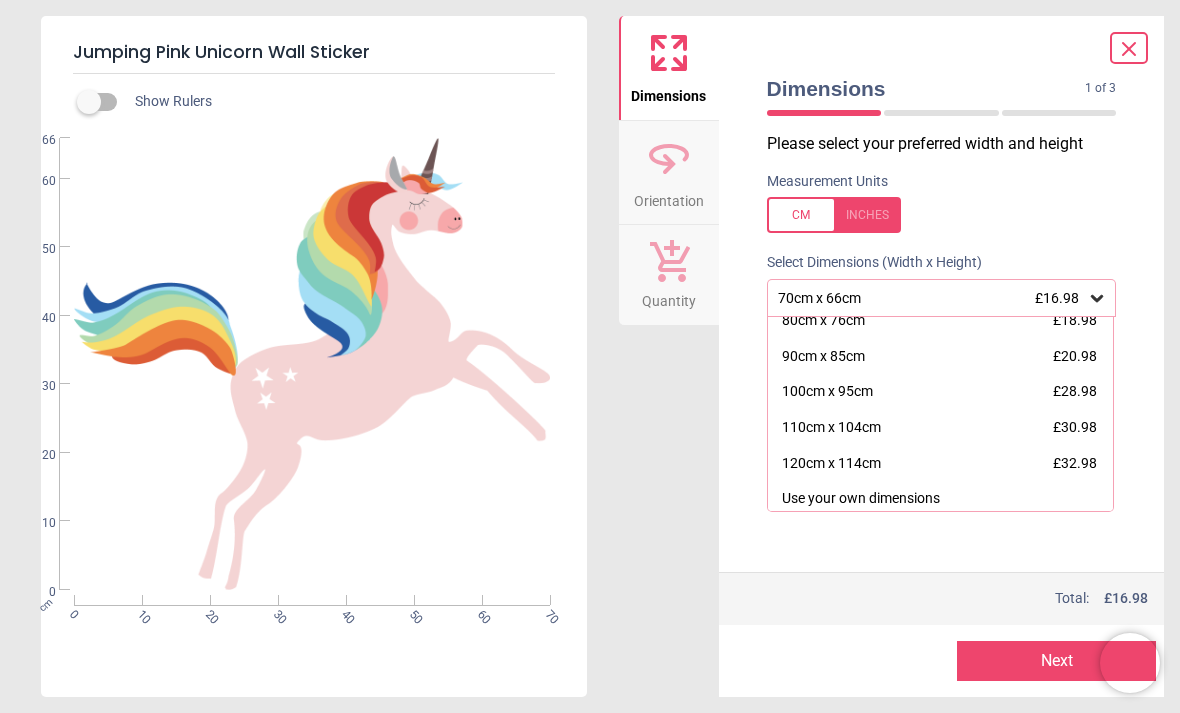 scroll, scrollTop: 191, scrollLeft: 0, axis: vertical 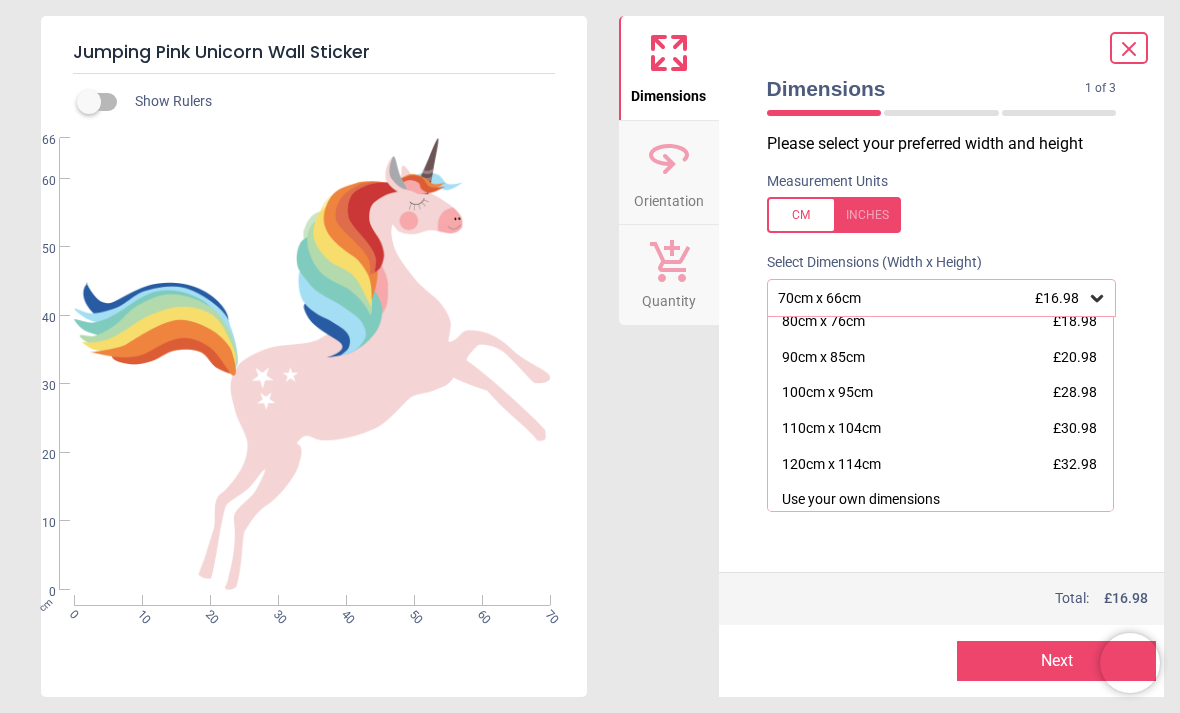 click on "110cm  x  104cm       £30.98" at bounding box center (941, 429) 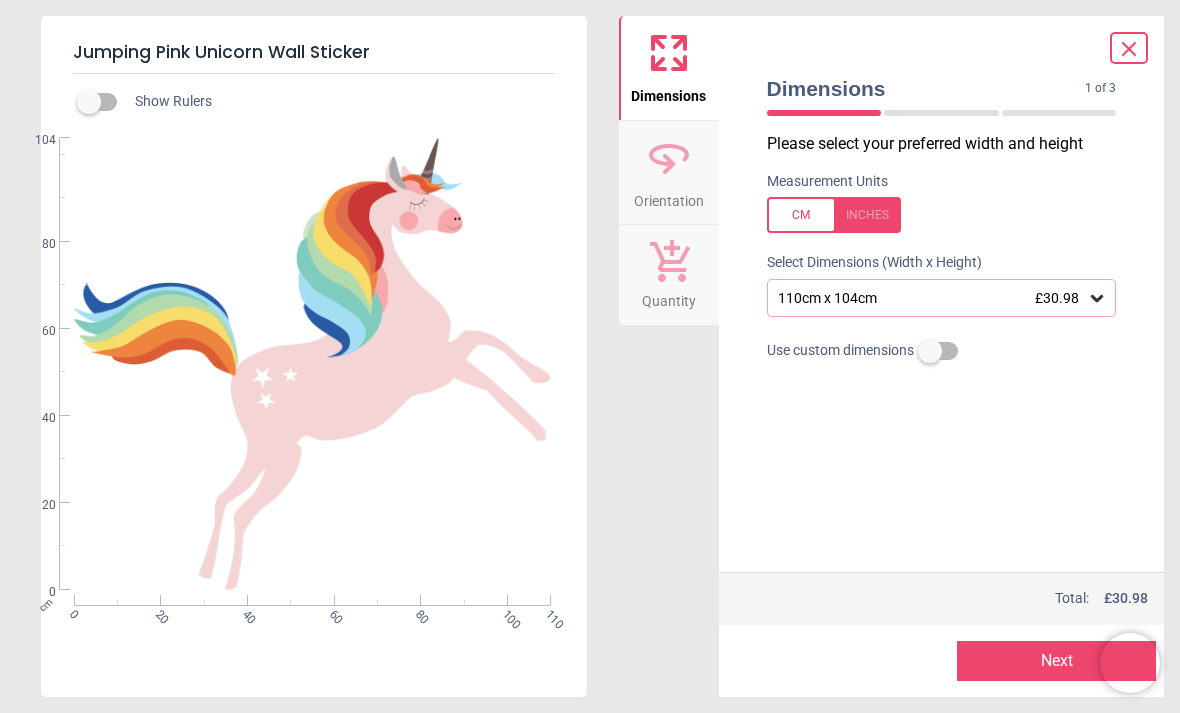 click on "Next" at bounding box center (1056, 661) 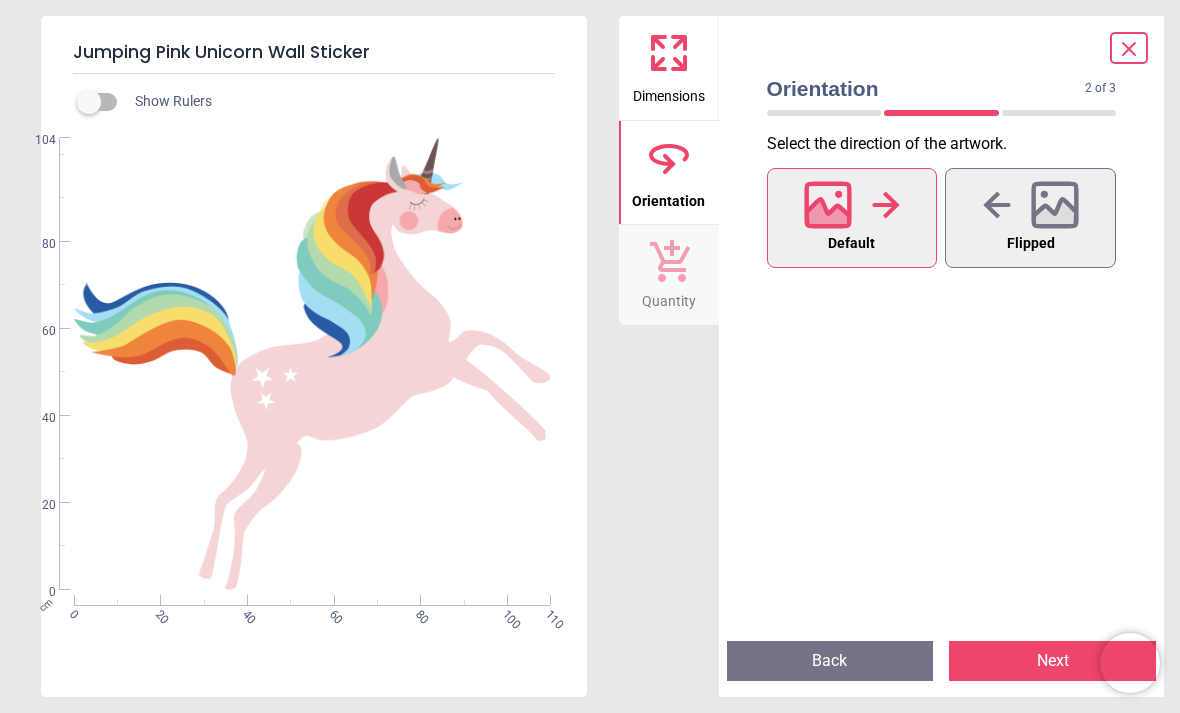 click on "Next" at bounding box center [1052, 661] 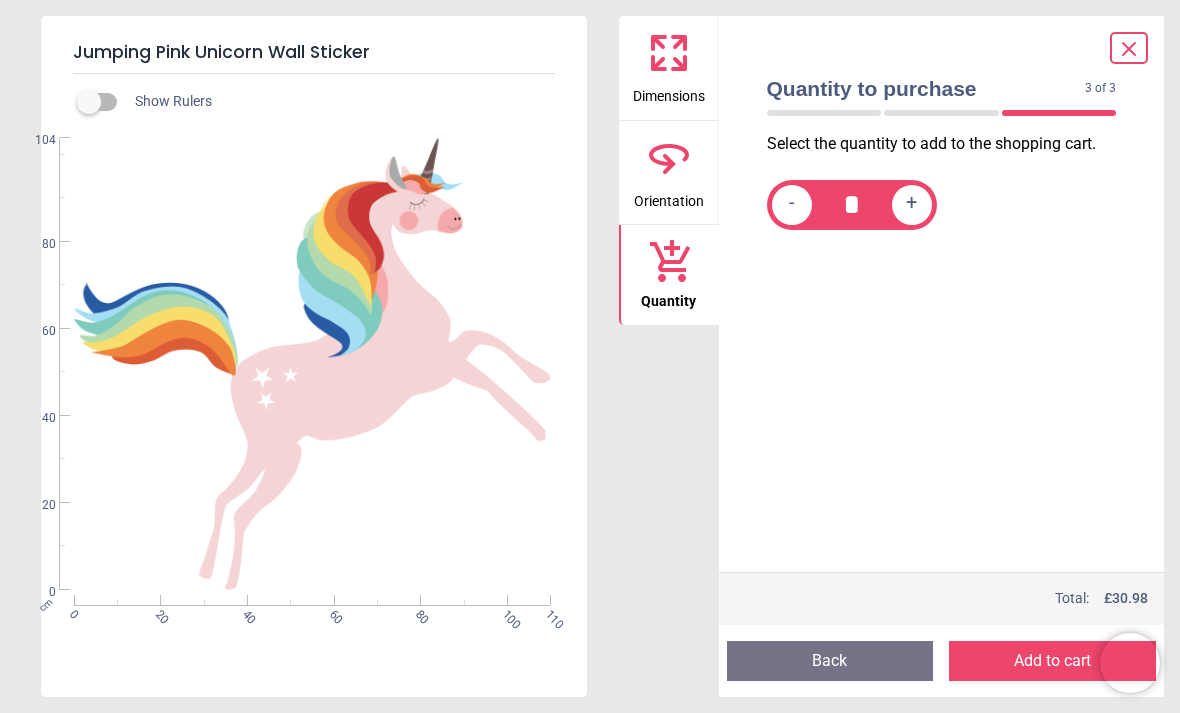 click on "Add to cart" at bounding box center (1052, 661) 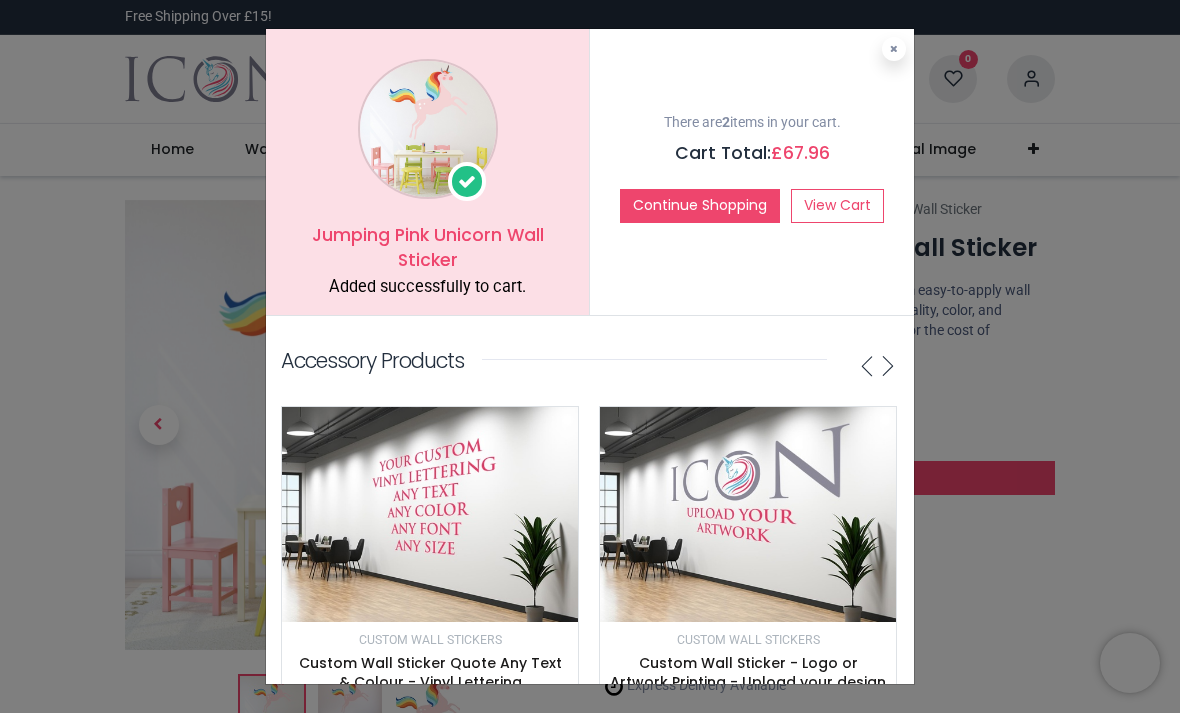 click on "View Cart" at bounding box center [837, 206] 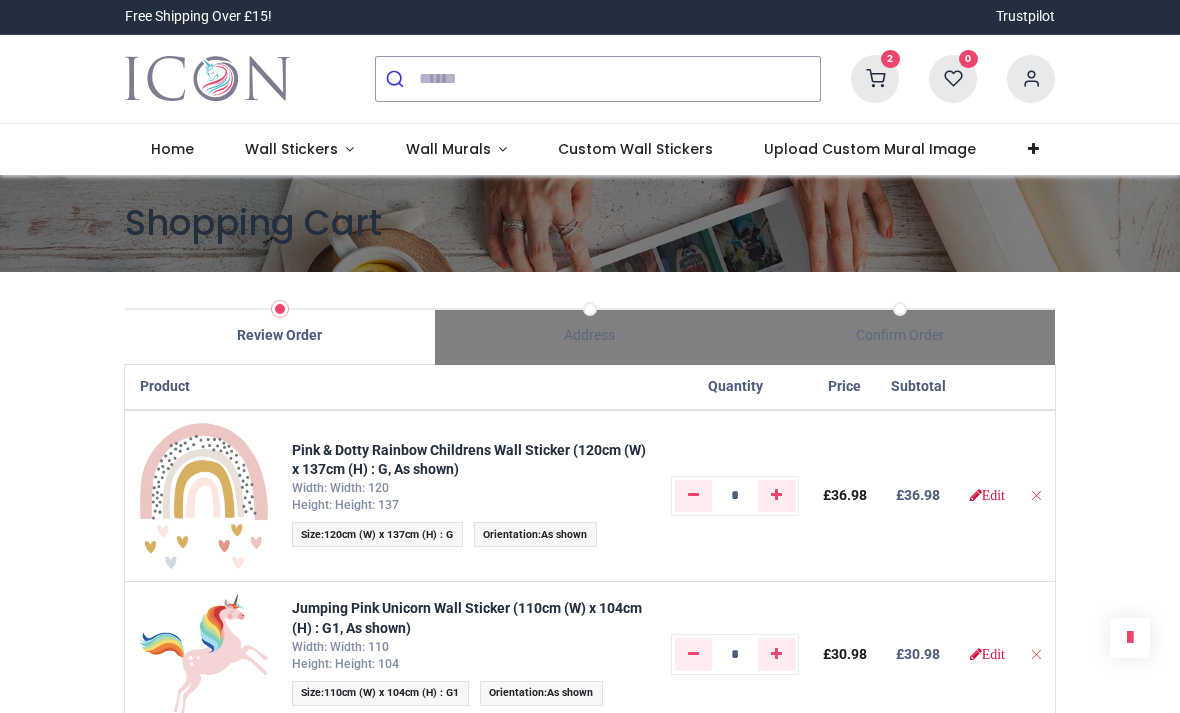 scroll, scrollTop: 0, scrollLeft: 0, axis: both 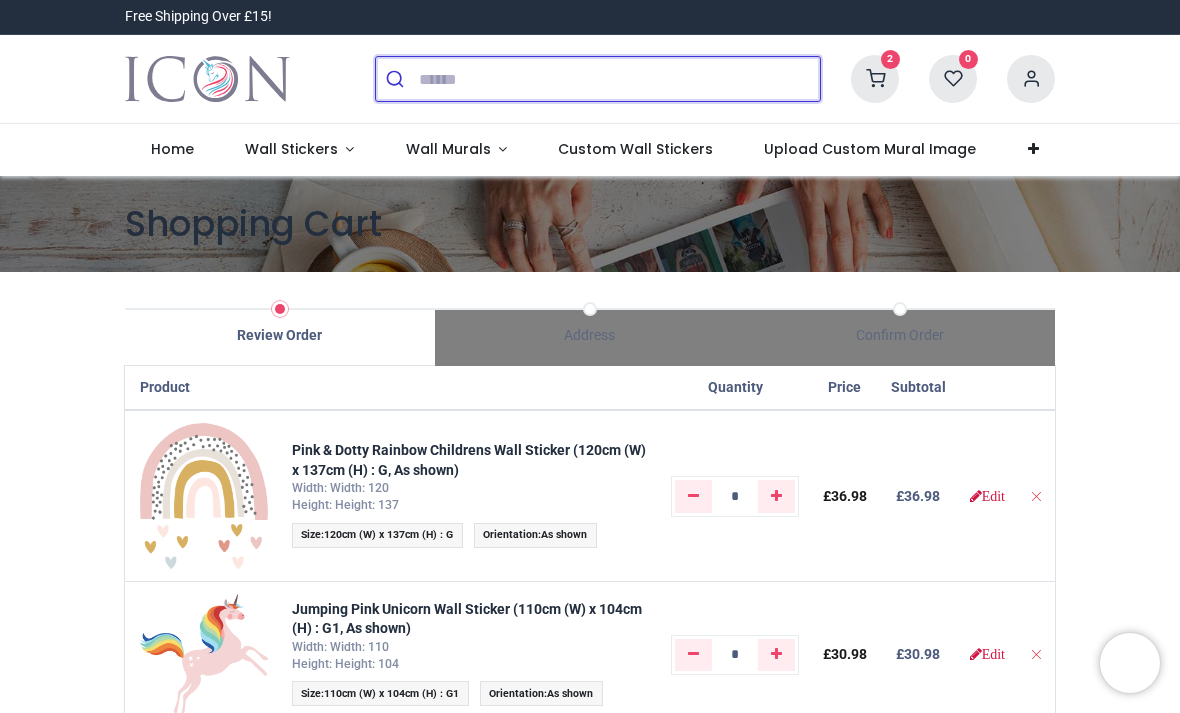 click at bounding box center (619, 79) 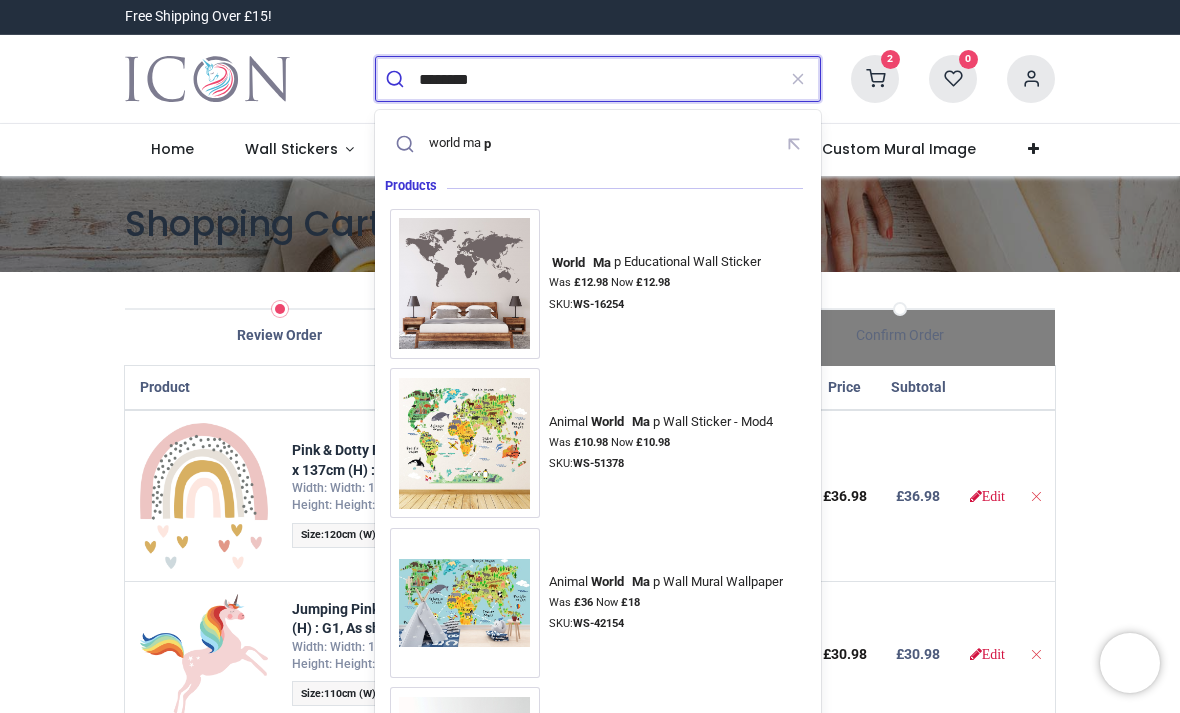 type on "*********" 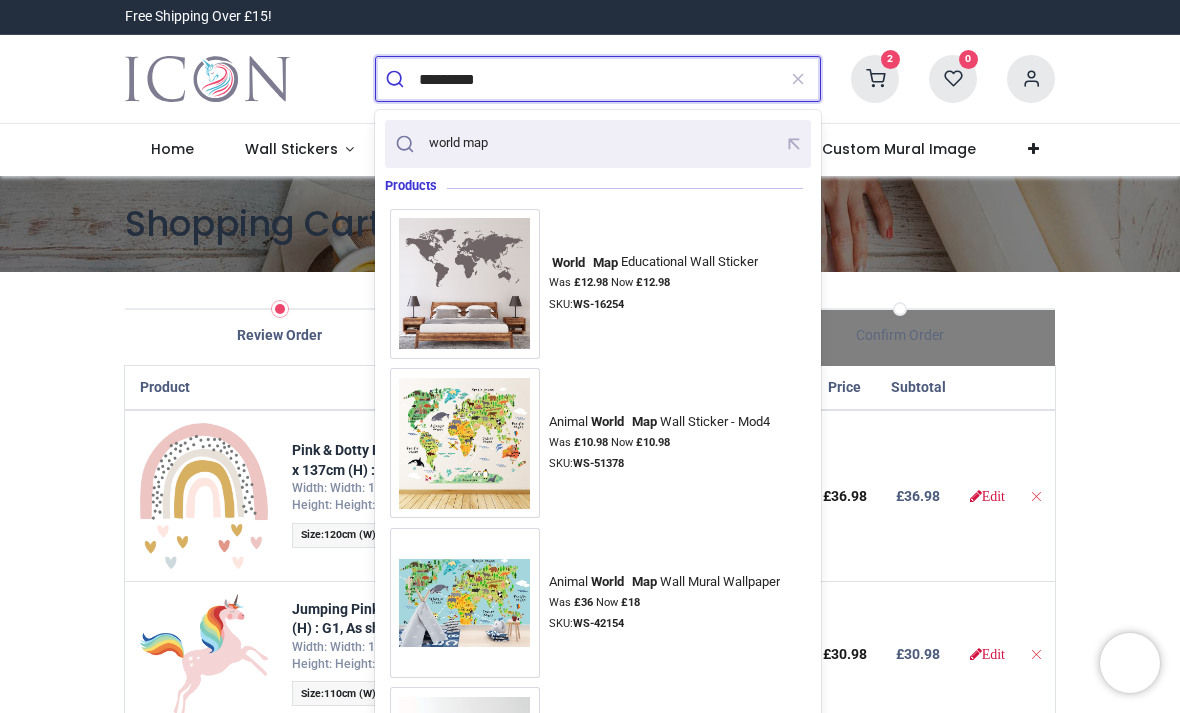 click on "world   map" at bounding box center [458, 143] 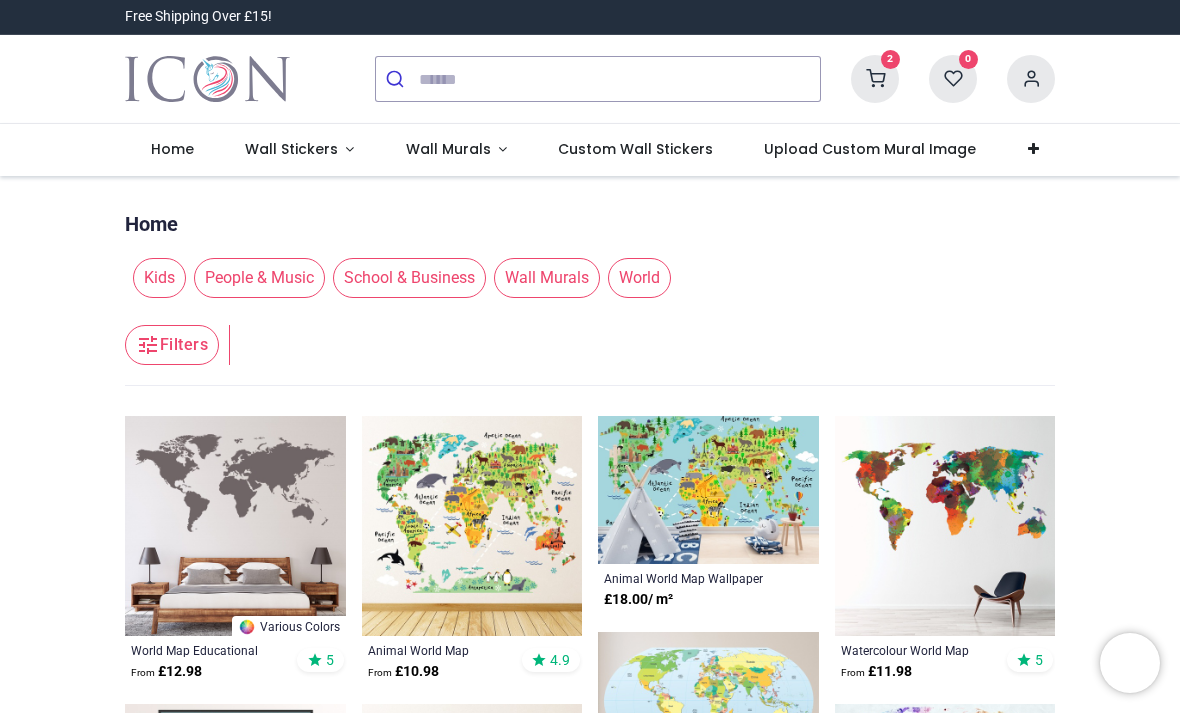 scroll, scrollTop: 0, scrollLeft: 0, axis: both 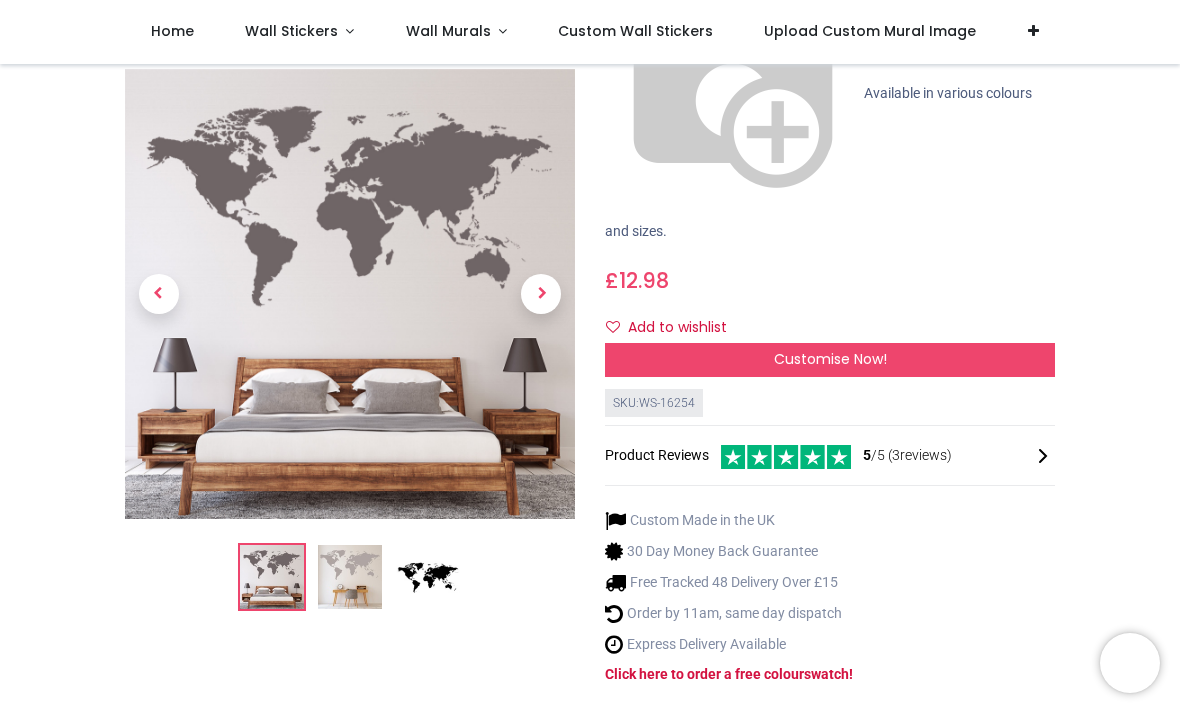 click at bounding box center [428, 577] 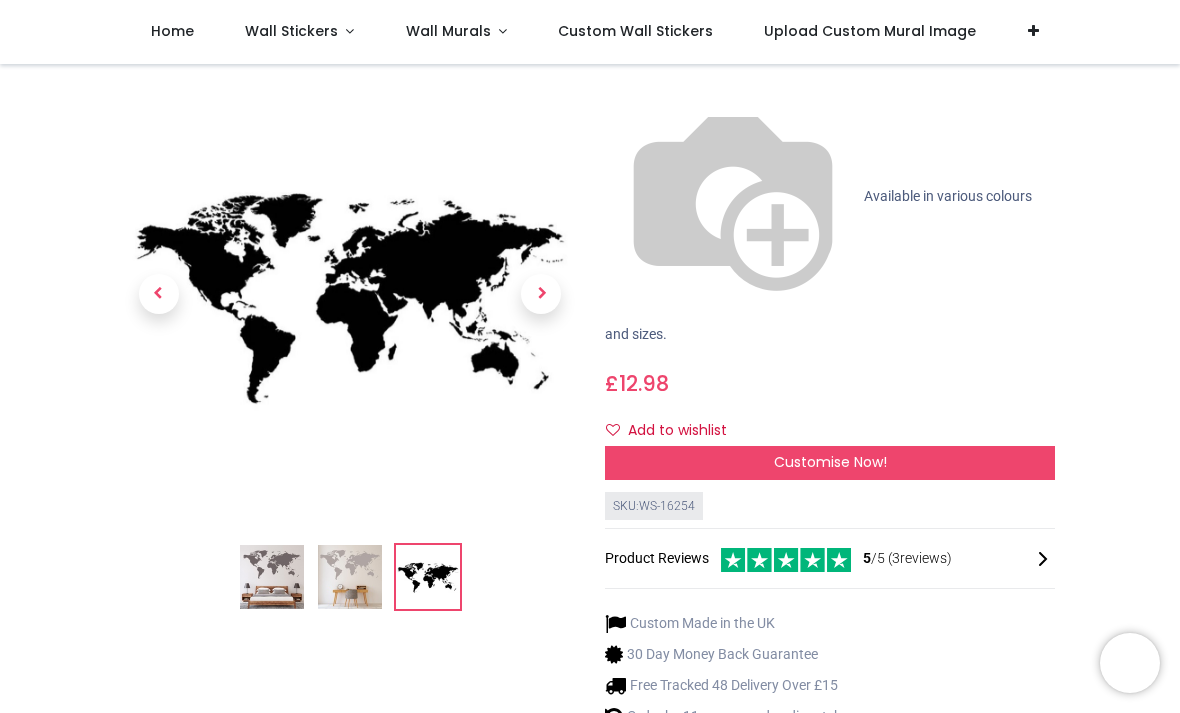 scroll, scrollTop: 96, scrollLeft: 0, axis: vertical 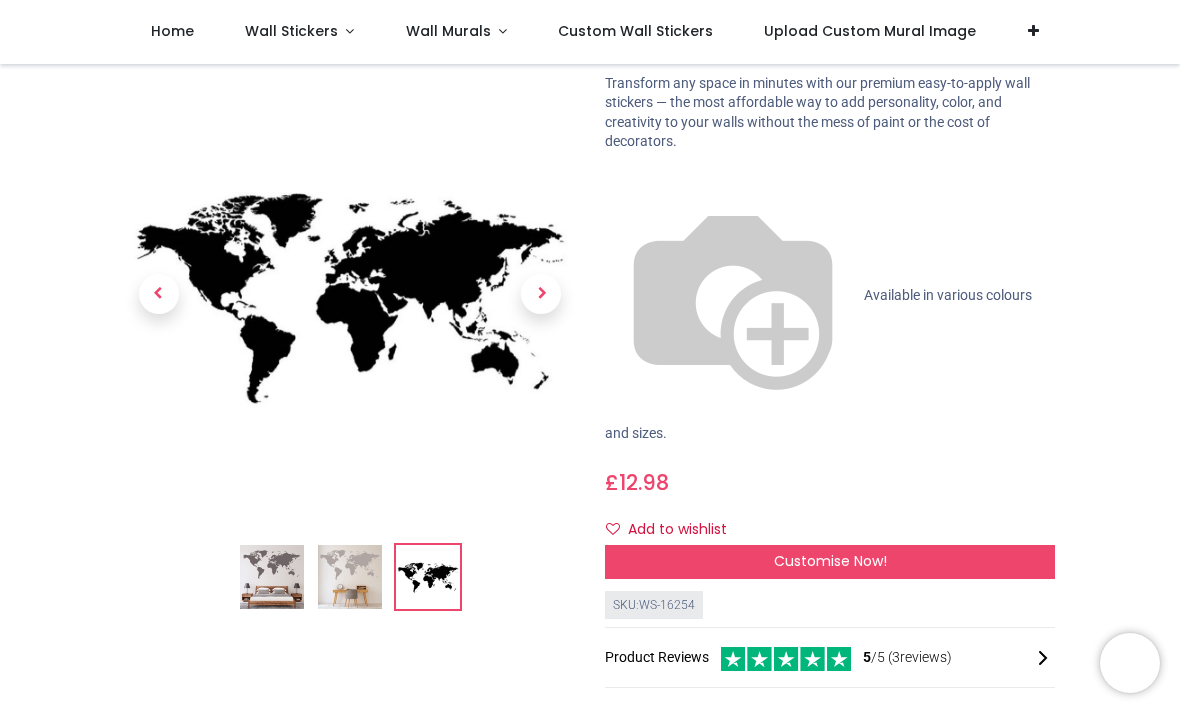 click on "Customise Now!" at bounding box center [830, 562] 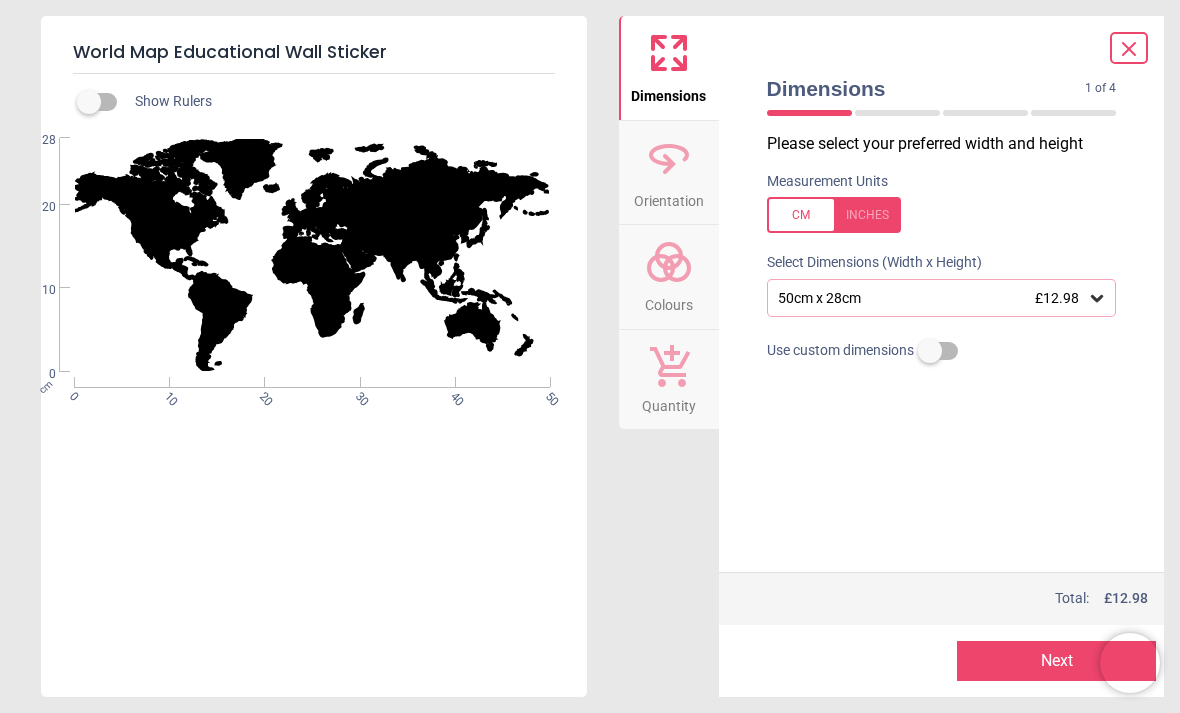 click on "50cm  x  28cm       £12.98" at bounding box center [932, 298] 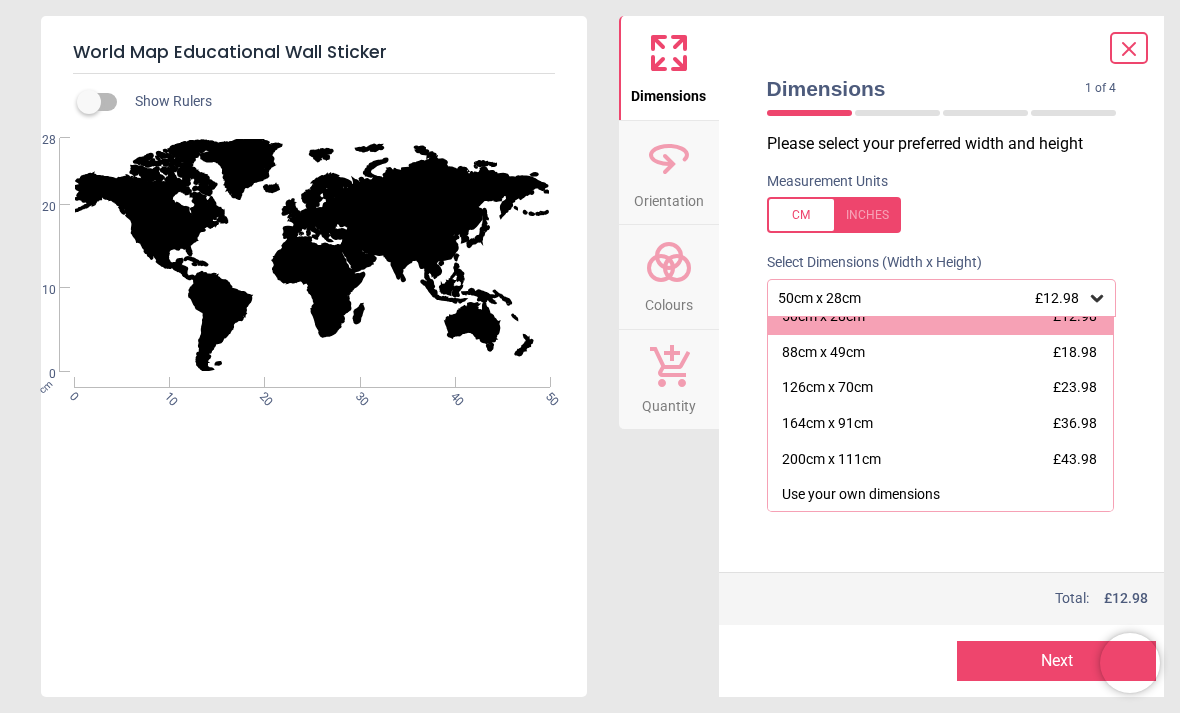 scroll, scrollTop: 16, scrollLeft: 0, axis: vertical 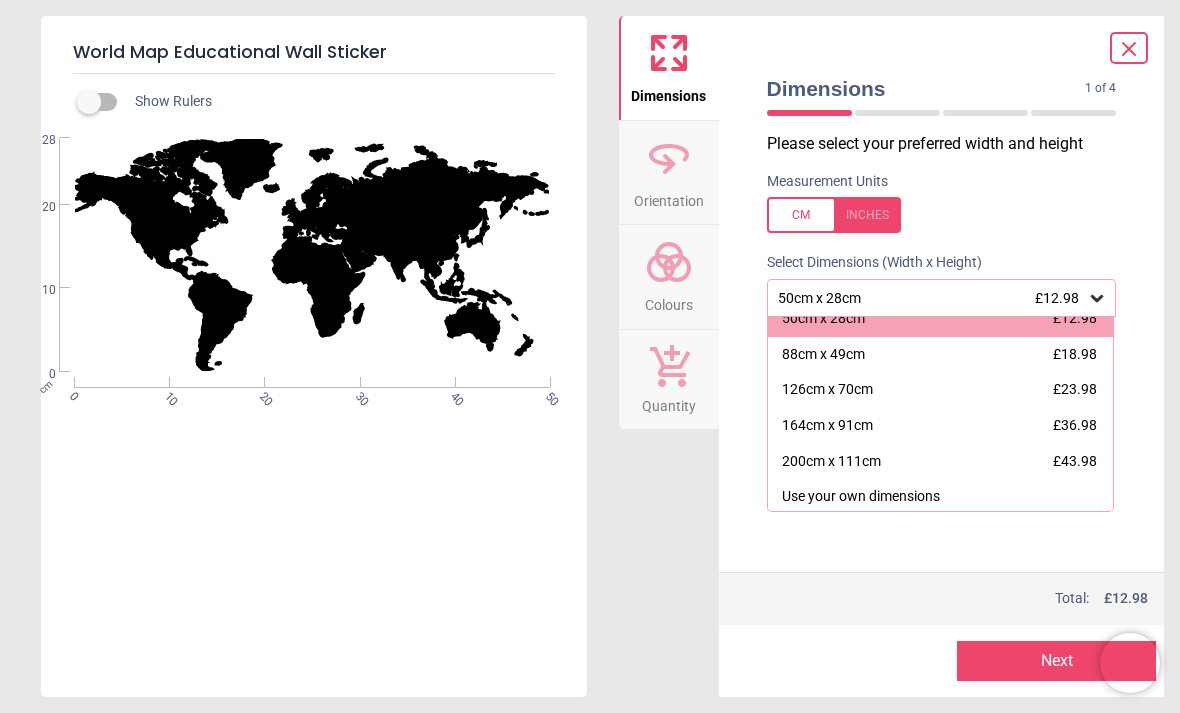 click on "200cm  x  111cm       £43.98" at bounding box center [941, 462] 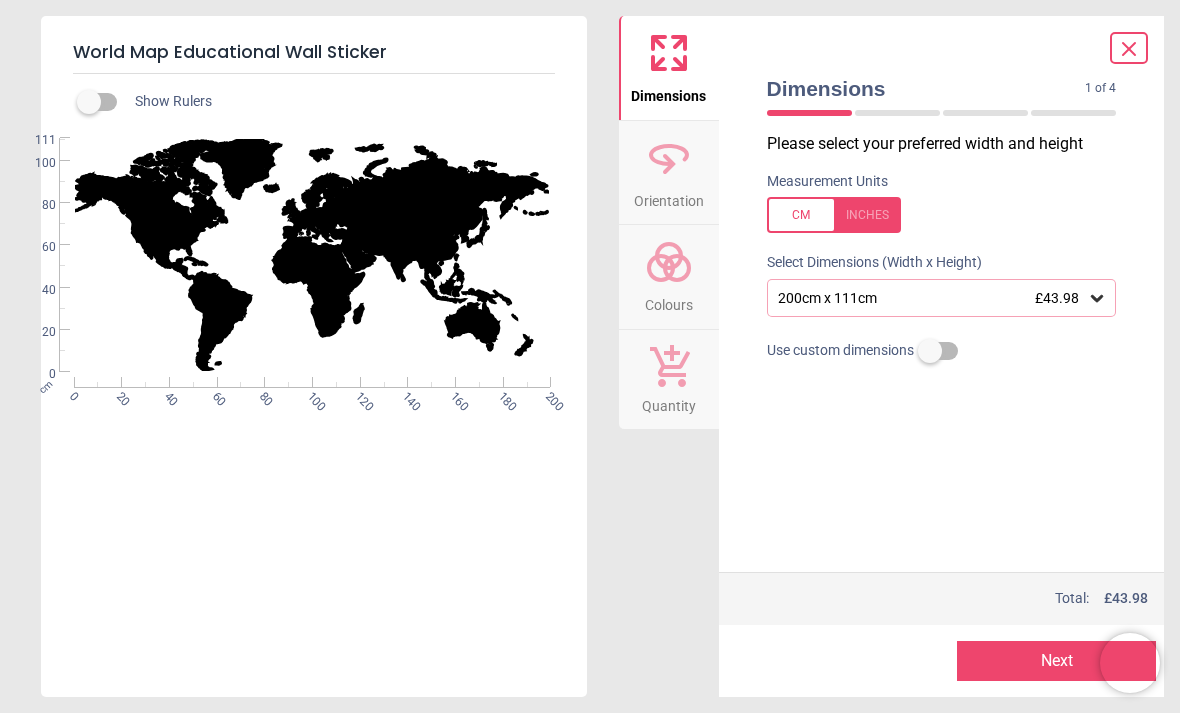 click on "Colours" at bounding box center [669, 277] 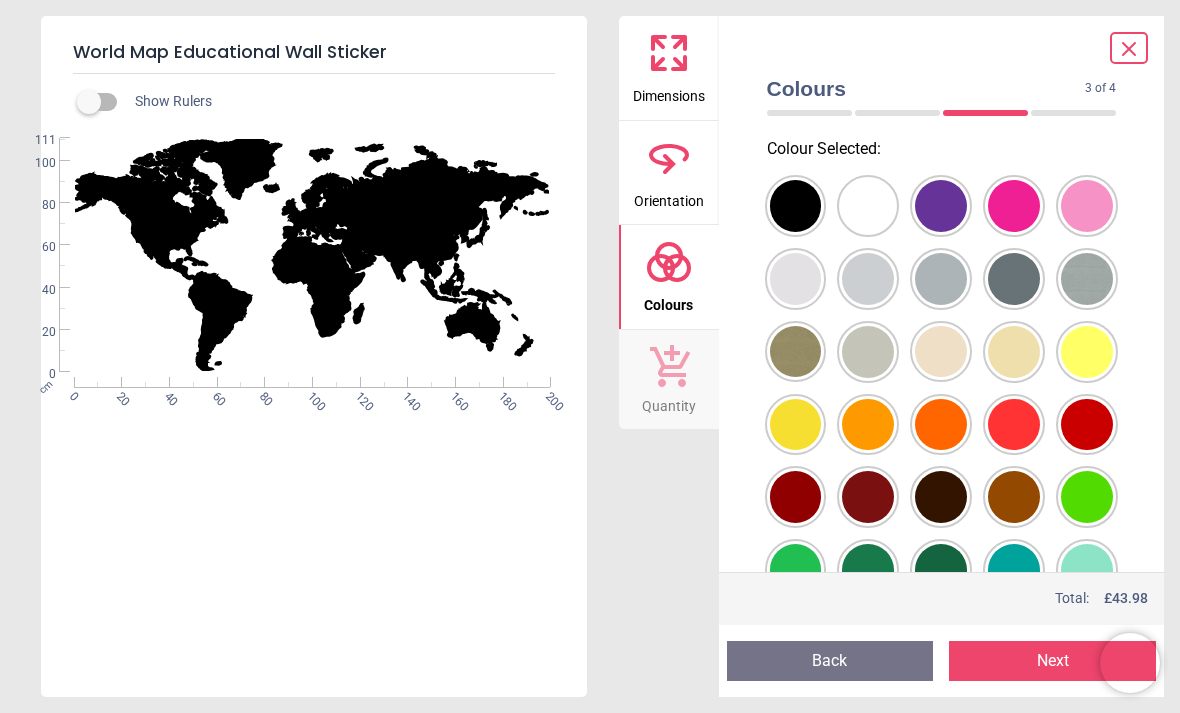 click at bounding box center (796, 206) 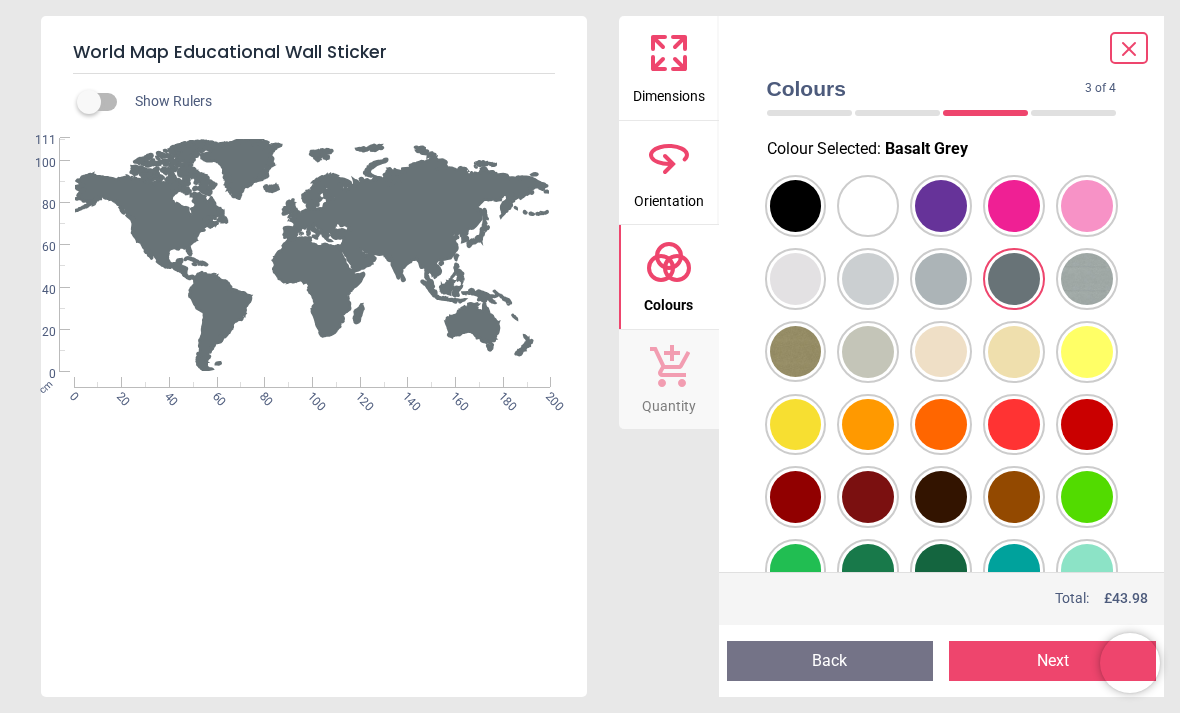 scroll, scrollTop: 0, scrollLeft: 0, axis: both 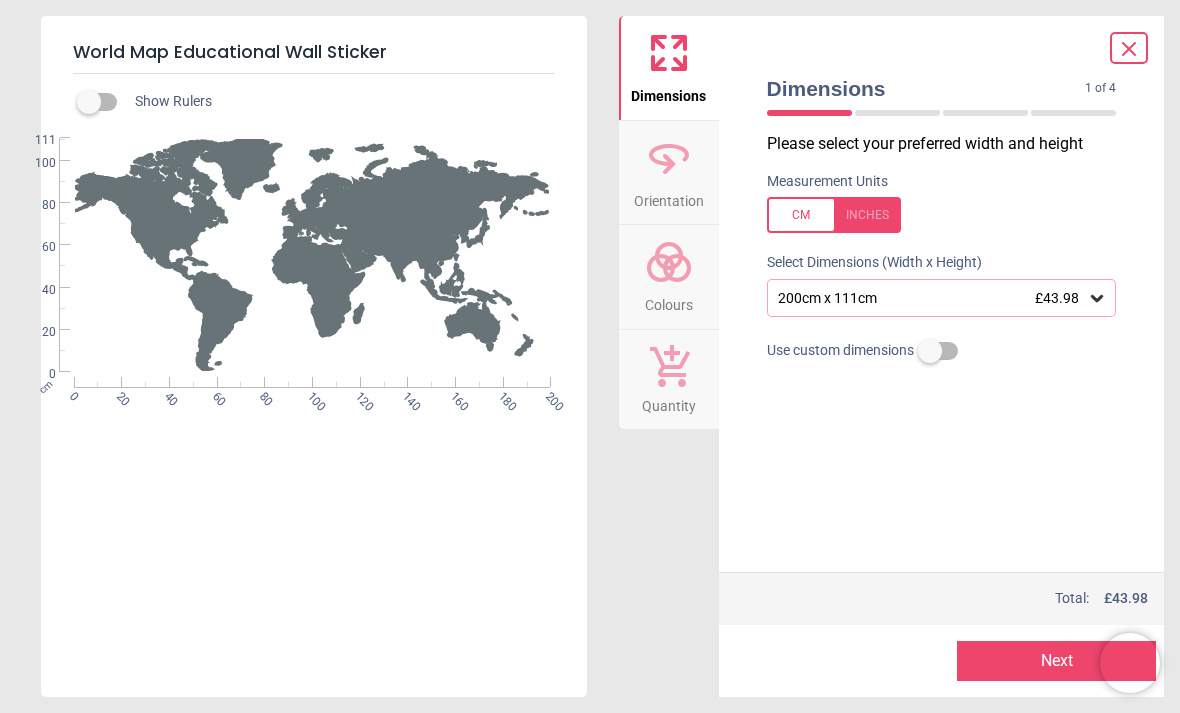 click at bounding box center (930, 351) 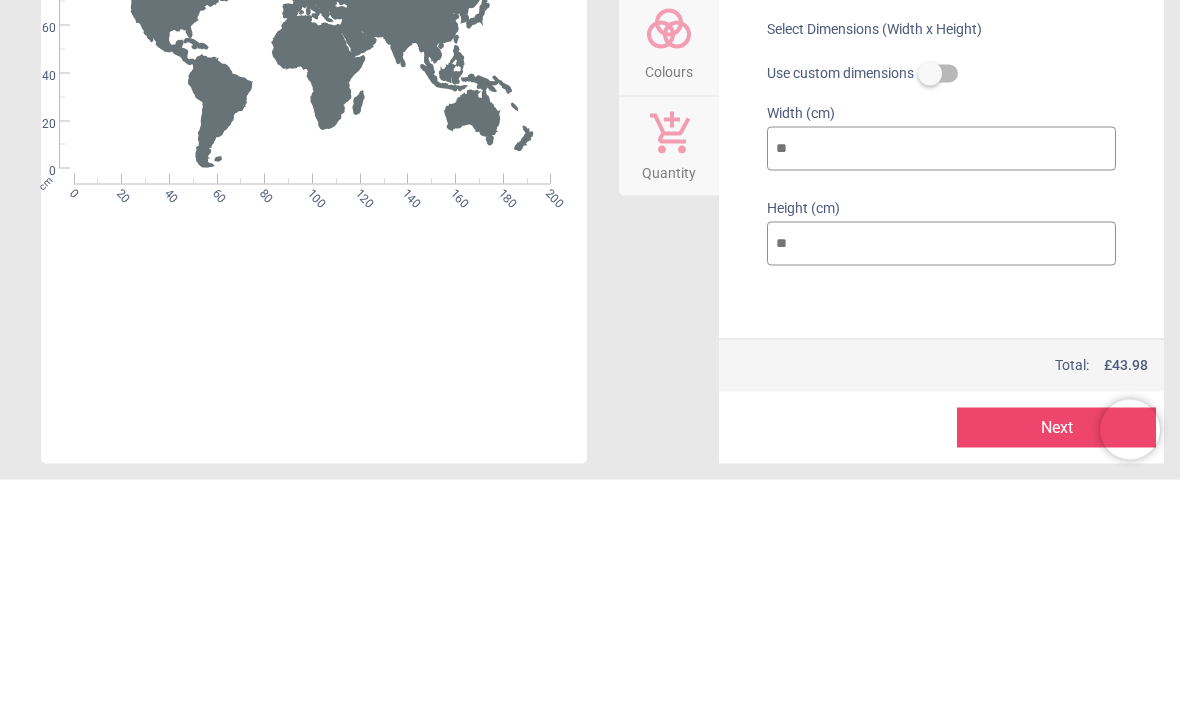 type on "**" 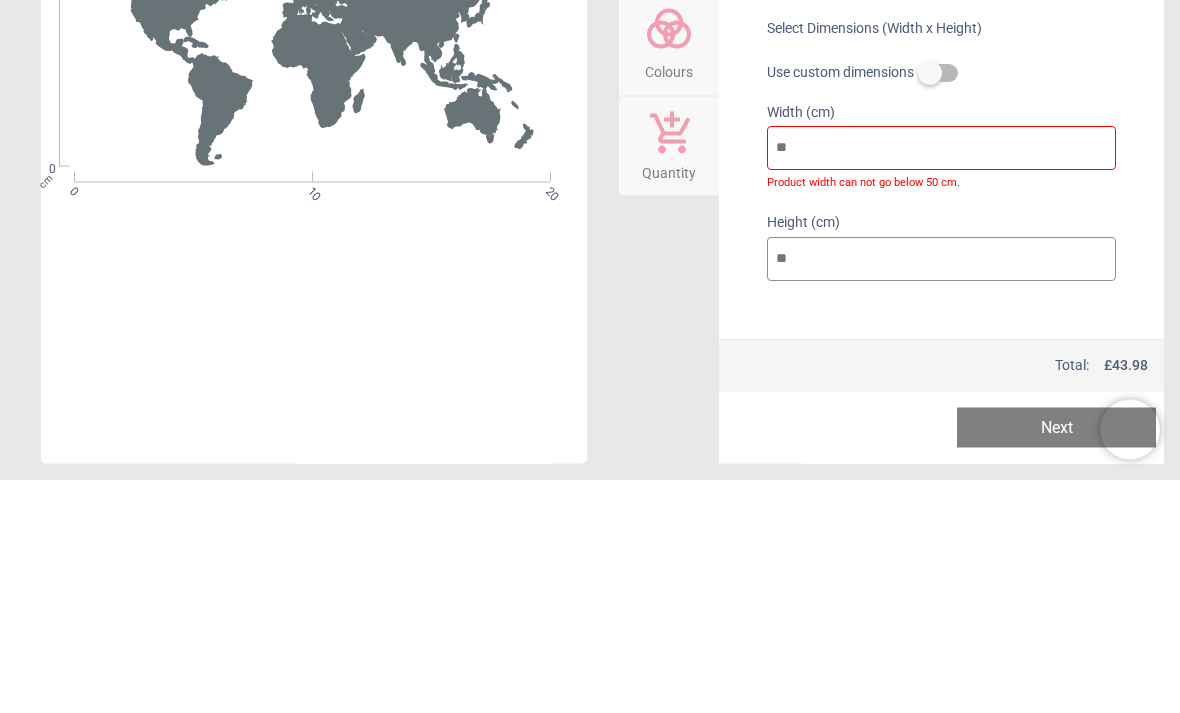 type on "*" 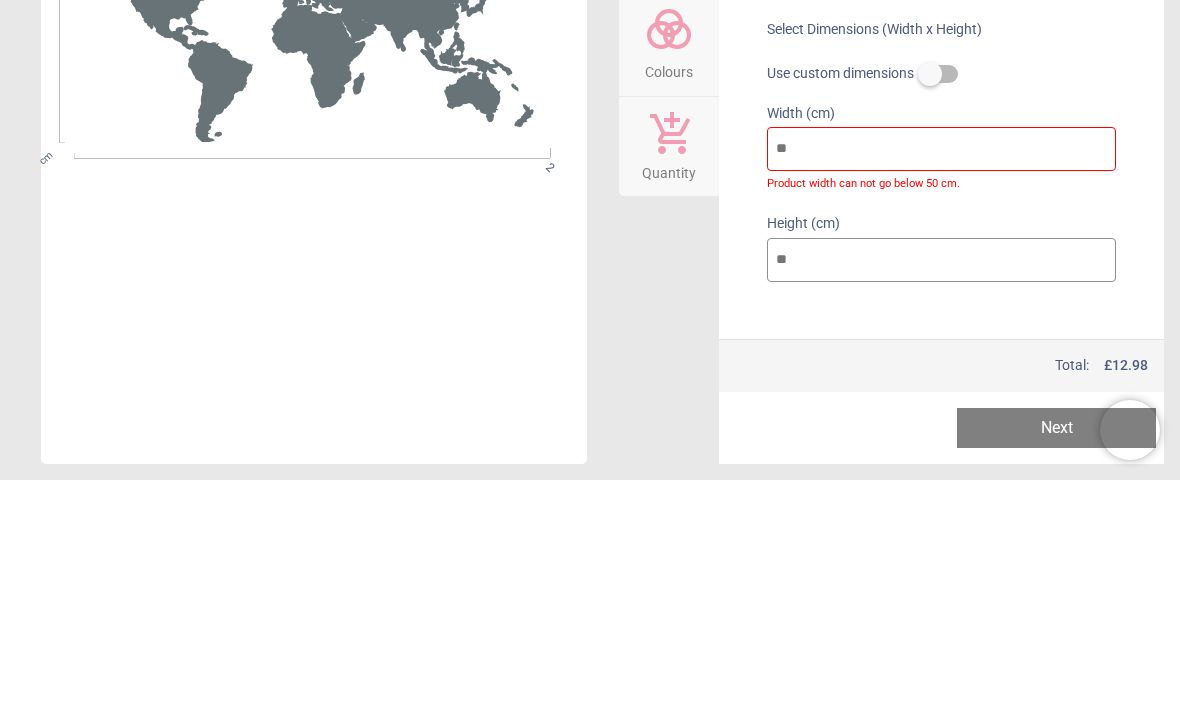 type on "**" 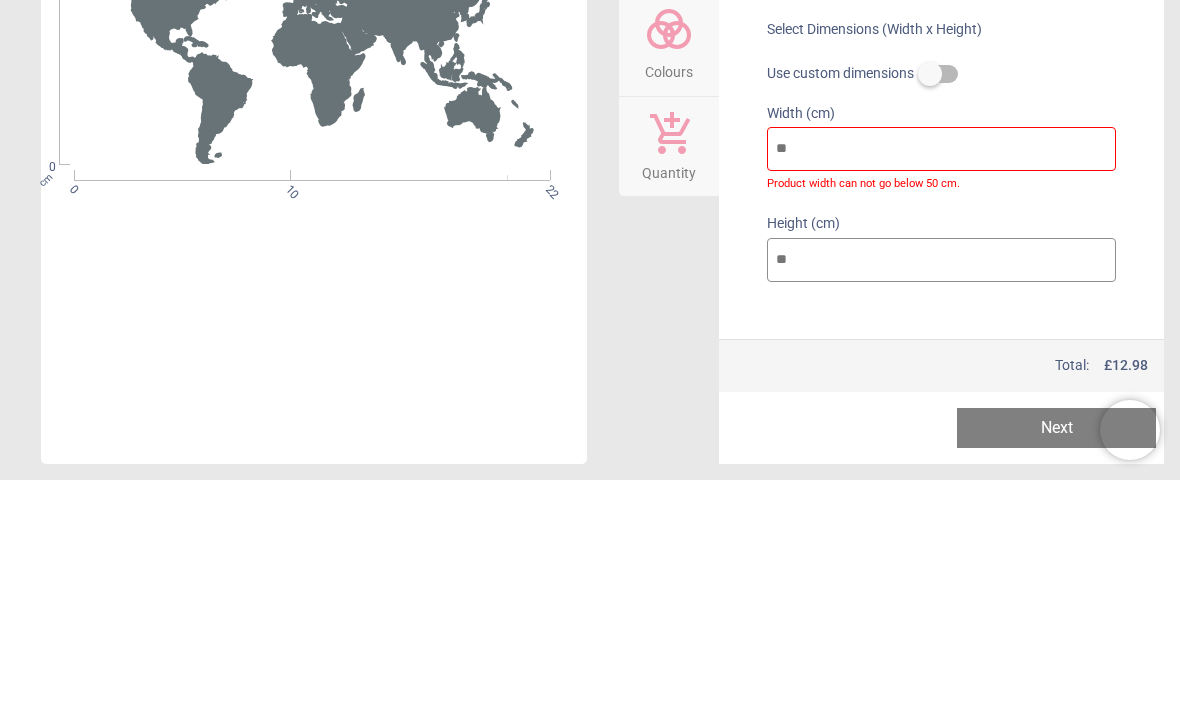 type on "***" 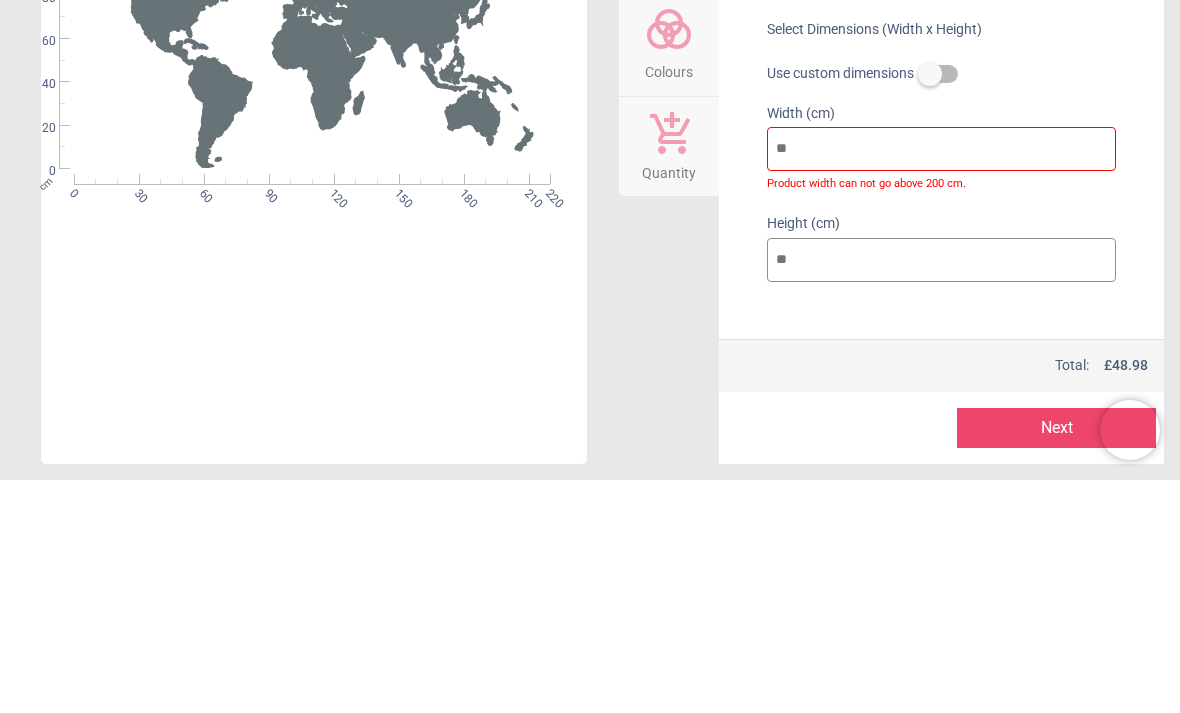 click on "Dimensions 1   of   4 1   of  5 Please select your preferred width and height Measurement Units Select Dimensions (Width x Height) Use custom dimensions Width (cm) *** Product width can not go above  200 cm. Height (cm) *** Price :  Total: £ 48.98   Preview Next Next" at bounding box center (942, 356) 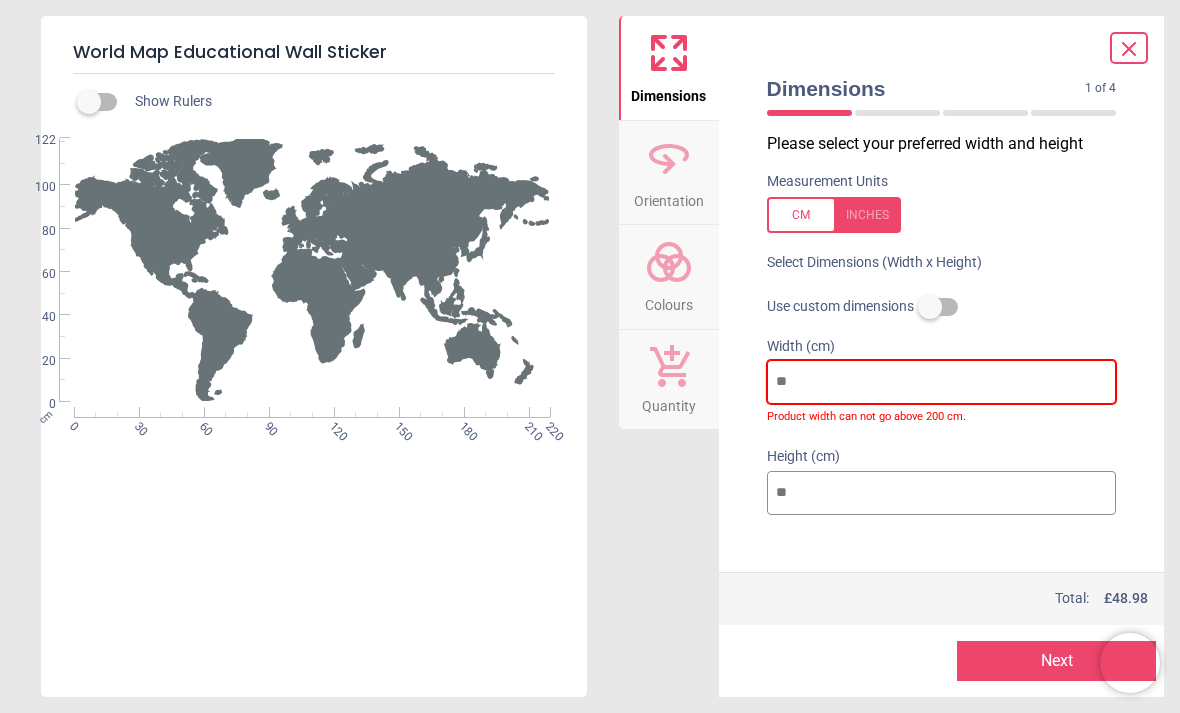 click on "***" at bounding box center [942, 382] 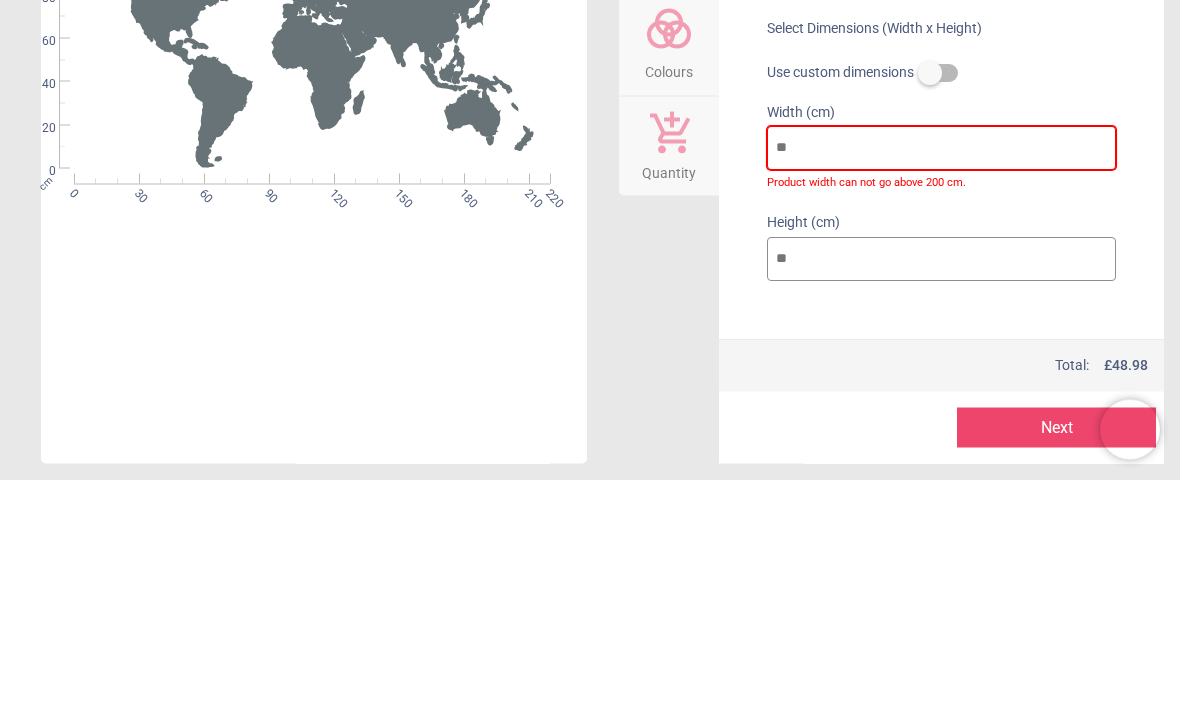 type on "**" 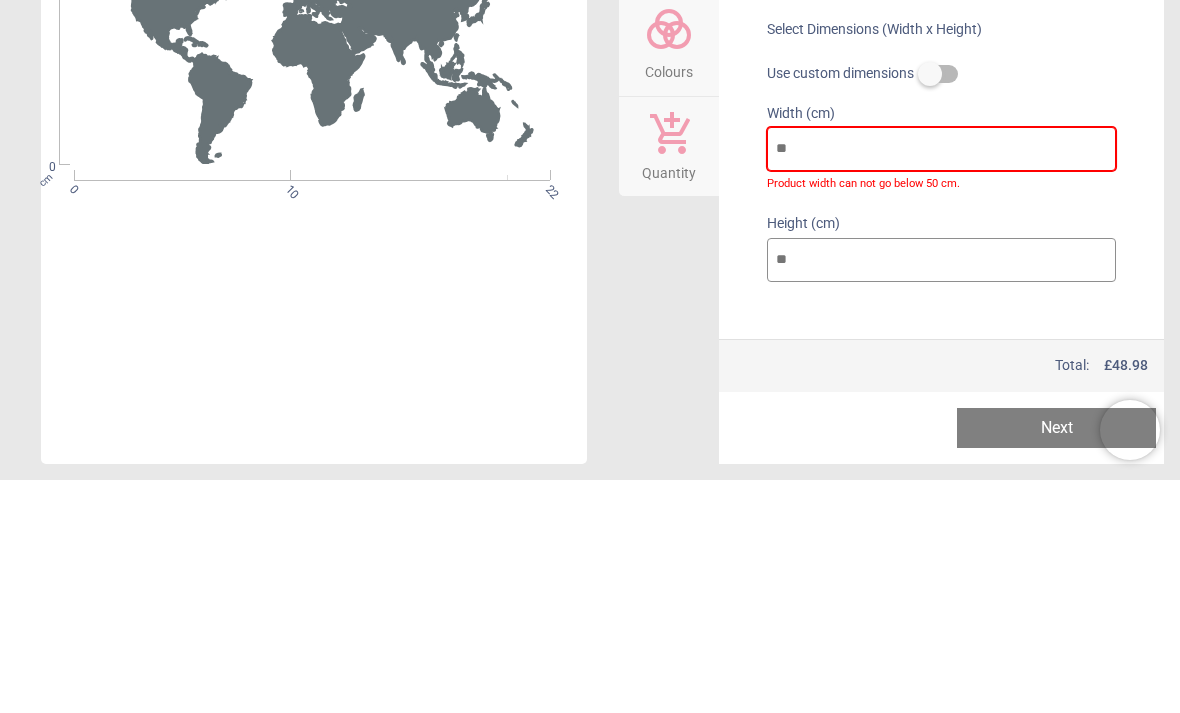 type on "*" 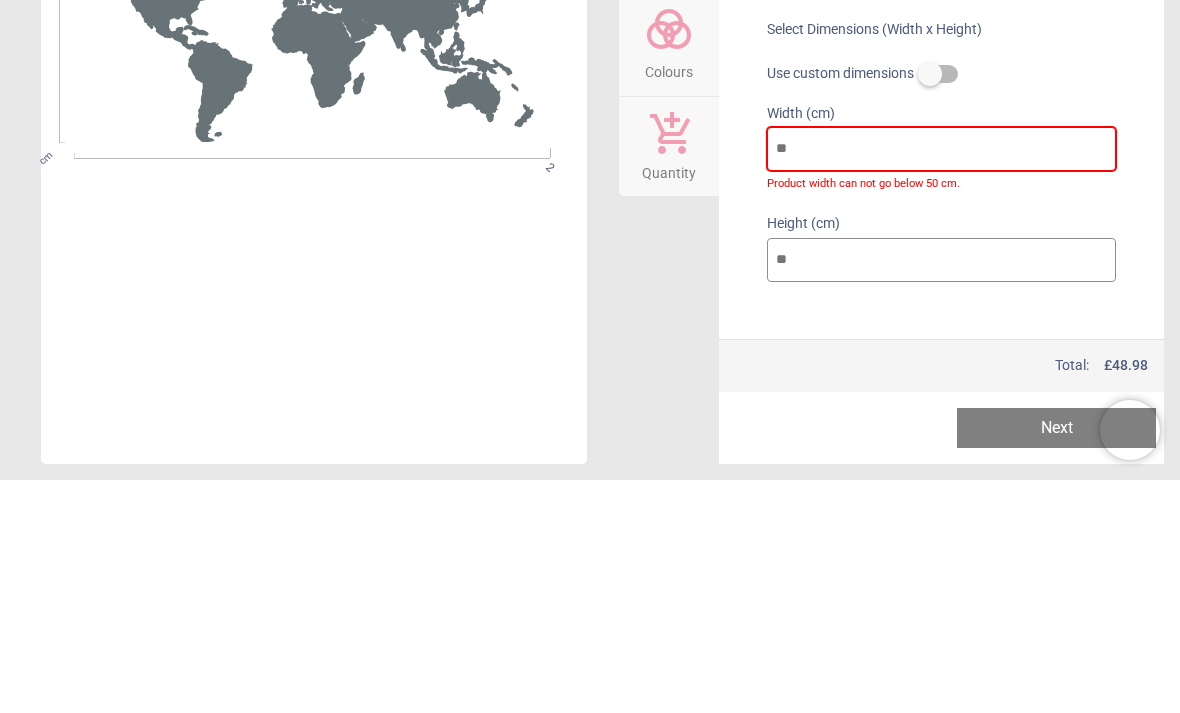type 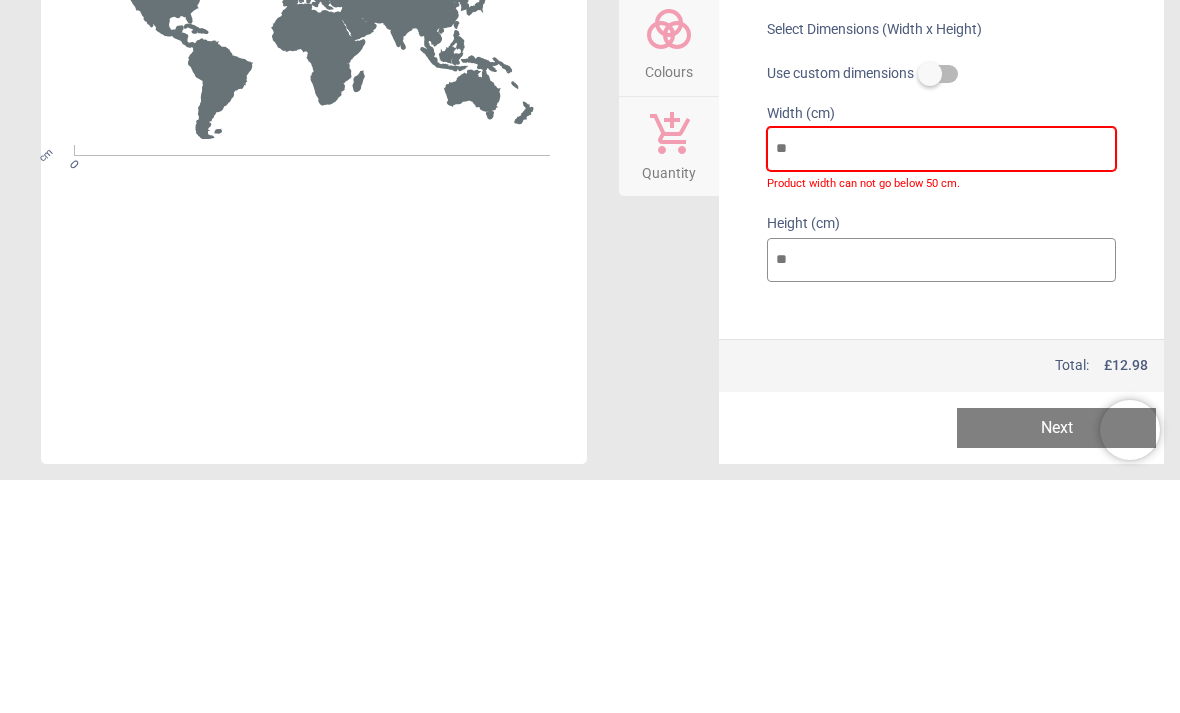 type 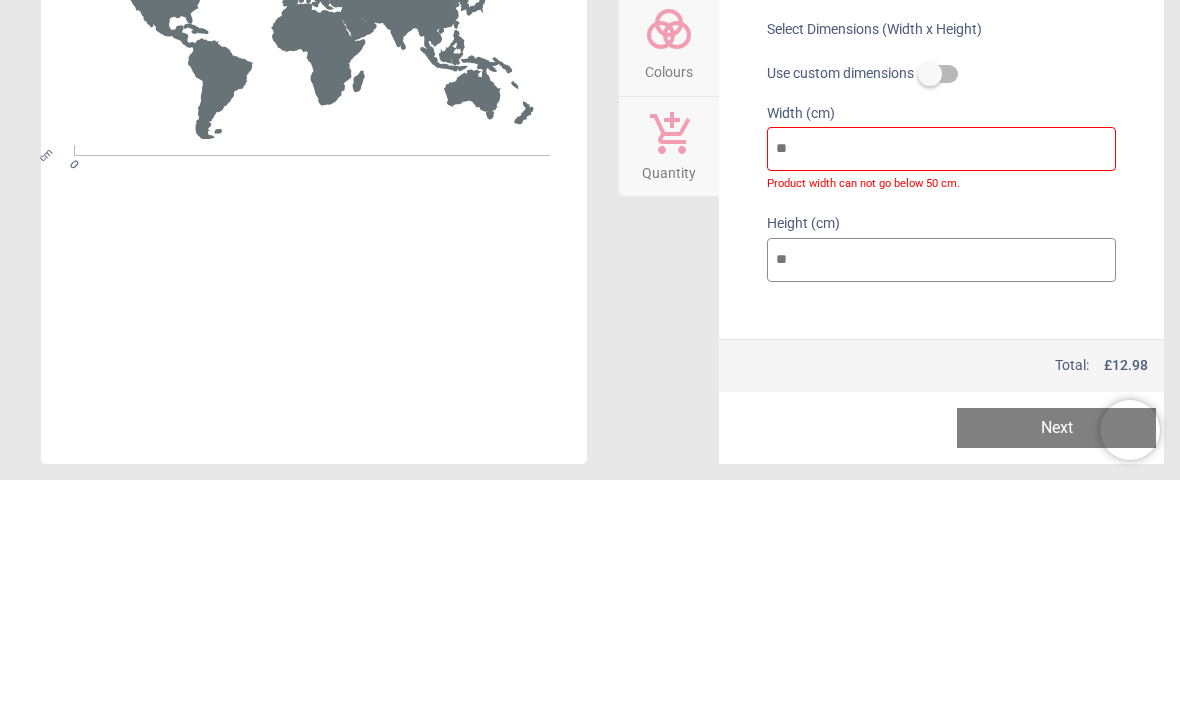 click on "Height (cm)" at bounding box center (942, 482) 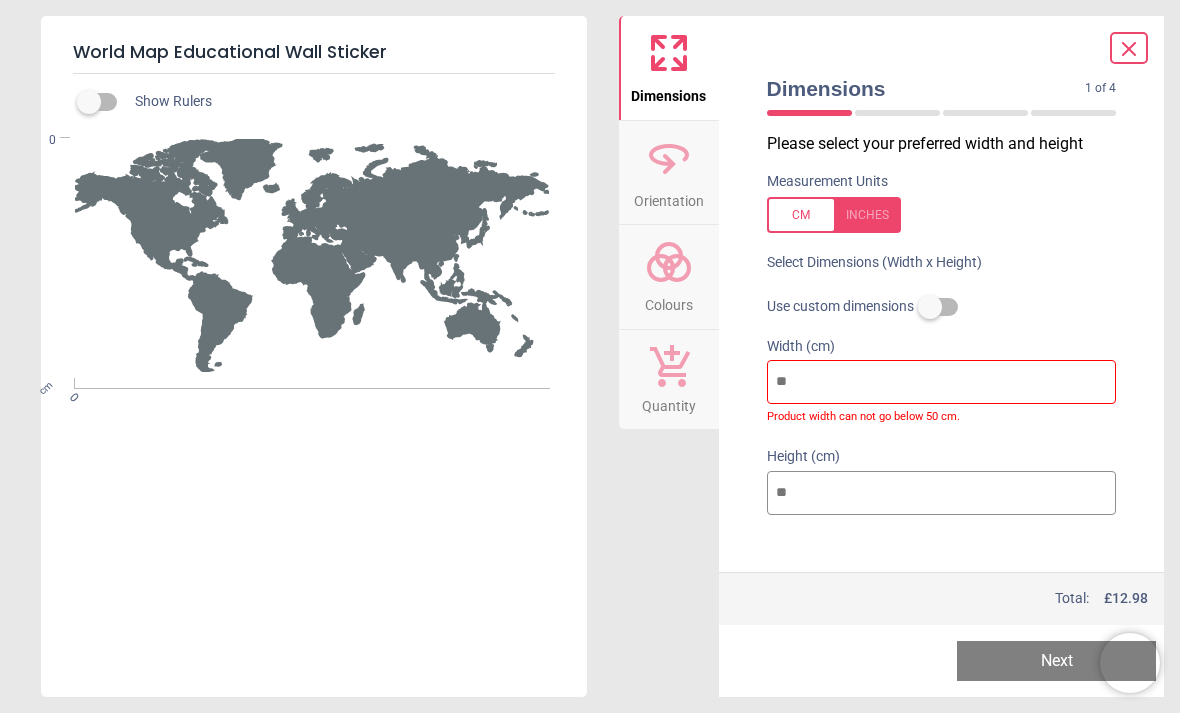 click at bounding box center [930, 307] 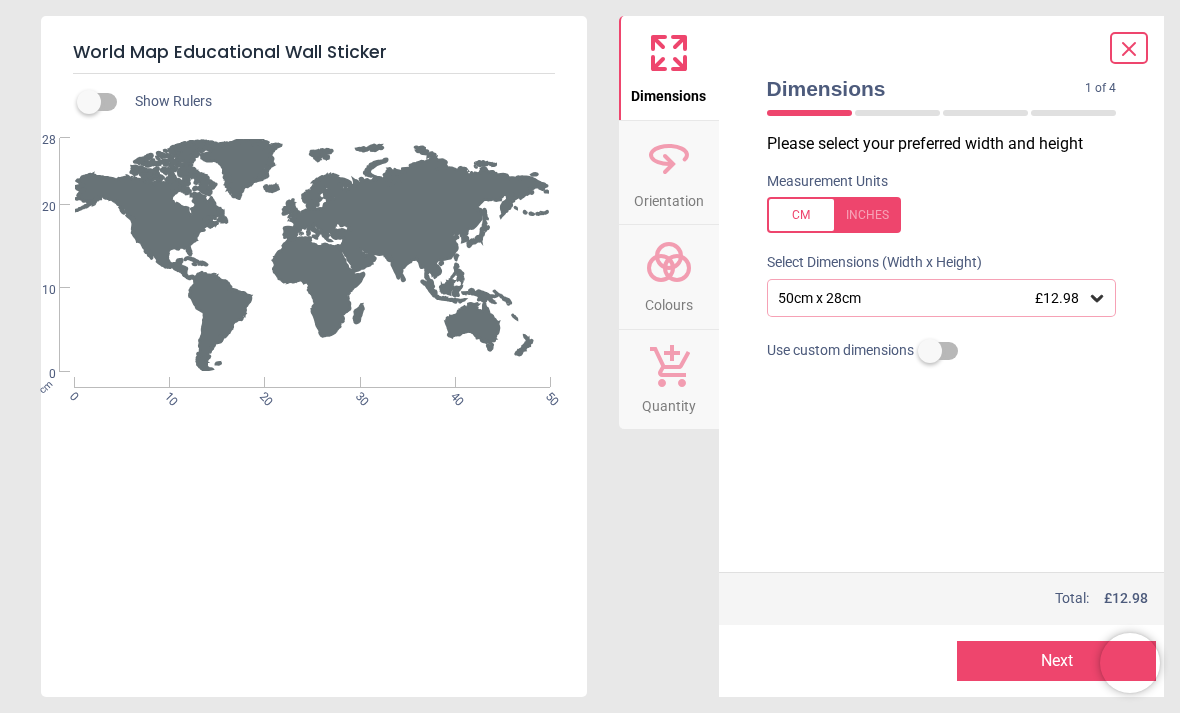 click on "50cm  x  28cm       £12.98" at bounding box center (942, 298) 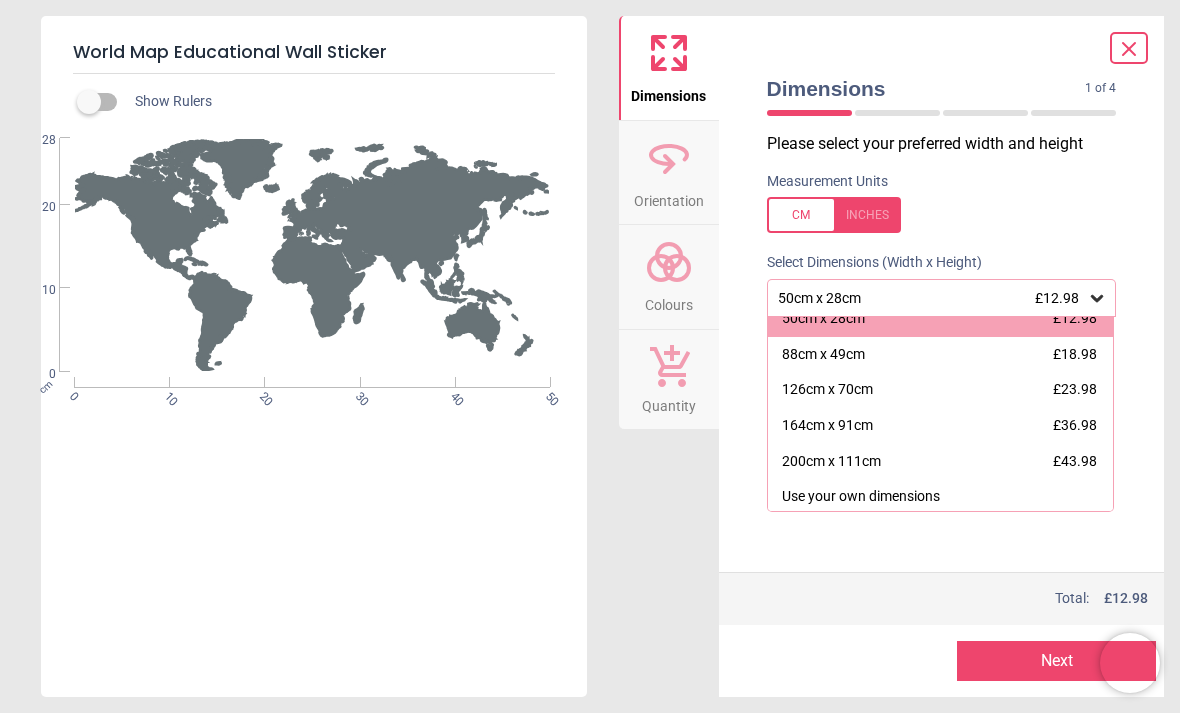 scroll, scrollTop: 16, scrollLeft: 0, axis: vertical 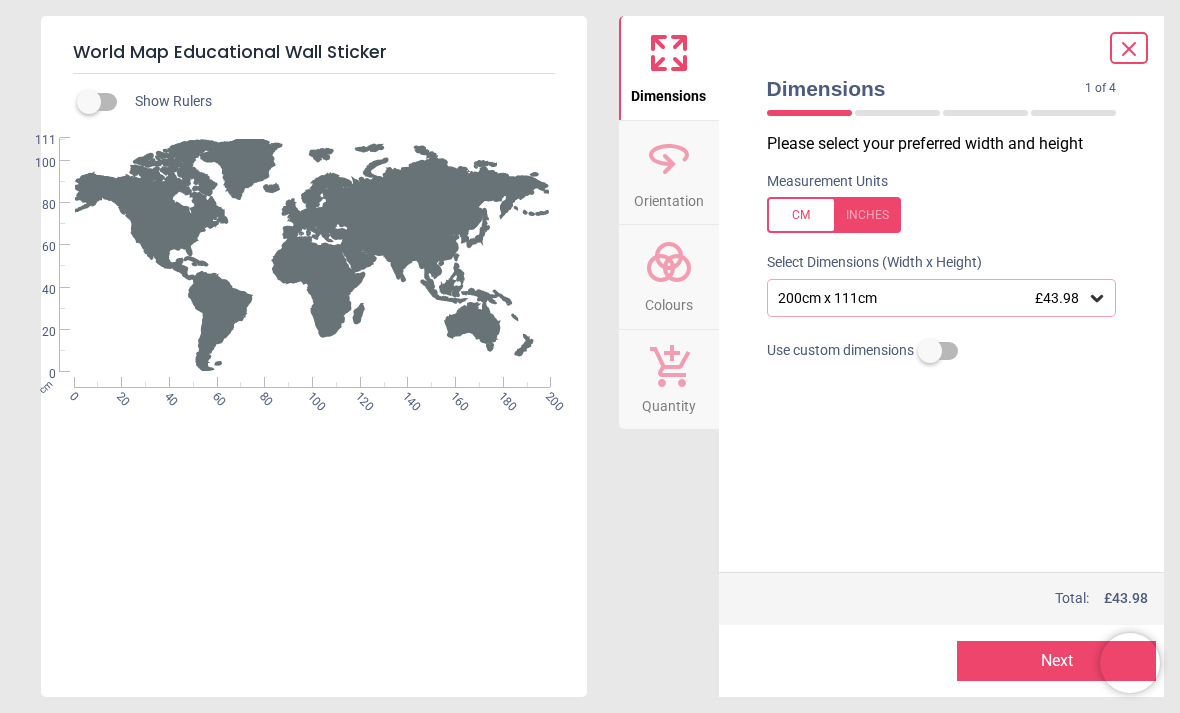 click on "World Map Educational Wall Sticker     Show Rulers WS-16254
Created with Snap cm 0 20 40 60 80 100 120 140 160 180 200 0 20 40 60 80 100 111   Dimensions Orientation Colours Quantity Dimensions 1   of   4 1   of  5 Please select your preferred width and height Measurement Units Select Dimensions (Width x Height) 200cm  x  111cm       £43.98 Use custom dimensions Price :  Total: £ 43.98   Preview Next Next" at bounding box center [590, 356] 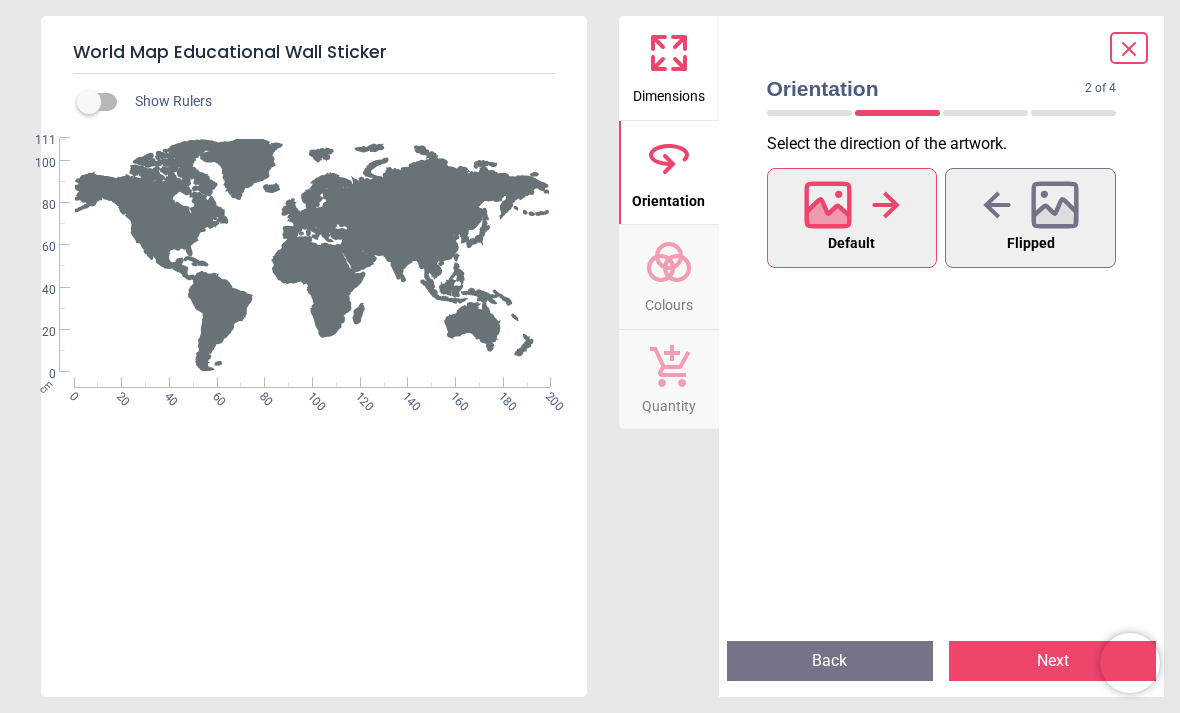 click on "Next" at bounding box center [1052, 661] 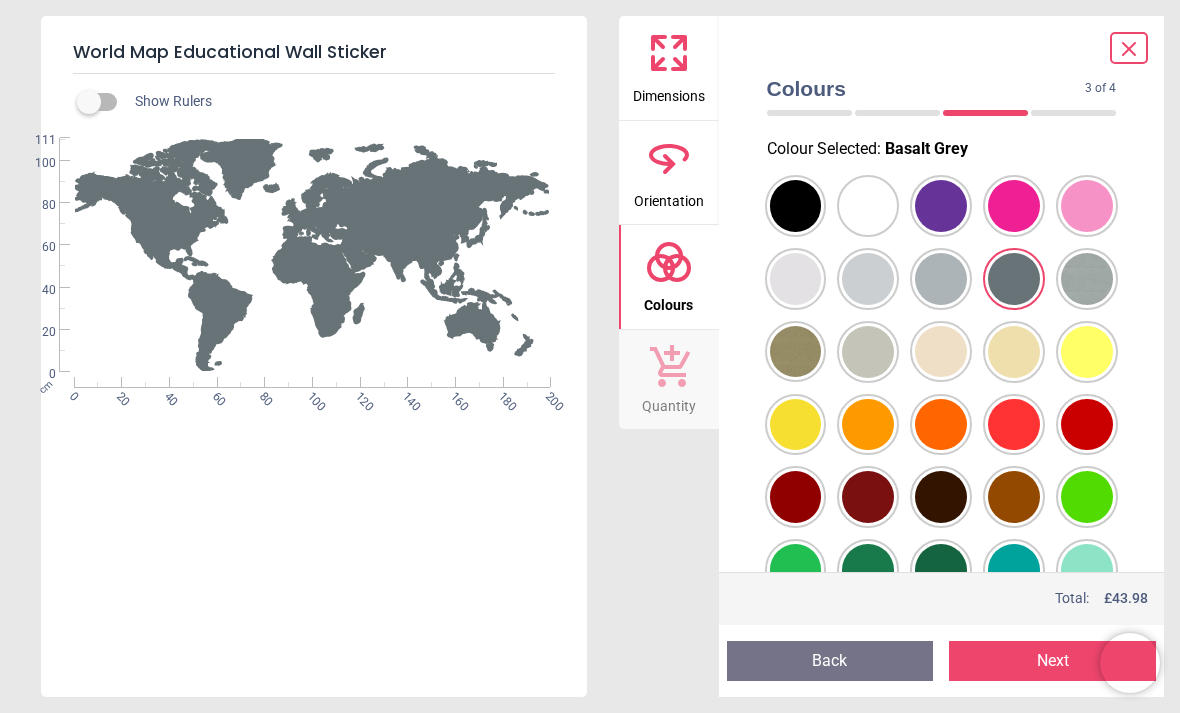 click at bounding box center [1014, 279] 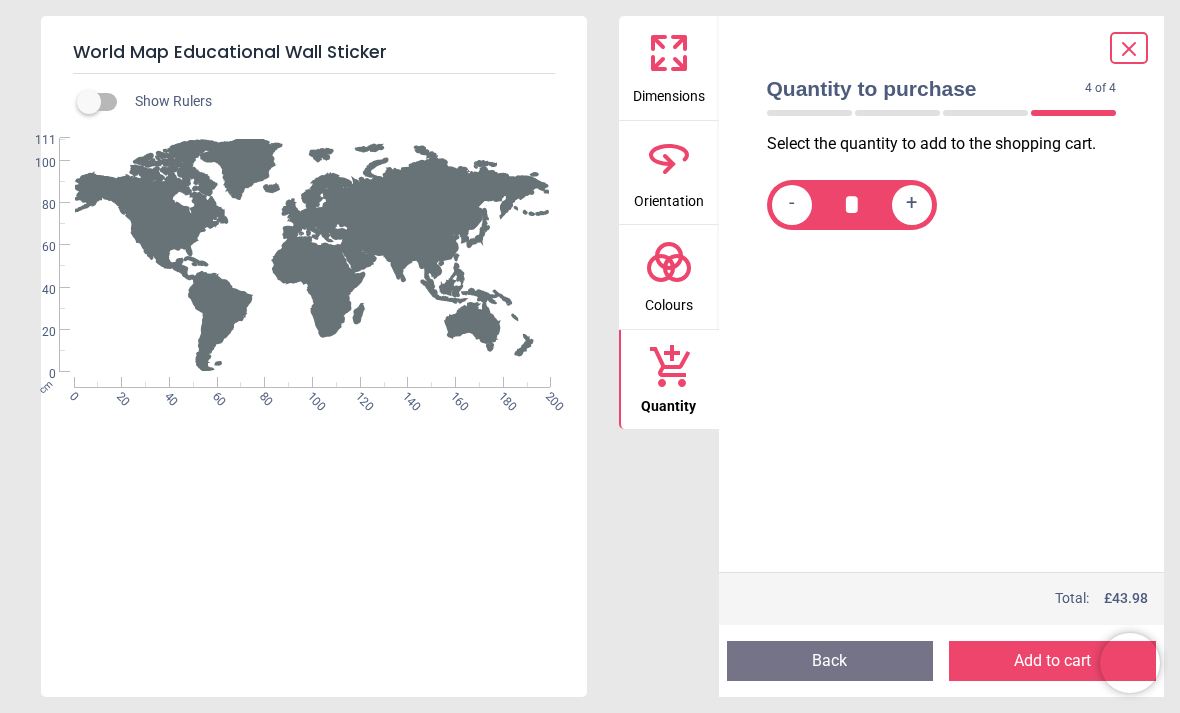 click on "Add to cart" at bounding box center [1052, 661] 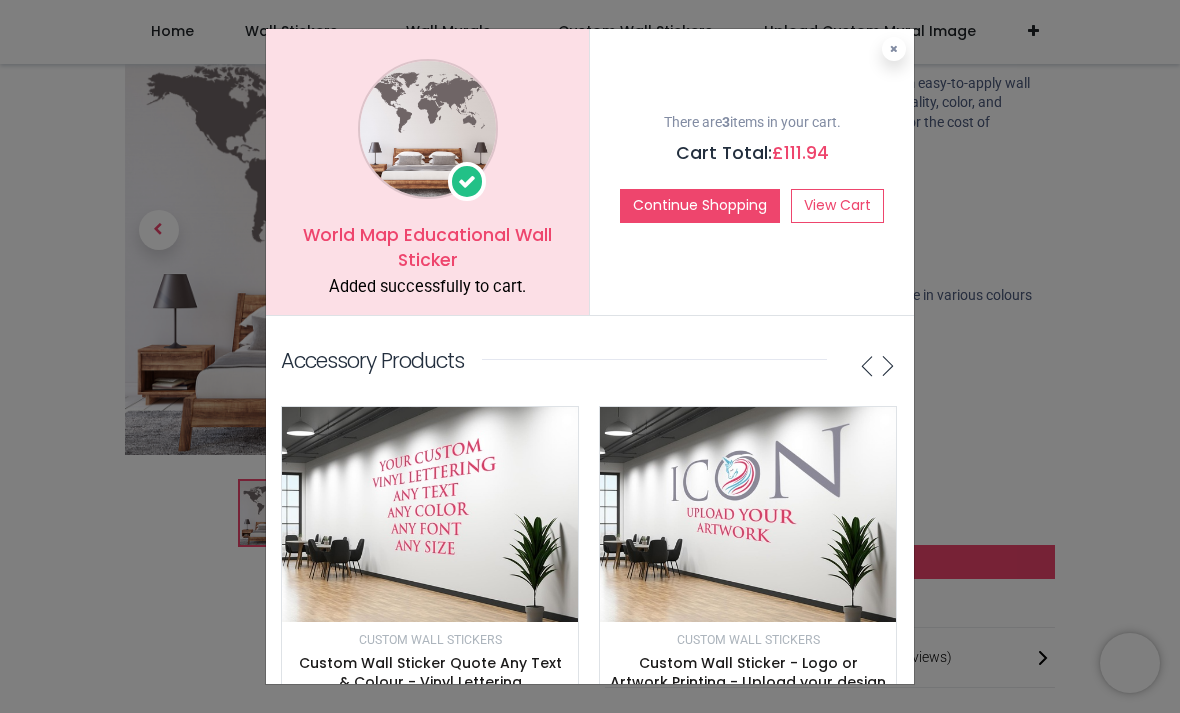 click at bounding box center (894, 49) 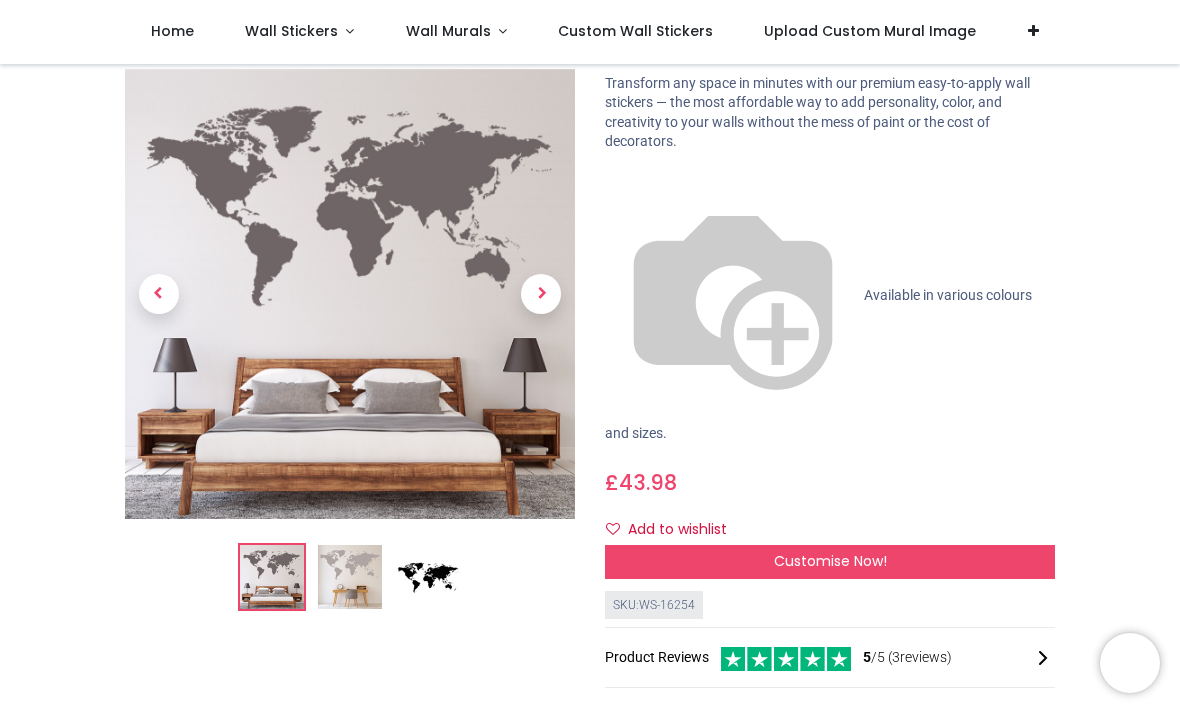 click at bounding box center [350, 577] 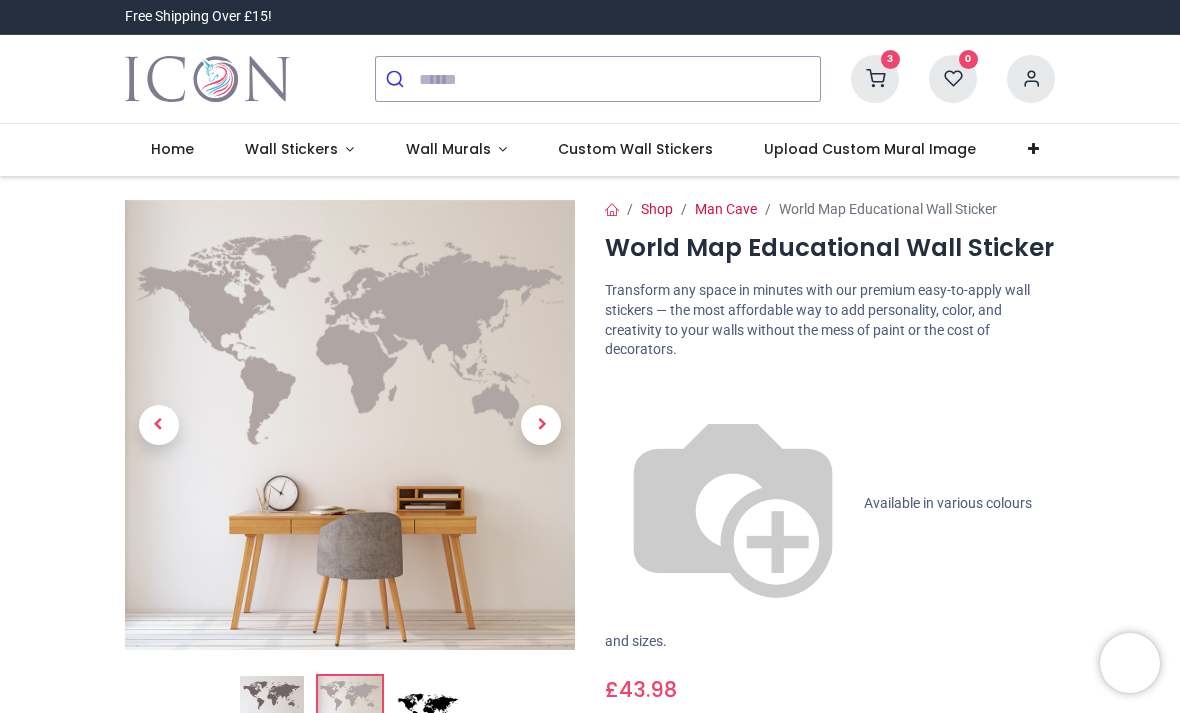 scroll, scrollTop: 0, scrollLeft: 0, axis: both 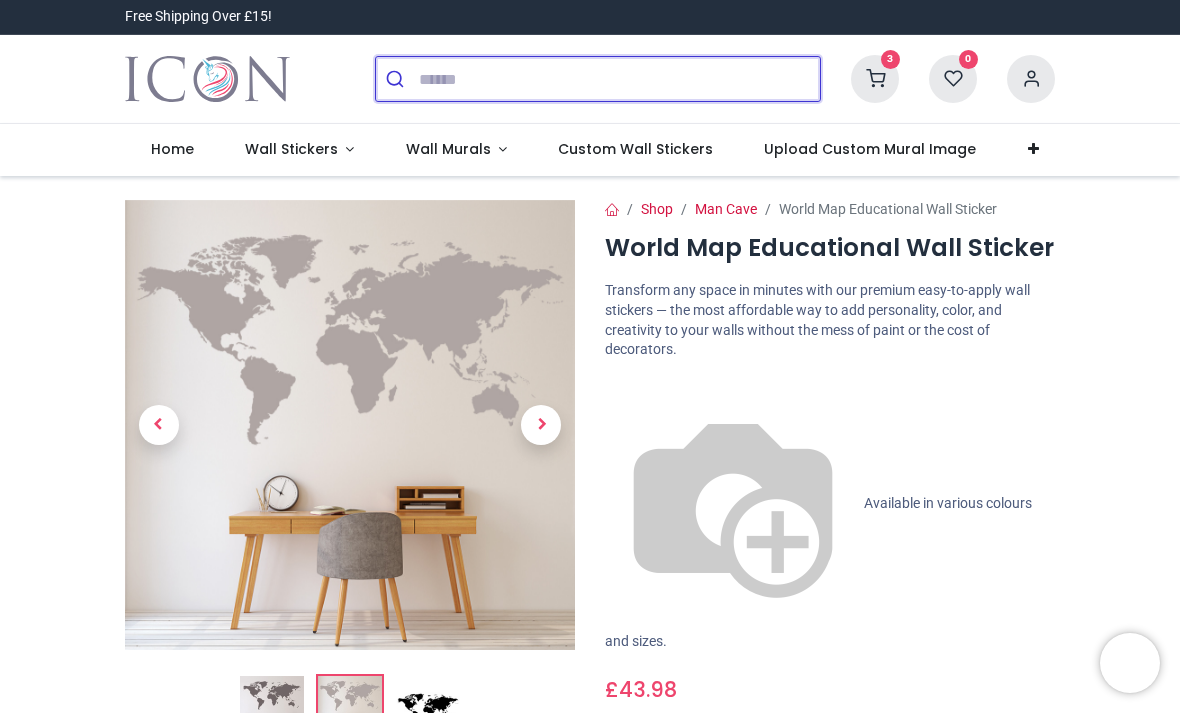 click at bounding box center (619, 79) 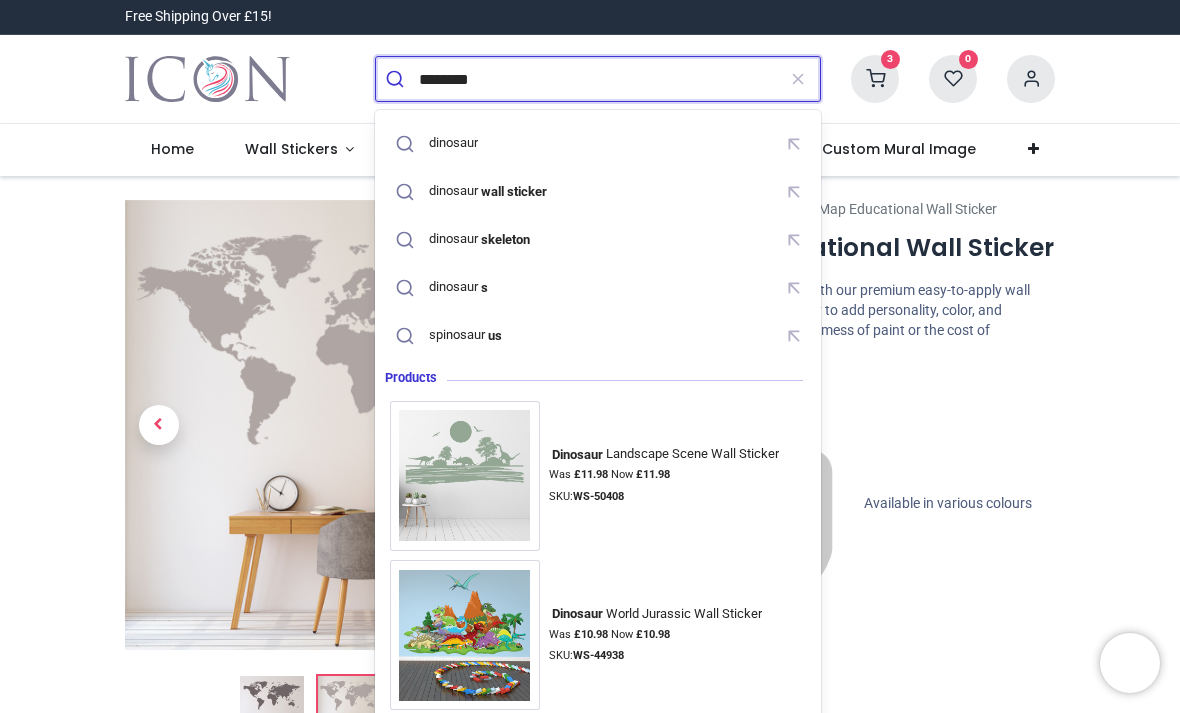 type on "*********" 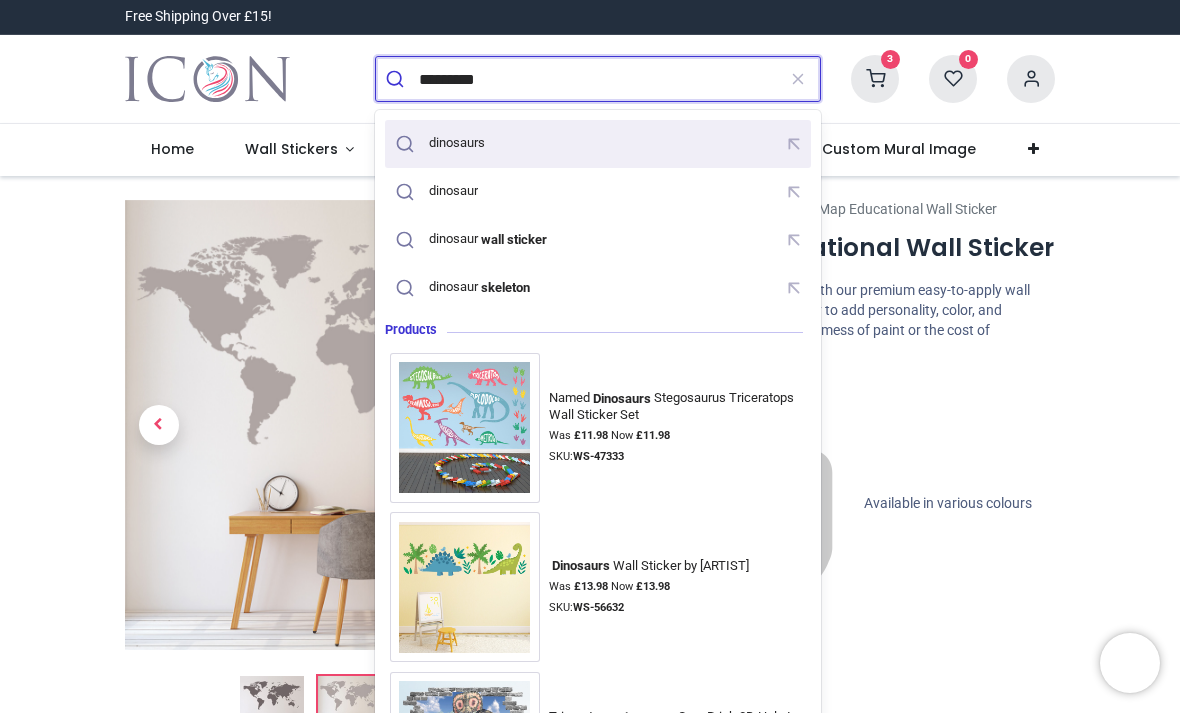 click on "dinosaurs" at bounding box center [598, 144] 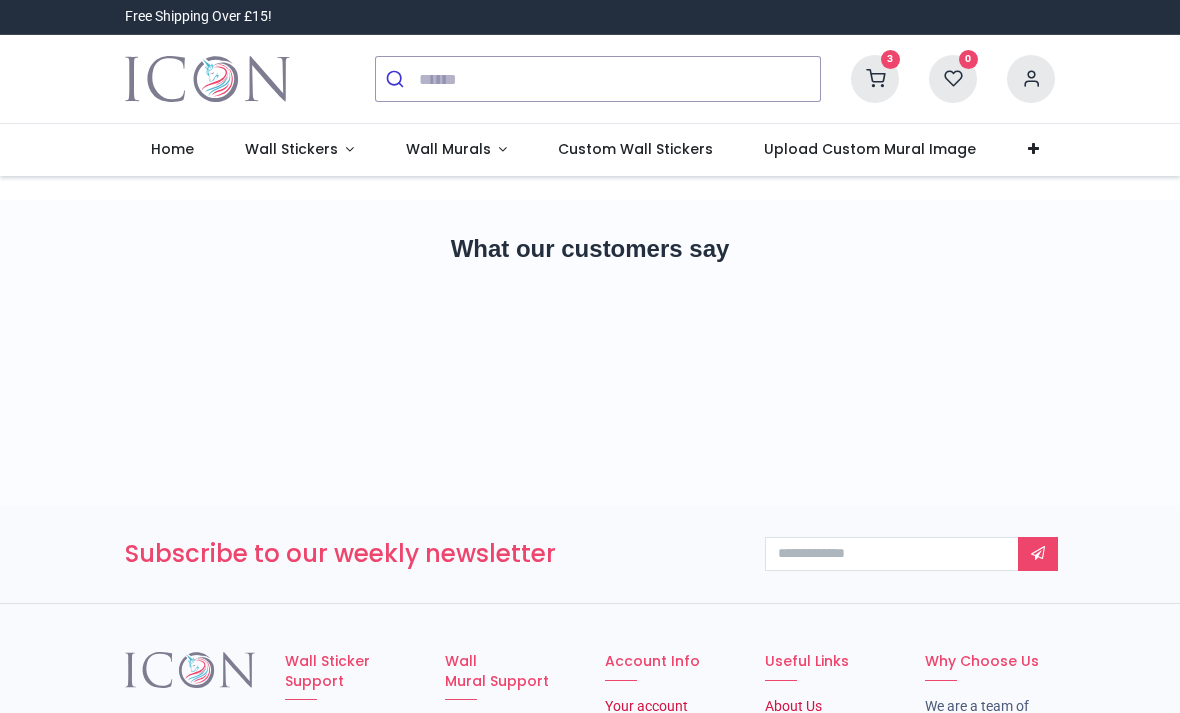 scroll, scrollTop: 0, scrollLeft: 0, axis: both 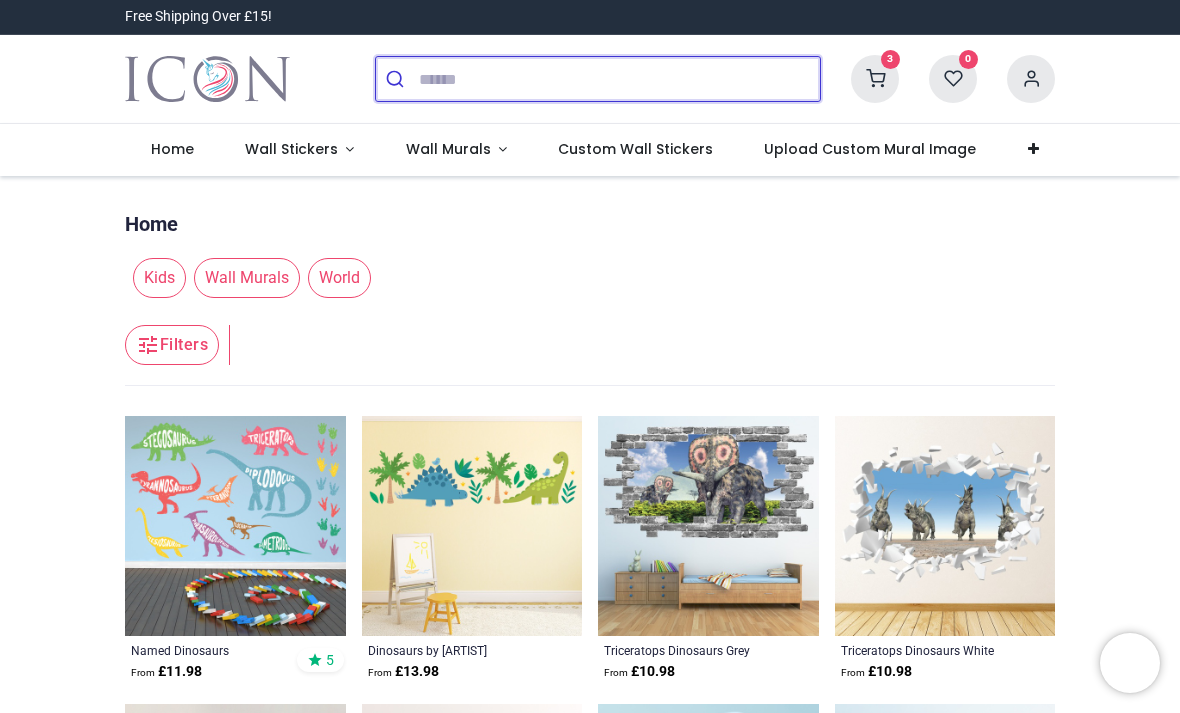 click at bounding box center (619, 79) 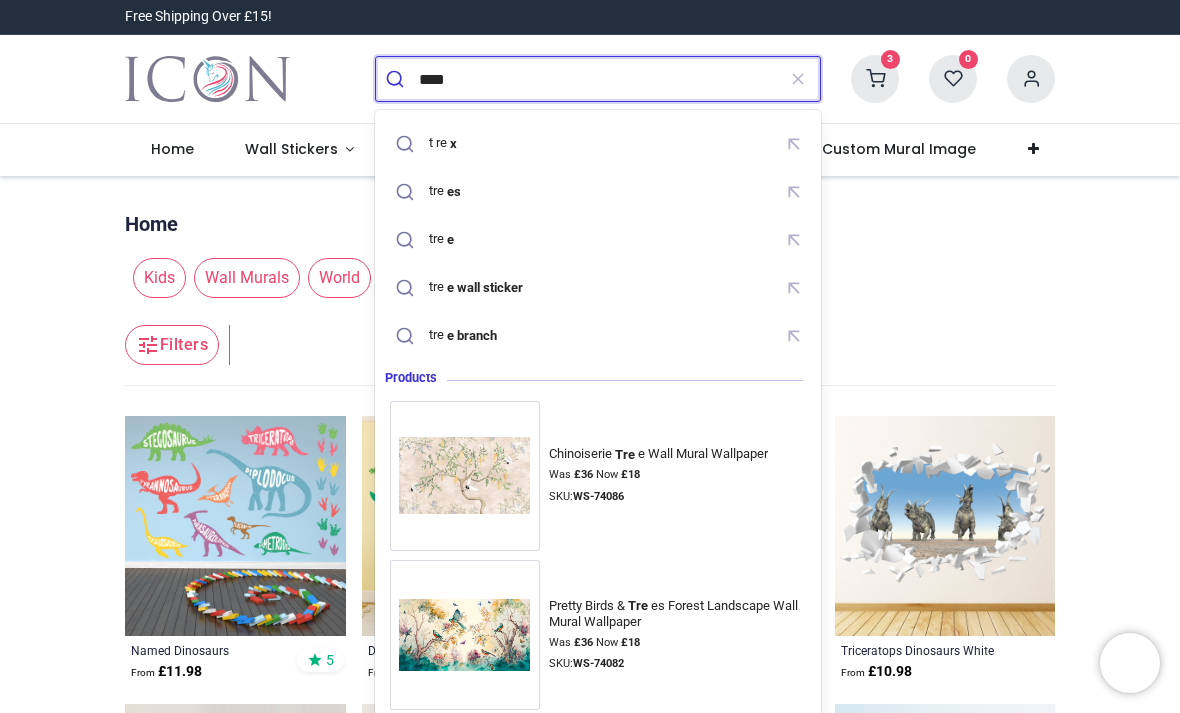 type on "*****" 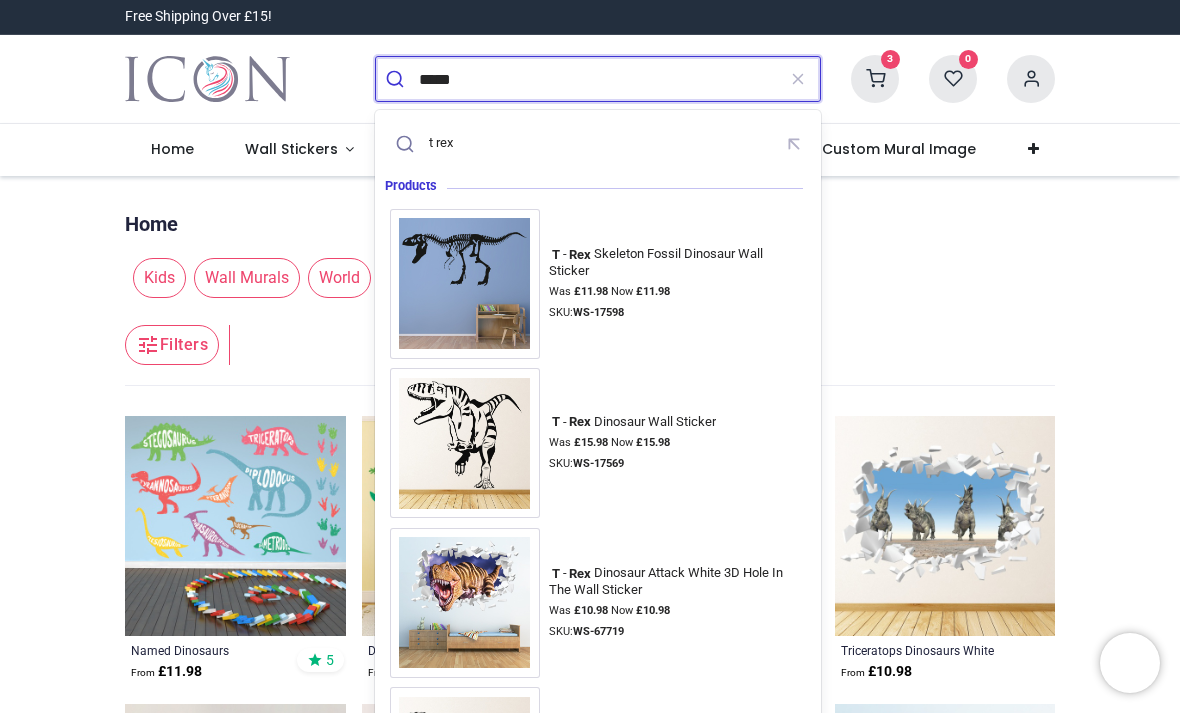 click on "t   rex" at bounding box center [444, 143] 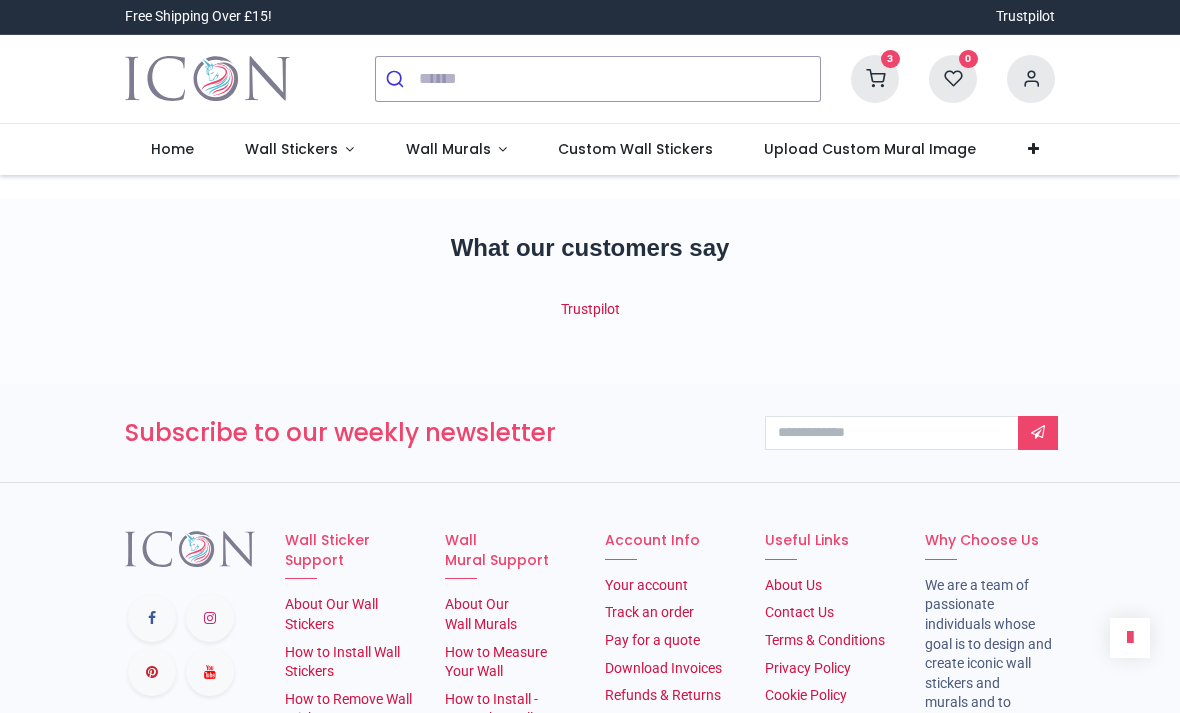 scroll, scrollTop: 0, scrollLeft: 0, axis: both 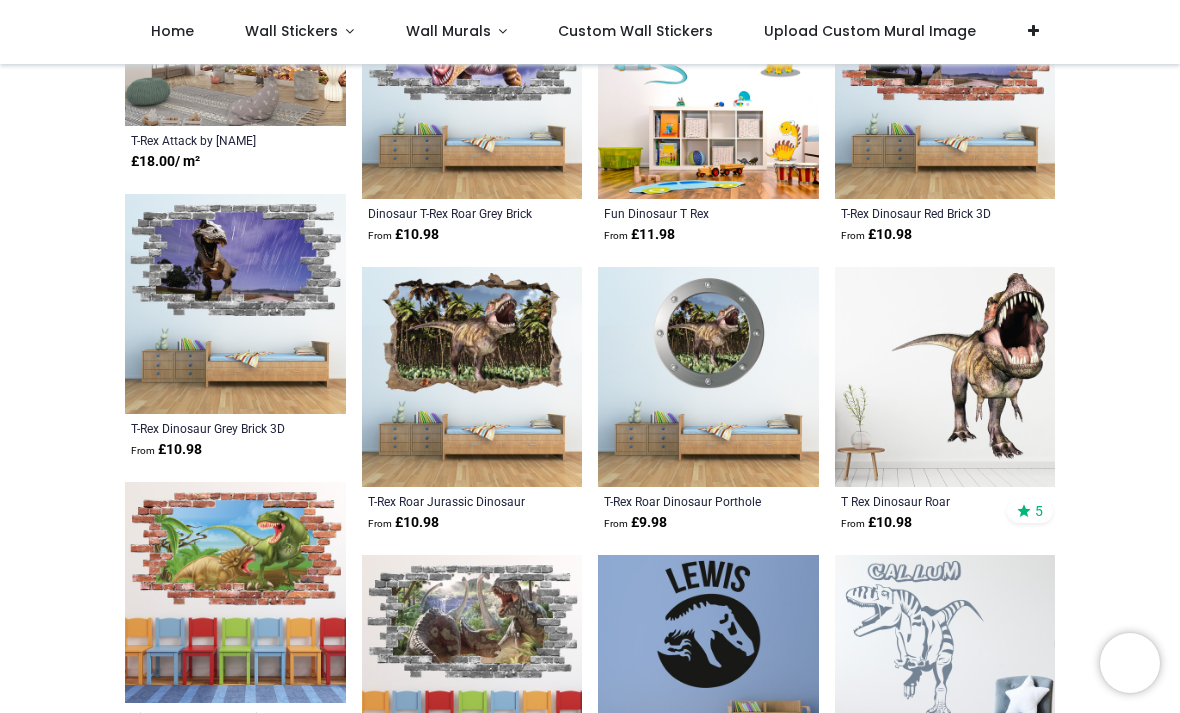 click at bounding box center (945, 377) 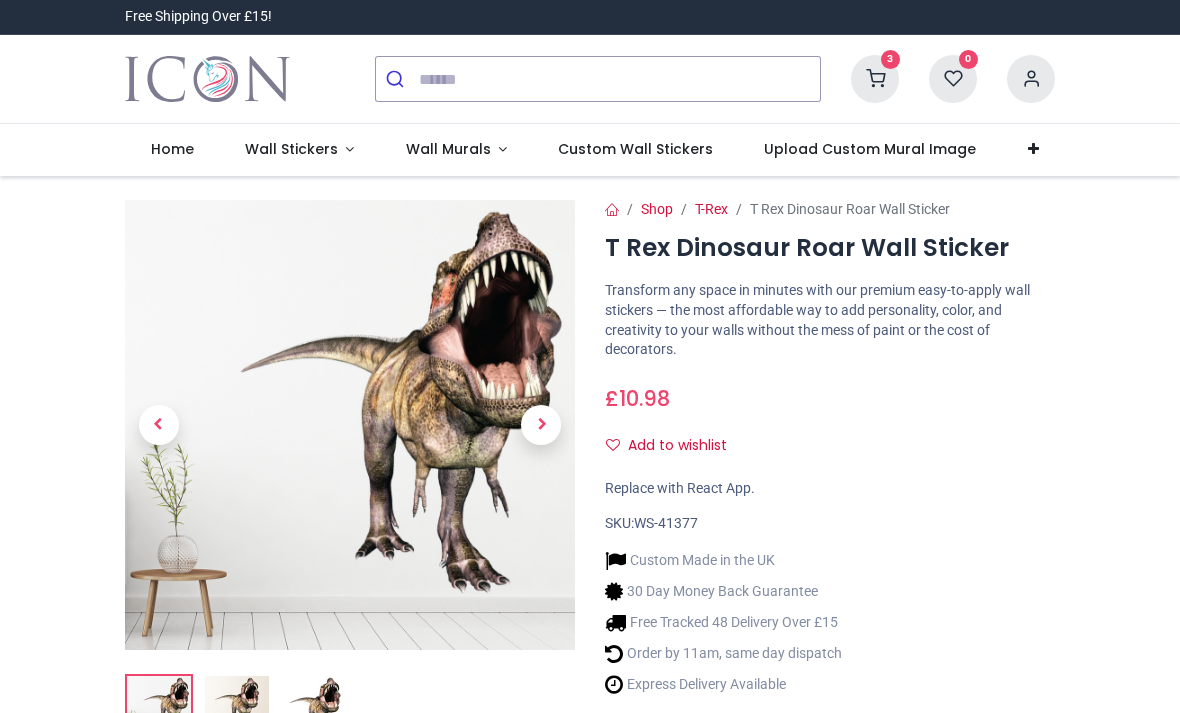 scroll, scrollTop: 0, scrollLeft: 0, axis: both 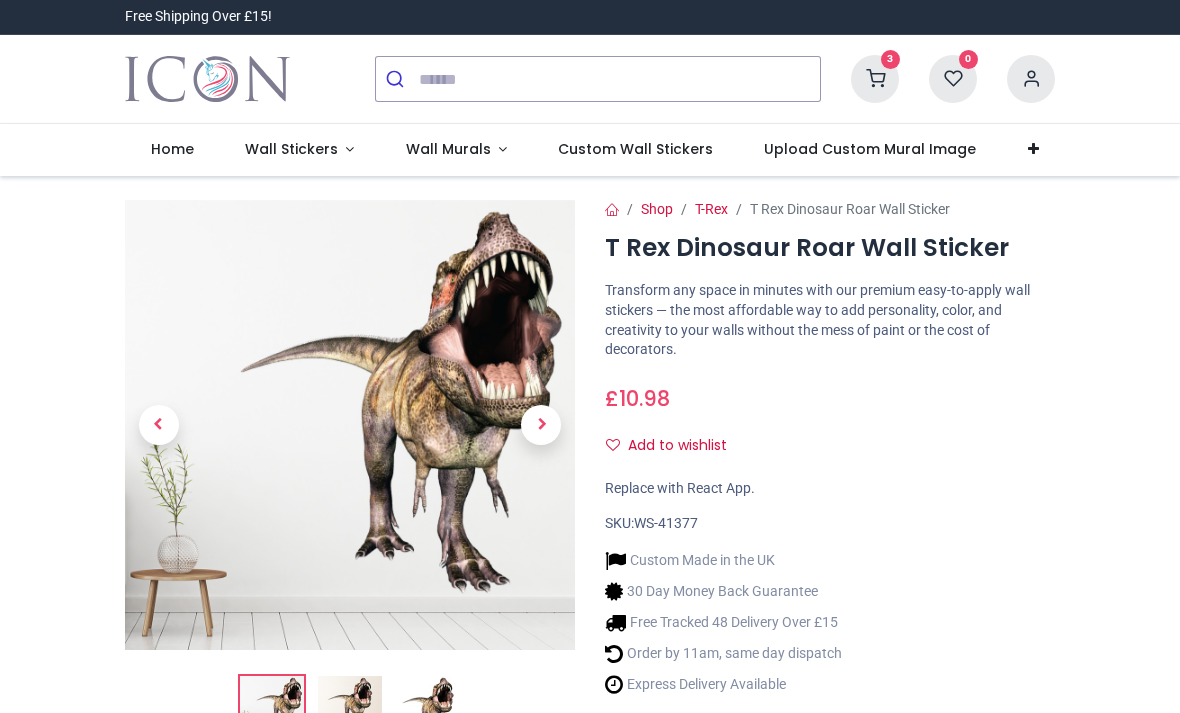 click at bounding box center [541, 425] 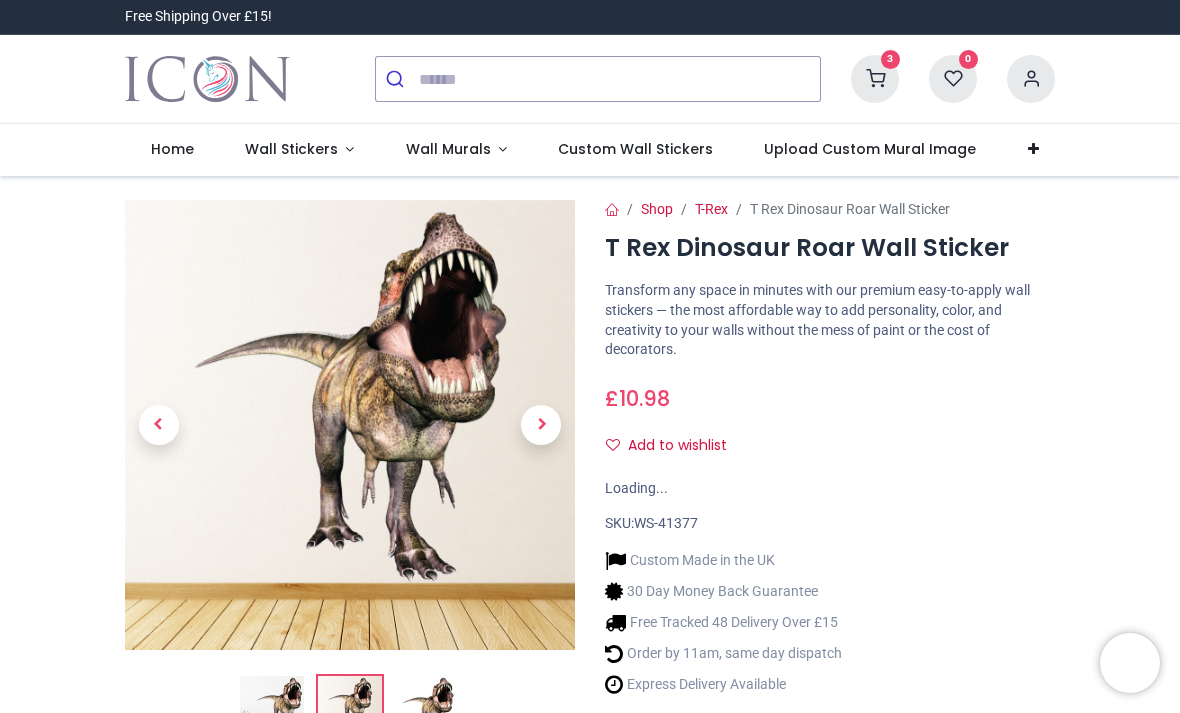 scroll, scrollTop: 0, scrollLeft: 0, axis: both 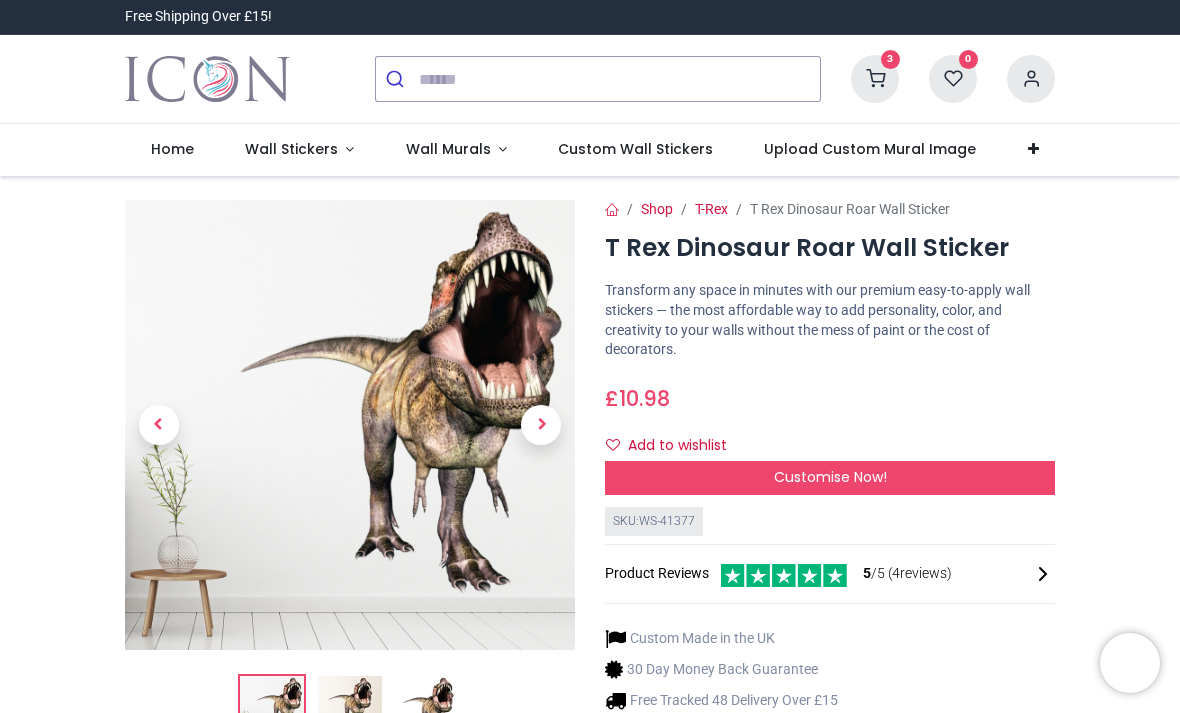 click on "Customise Now!" at bounding box center (830, 477) 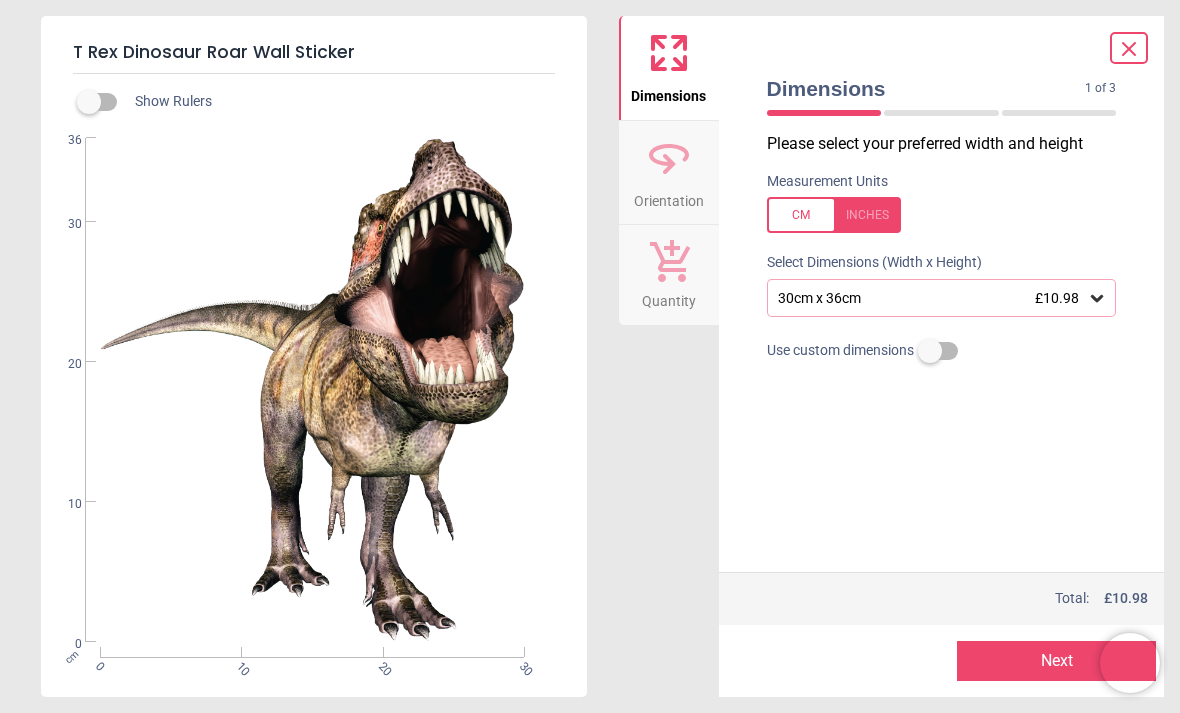 click on "30cm  x  36cm       £10.98" at bounding box center (942, 298) 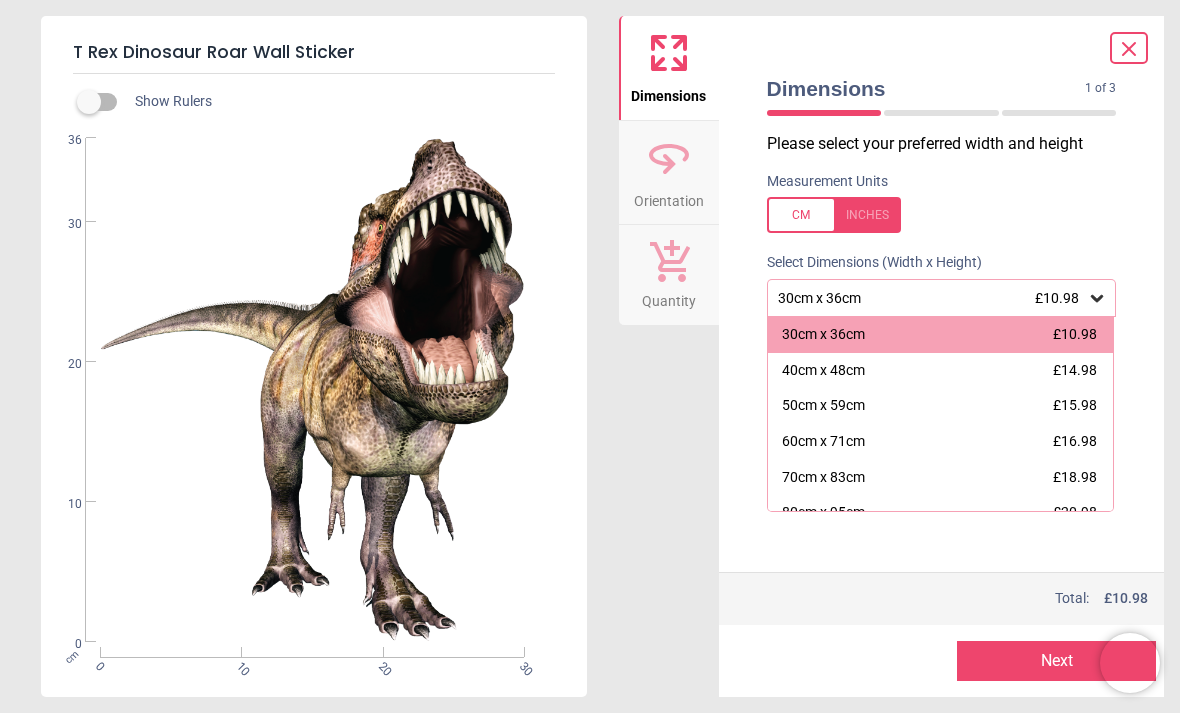 click 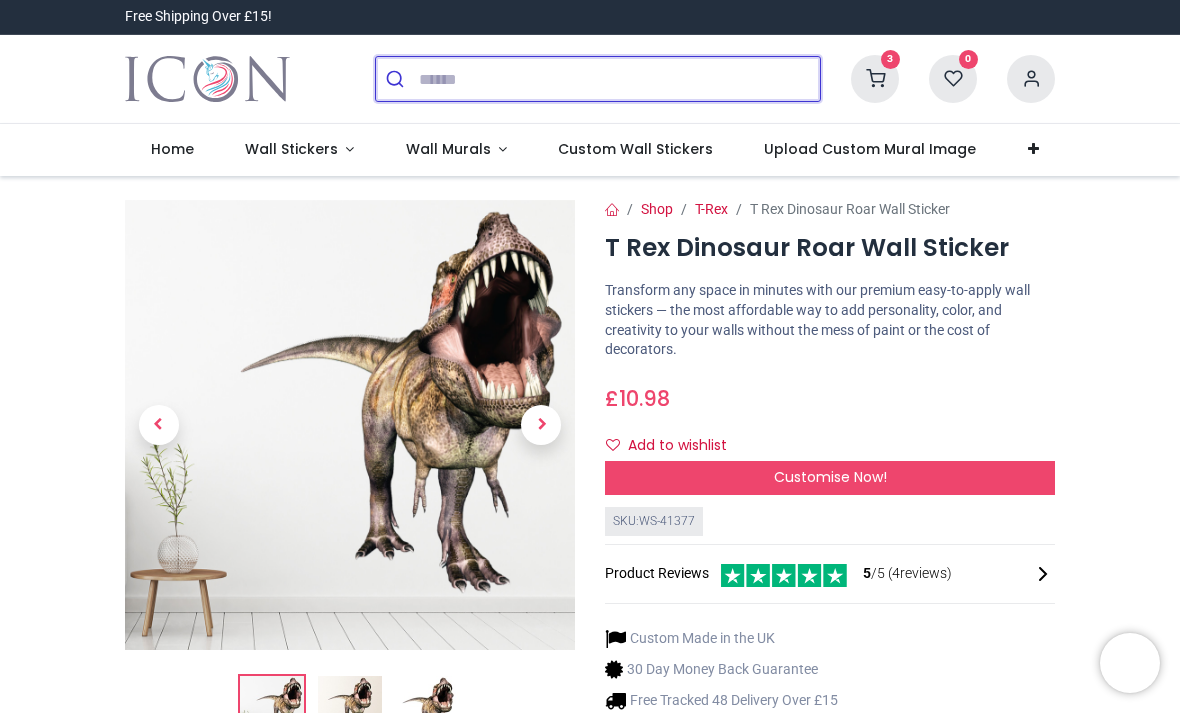click at bounding box center [619, 79] 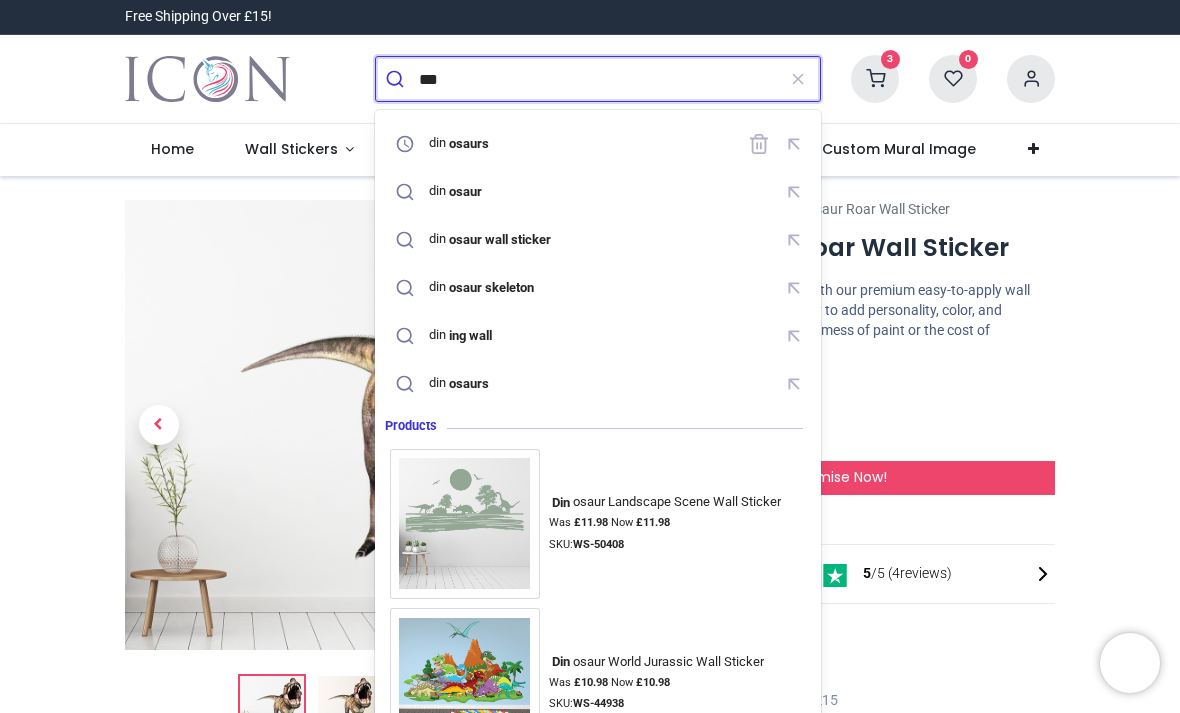 click on "osaurs" at bounding box center [468, 143] 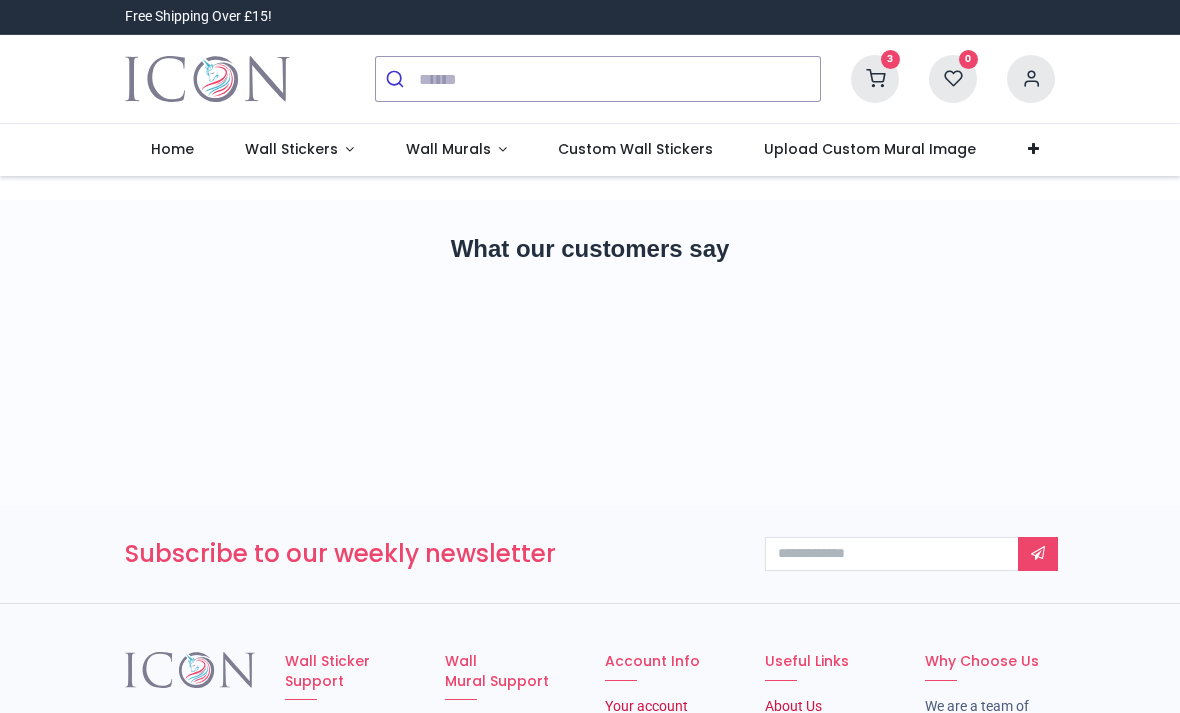 scroll, scrollTop: 0, scrollLeft: 0, axis: both 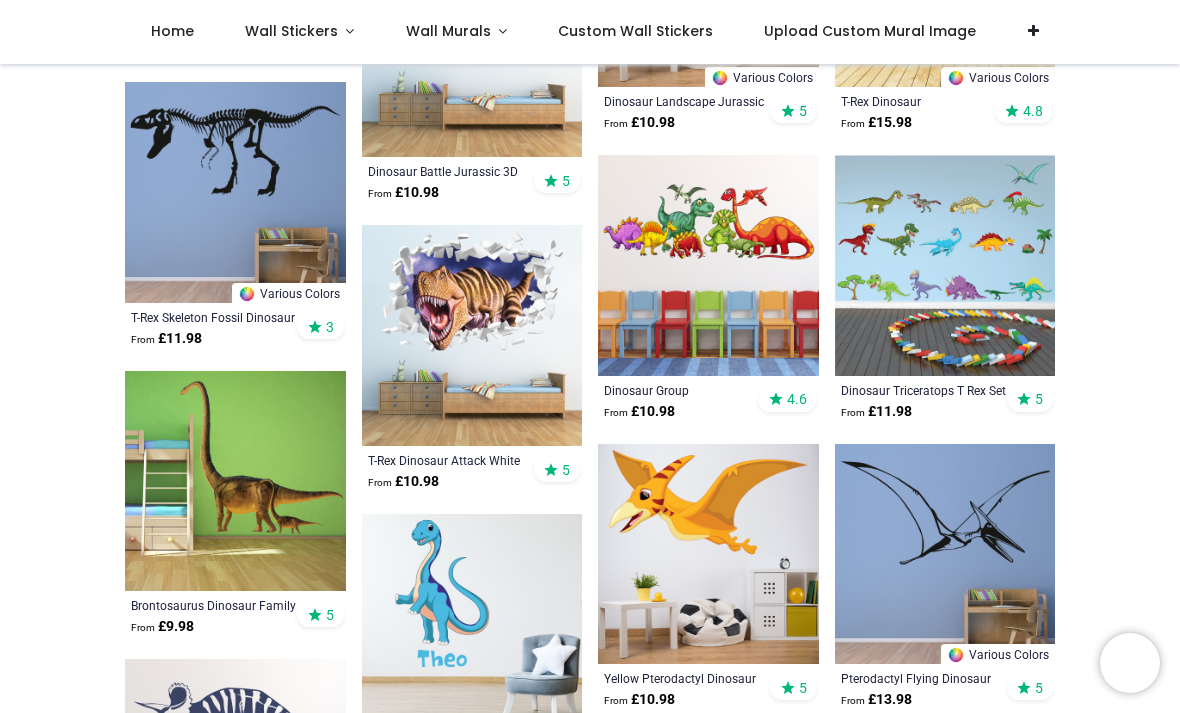 click at bounding box center (235, 481) 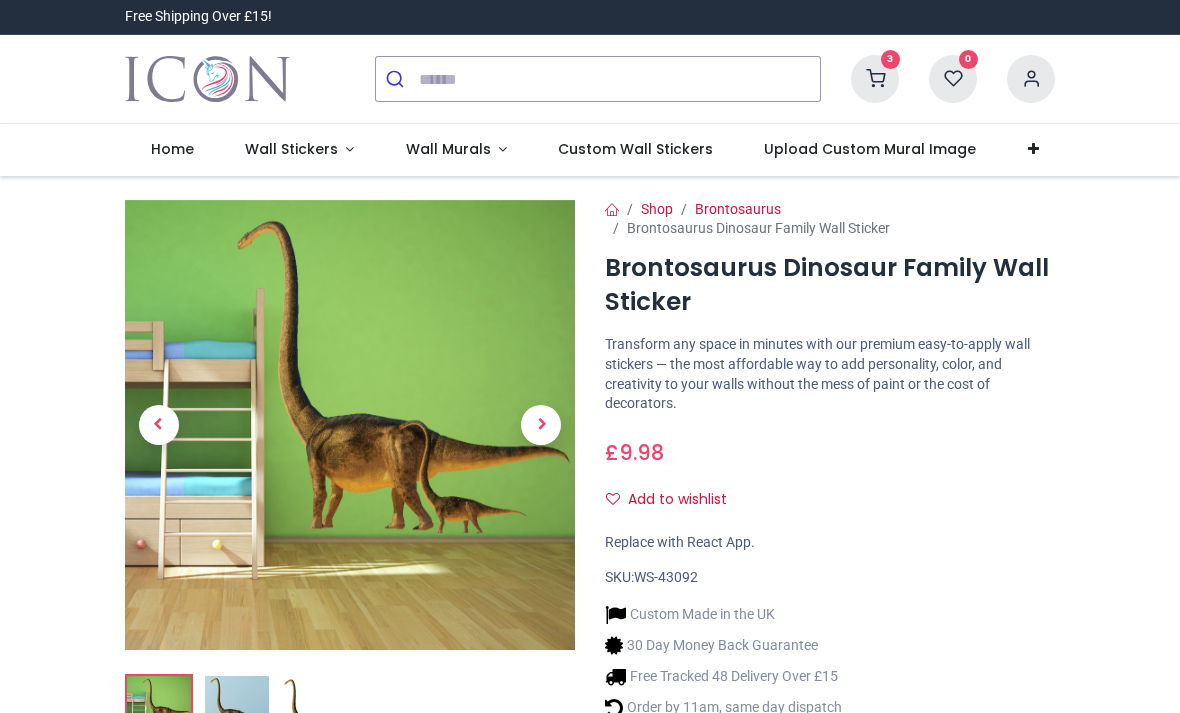 scroll, scrollTop: 0, scrollLeft: 0, axis: both 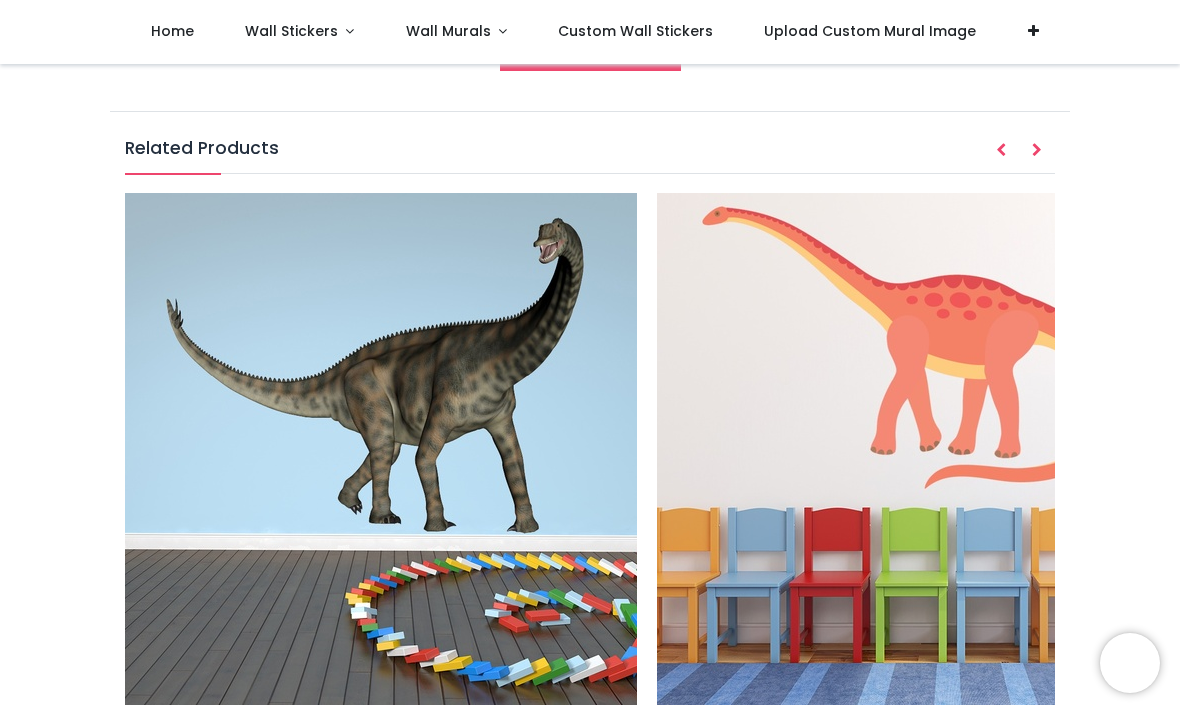 click at bounding box center [1037, 151] 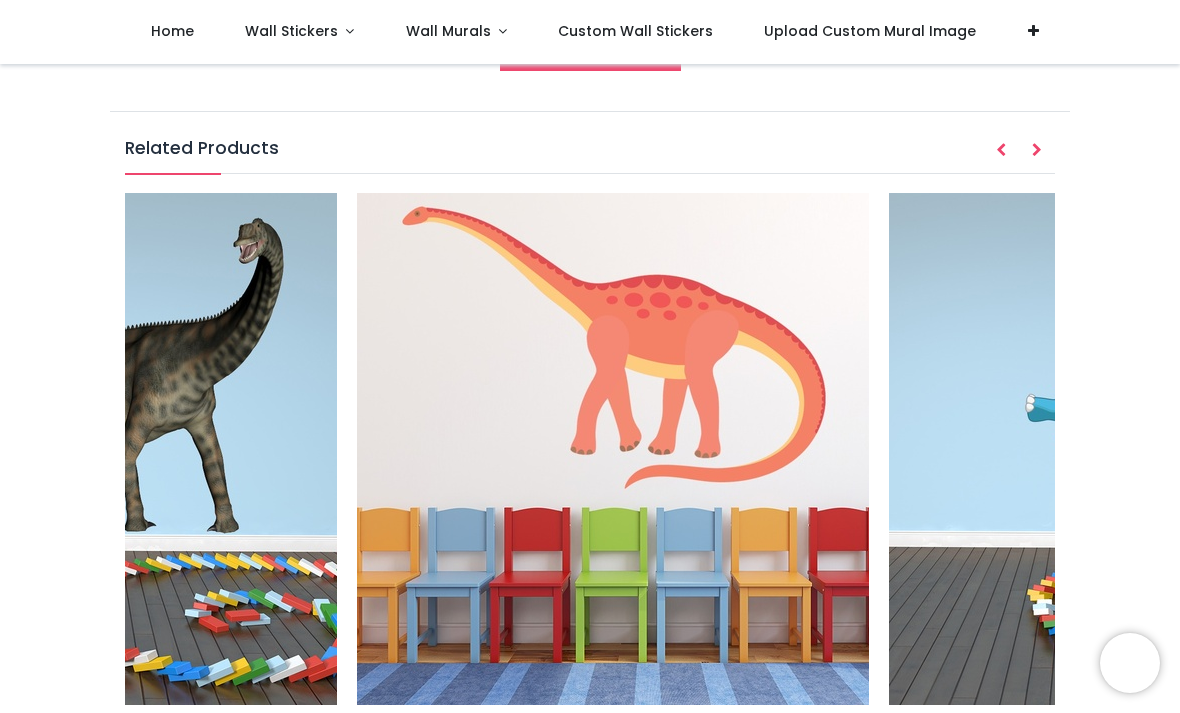 click at bounding box center (1037, 151) 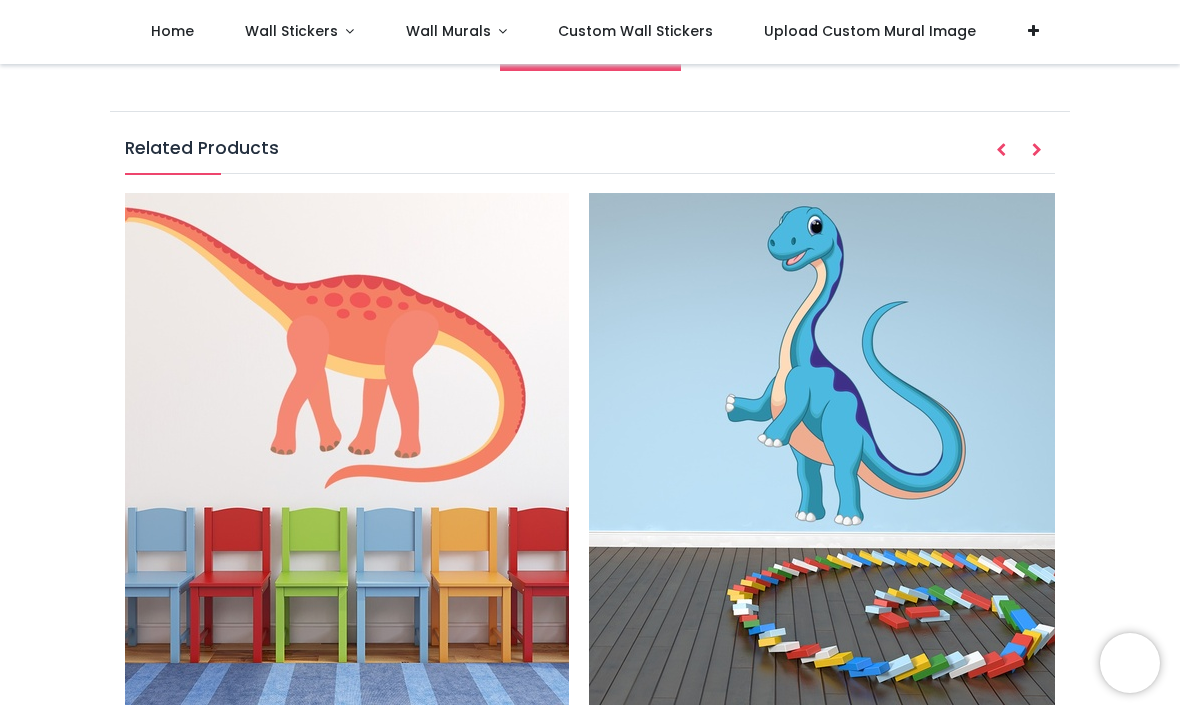 click at bounding box center [1037, 151] 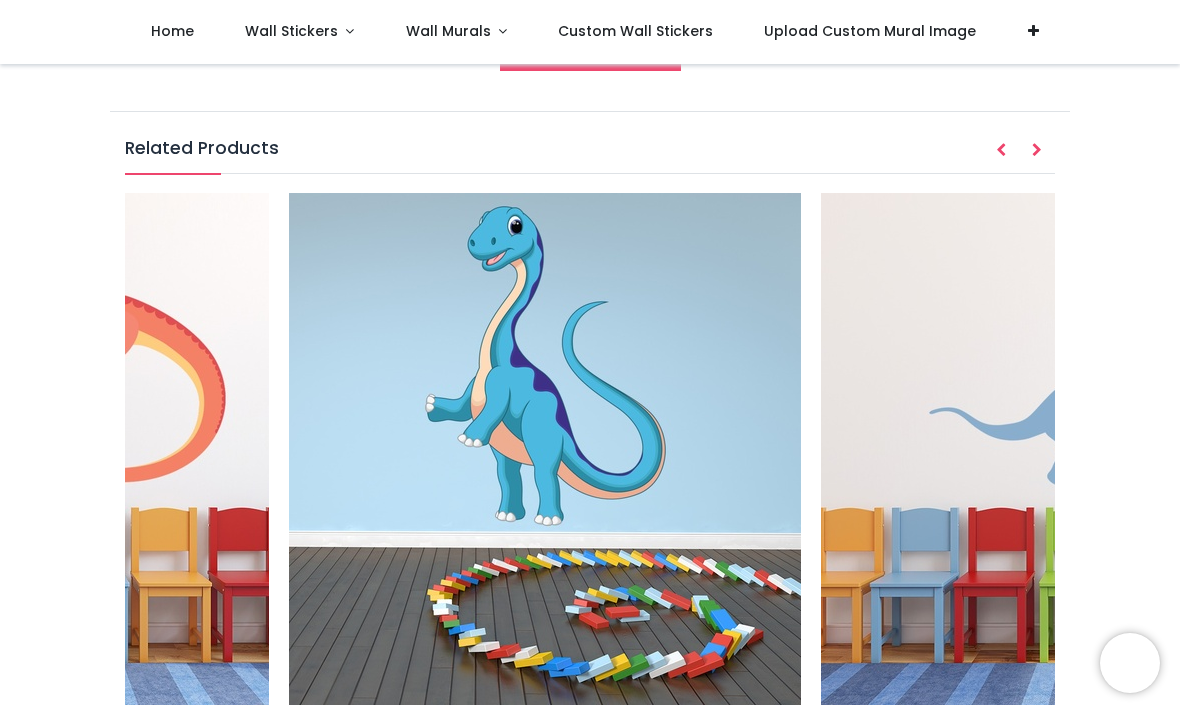 click at bounding box center (1037, 151) 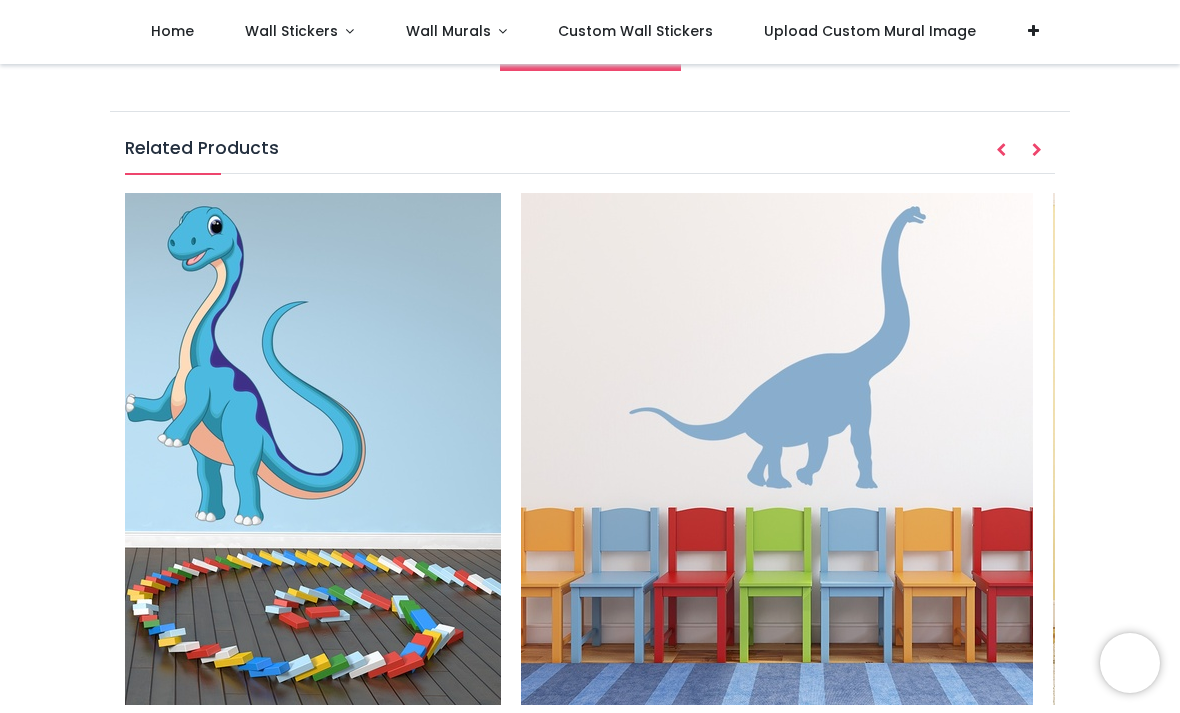 click at bounding box center [1037, 151] 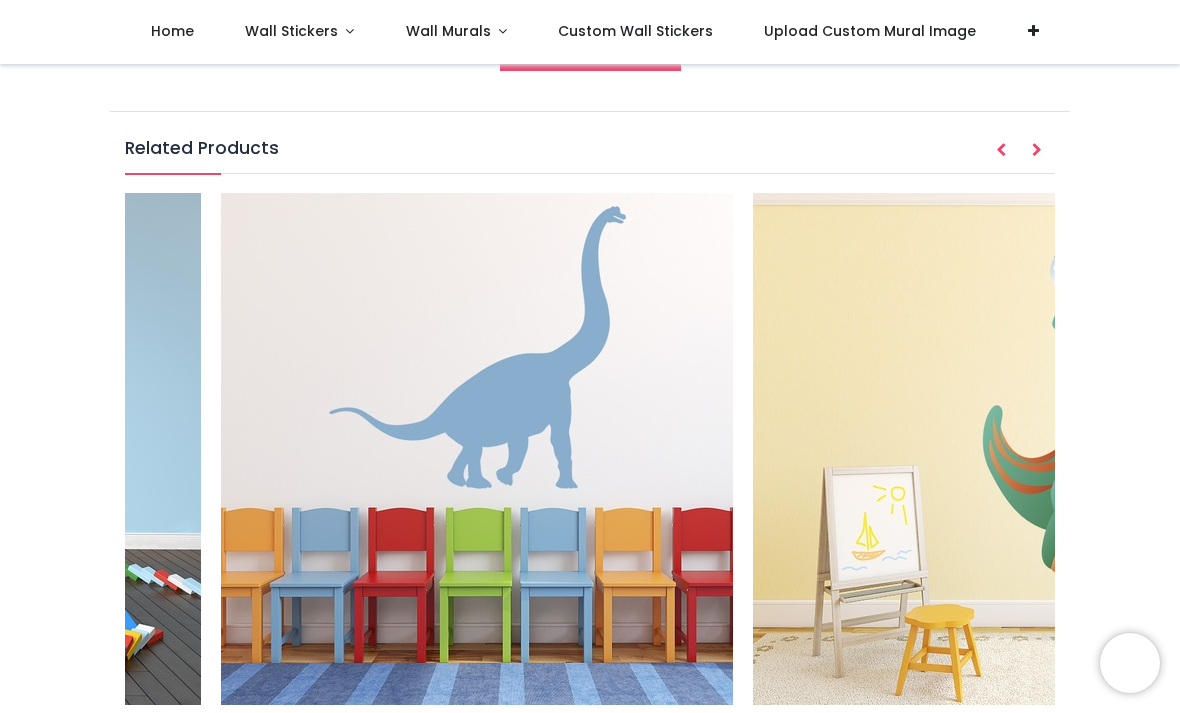 click at bounding box center [1037, 151] 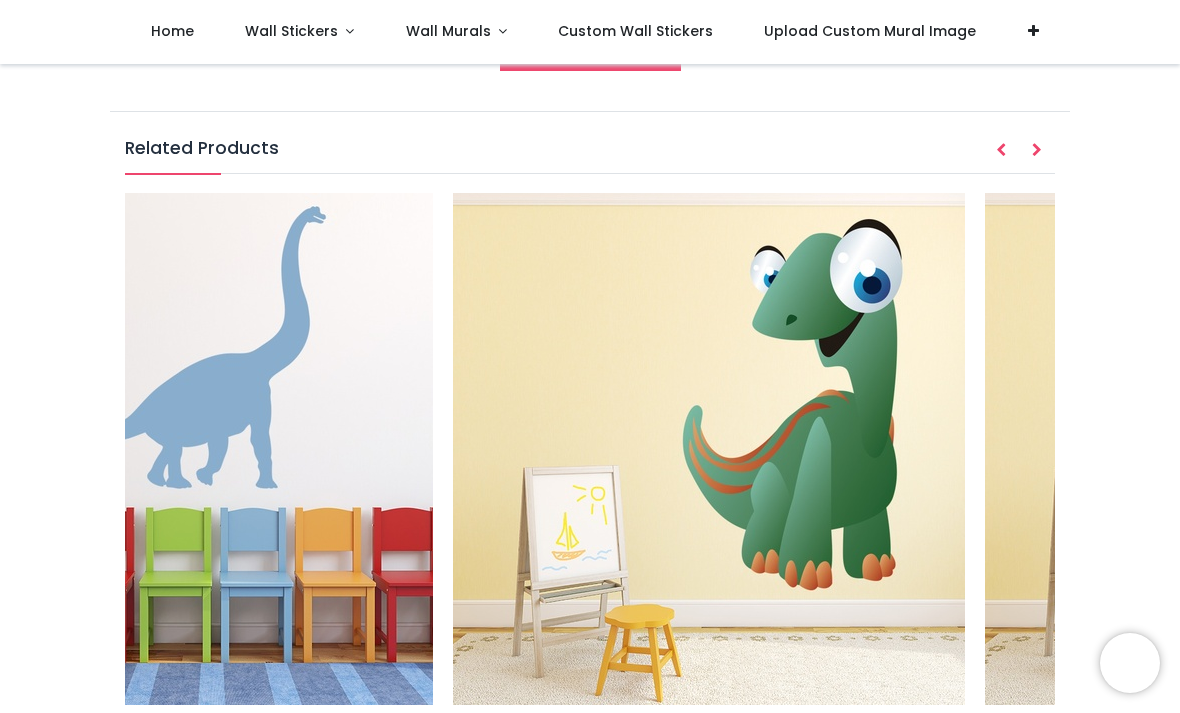 click at bounding box center [1037, 151] 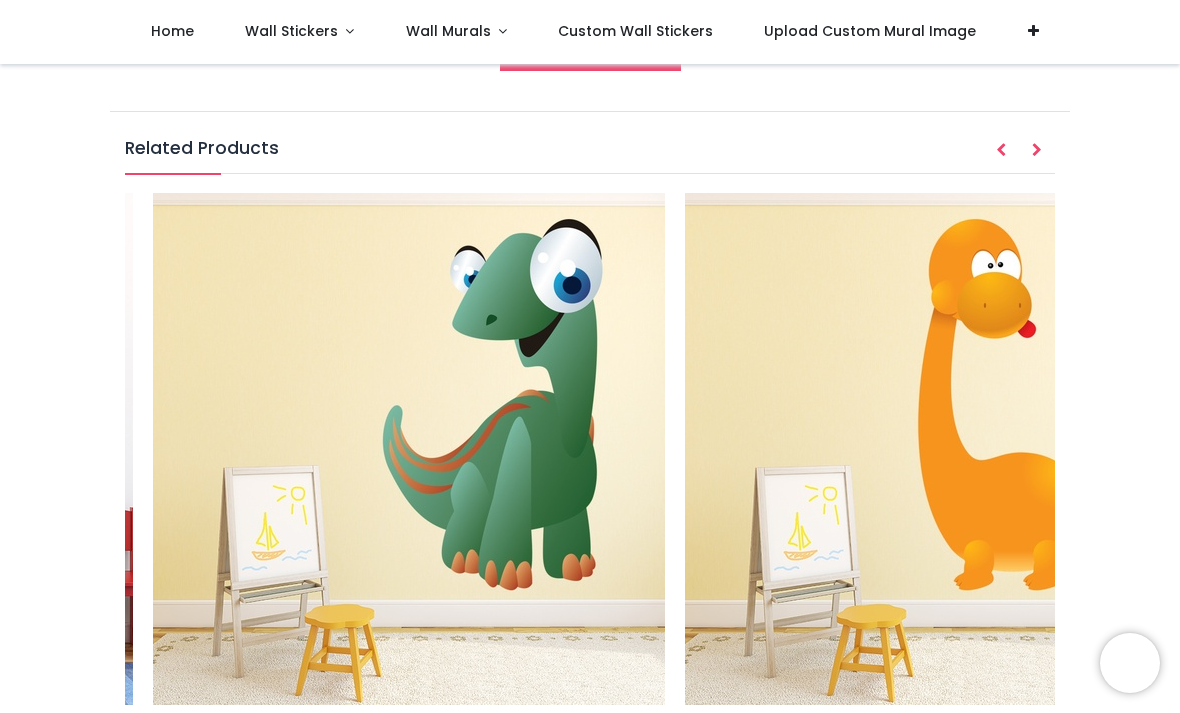 click at bounding box center (1037, 151) 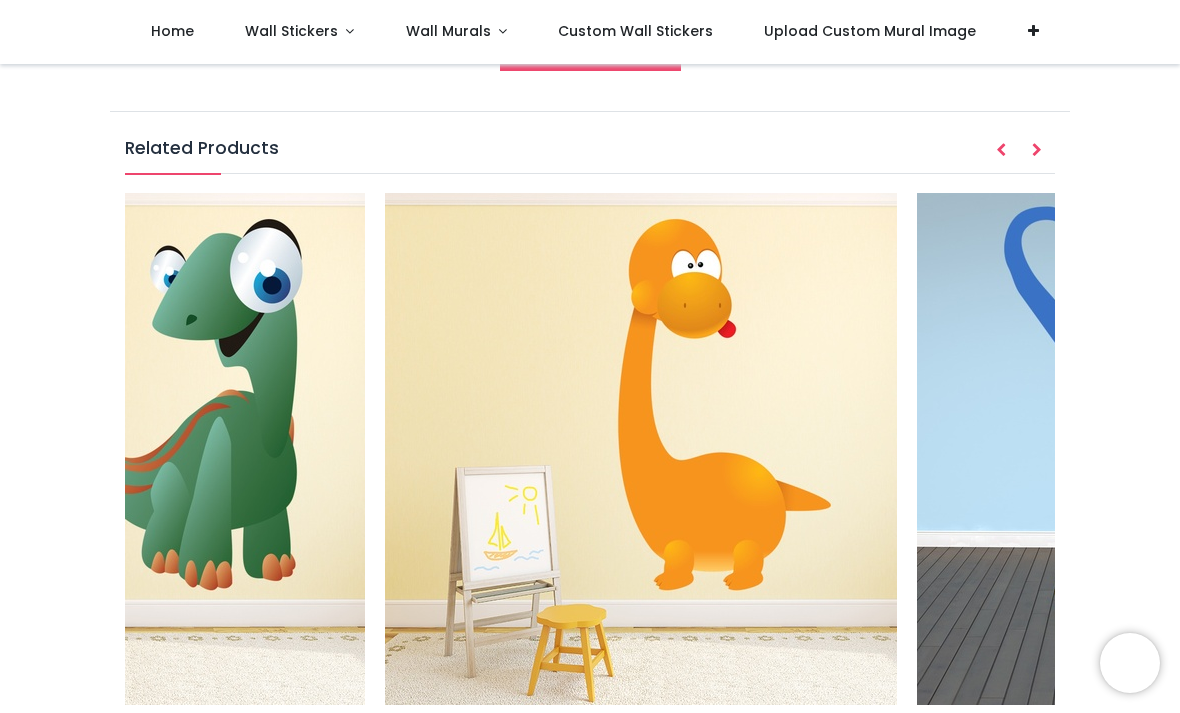 click at bounding box center [1037, 151] 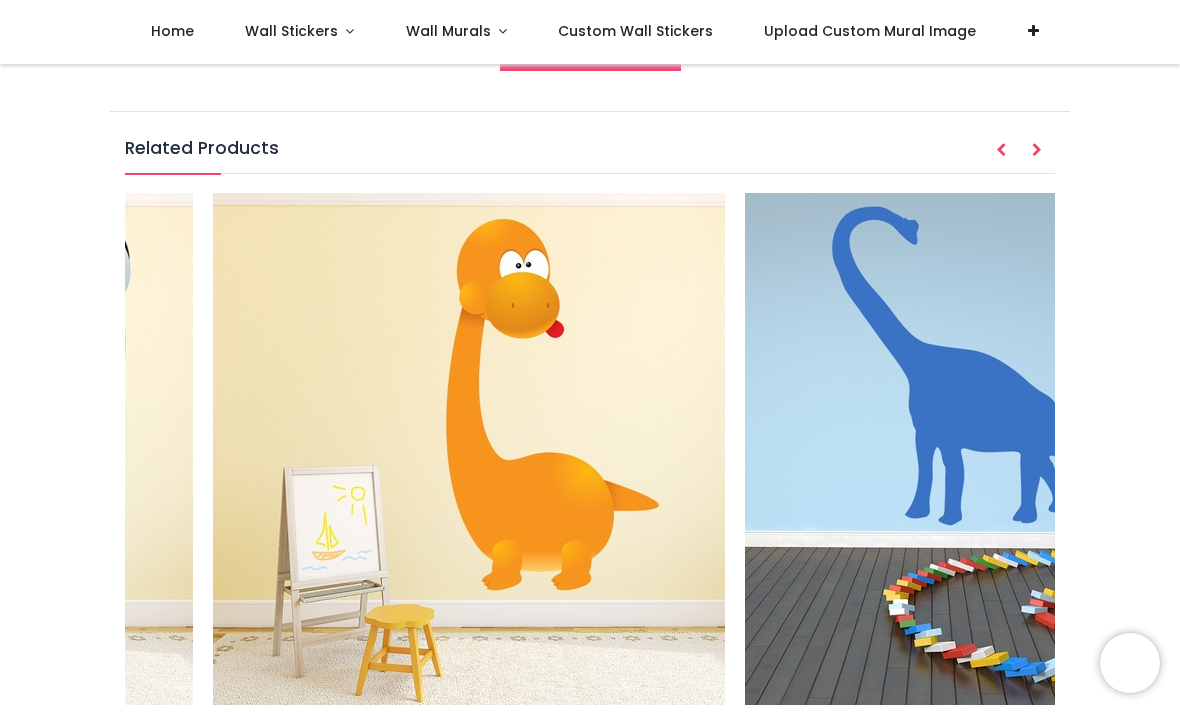 scroll, scrollTop: 0, scrollLeft: 2700, axis: horizontal 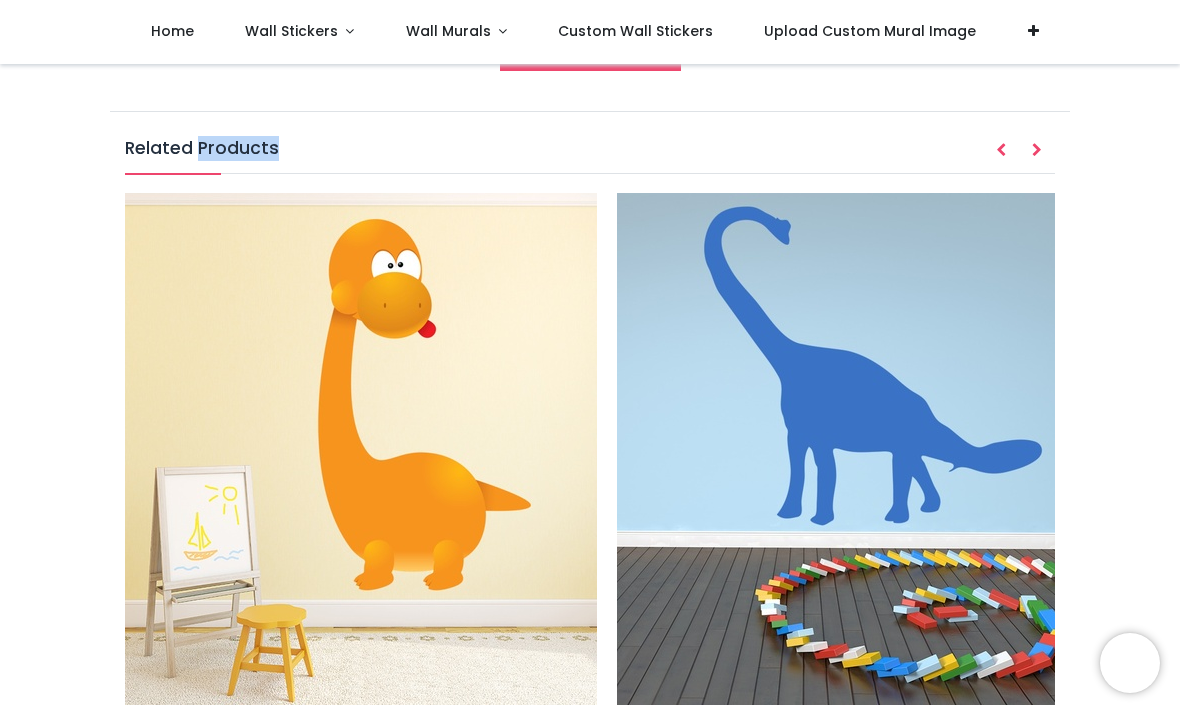 click at bounding box center [1037, 151] 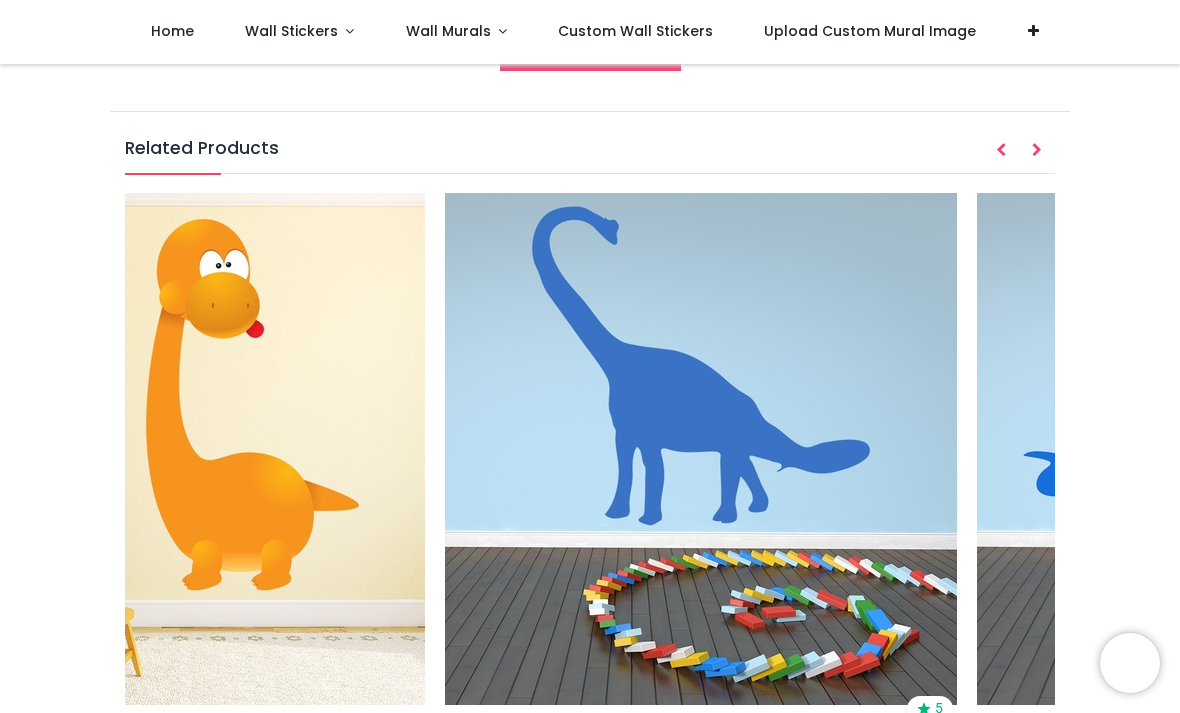 click at bounding box center [1037, 151] 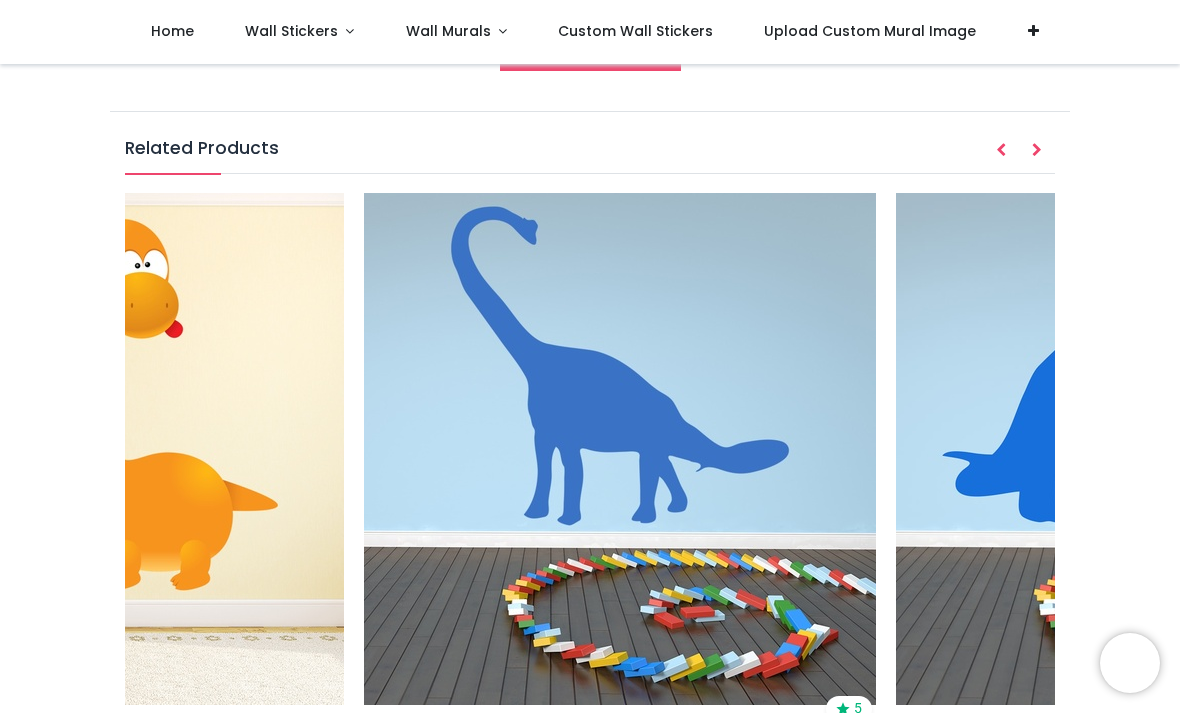 click at bounding box center [1037, 151] 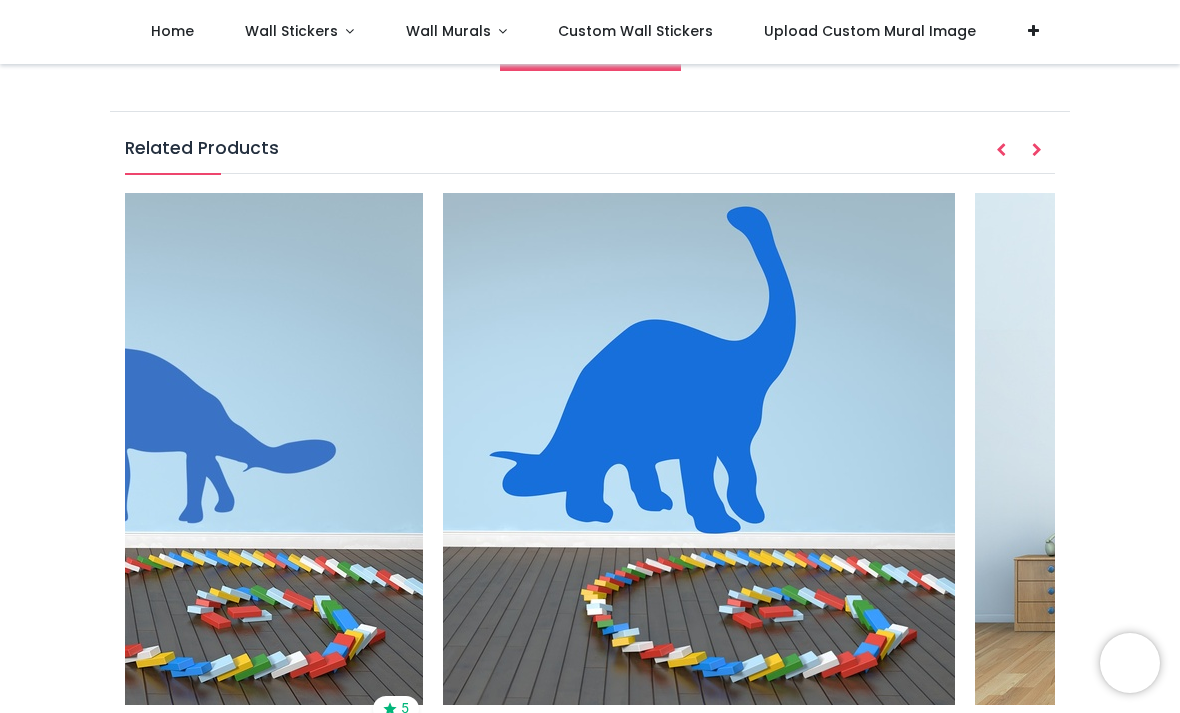 click at bounding box center (1037, 151) 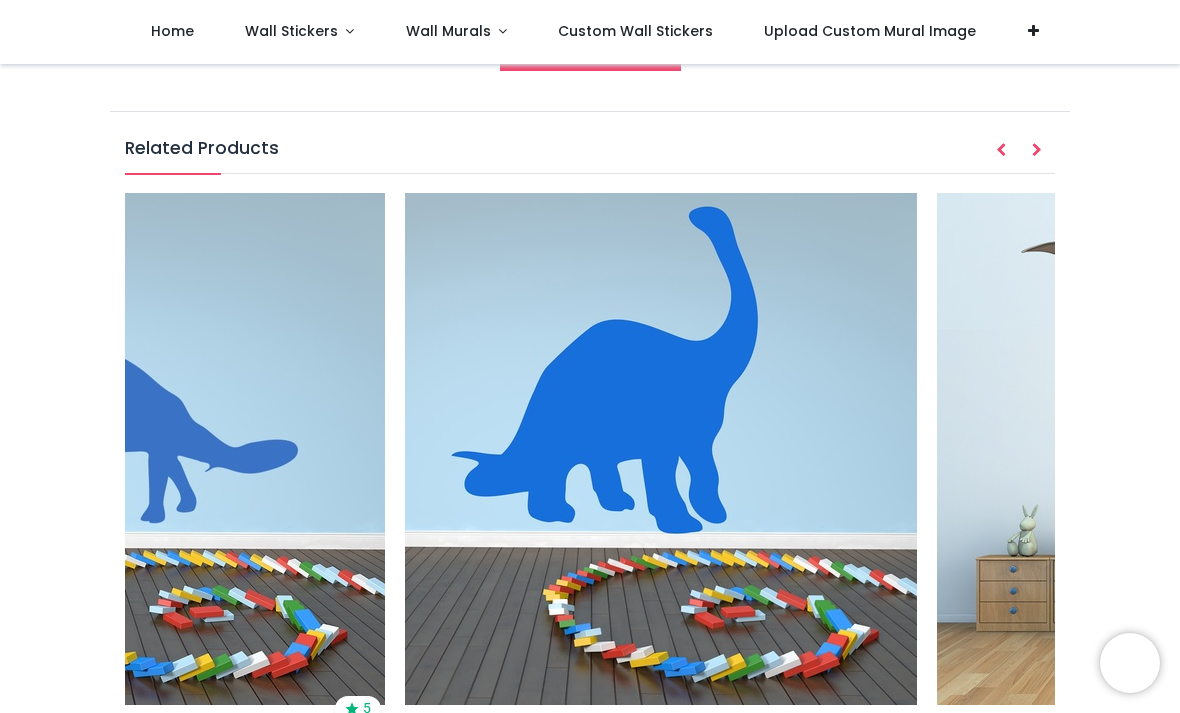 click at bounding box center (1037, 151) 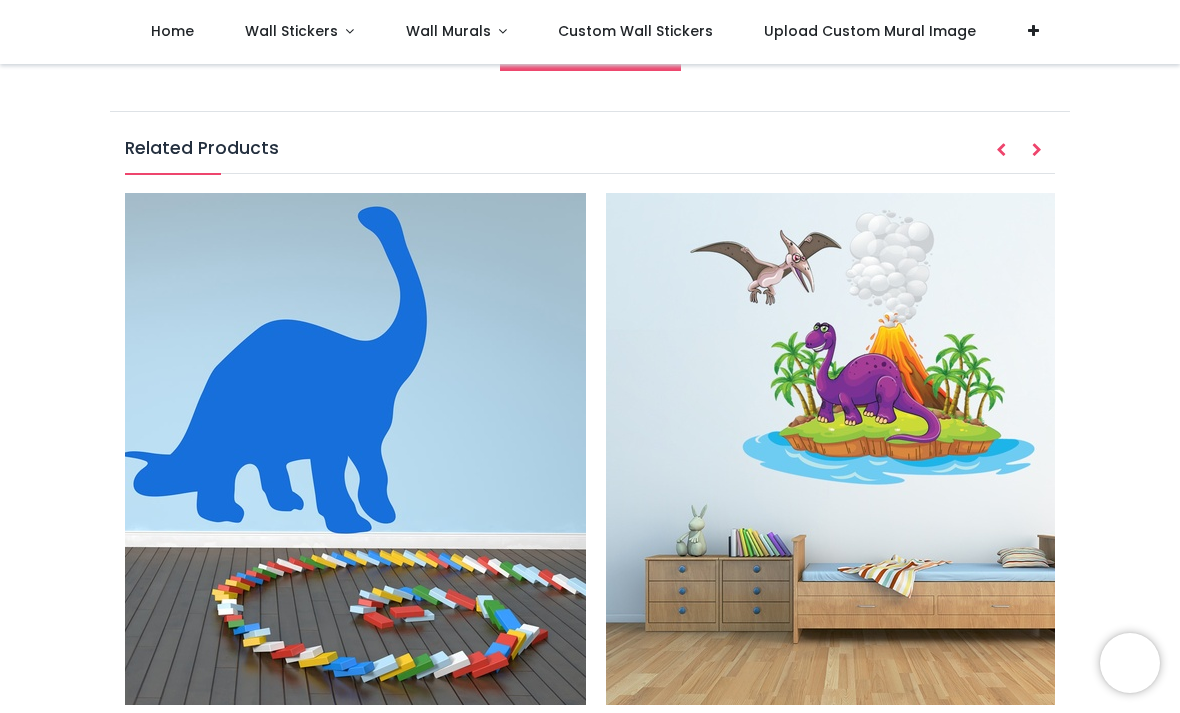 click at bounding box center (1037, 151) 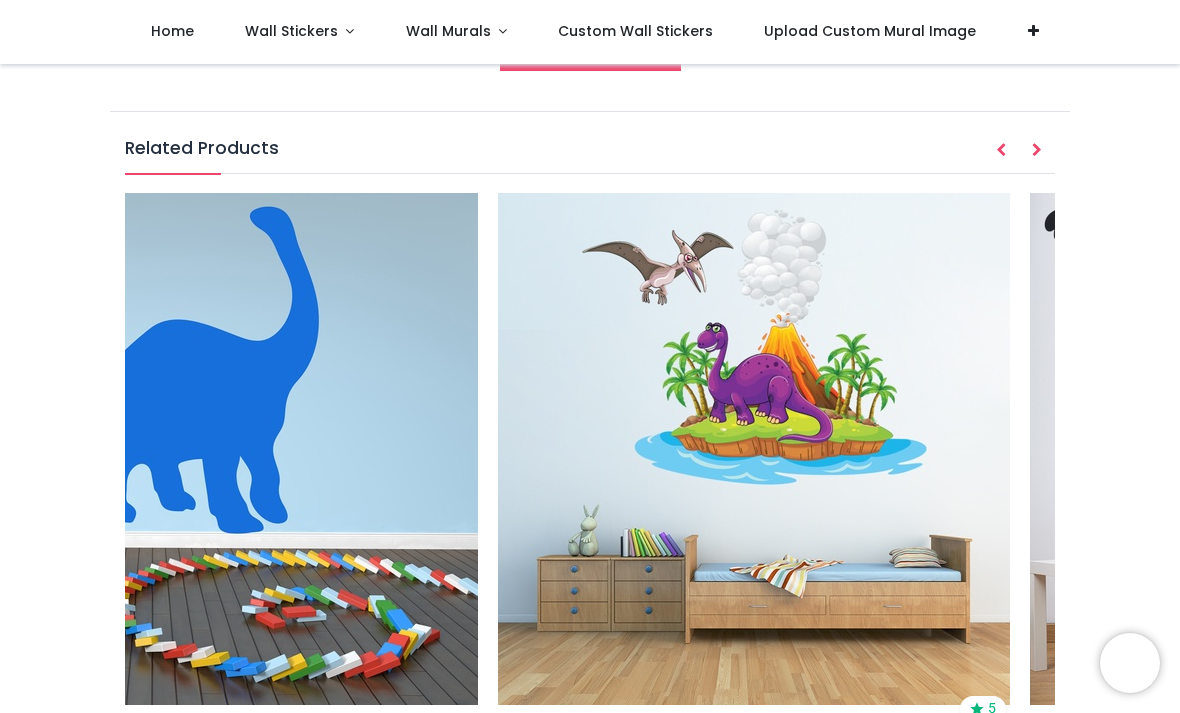 click at bounding box center (1037, 151) 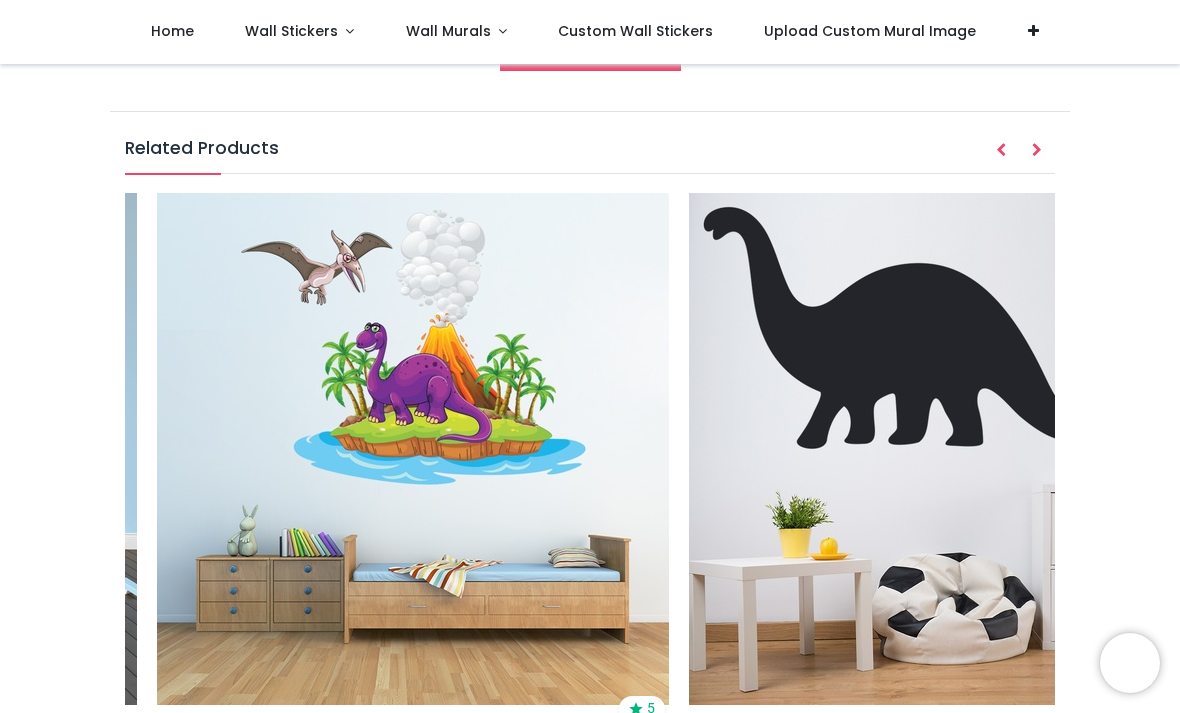 click at bounding box center (1037, 151) 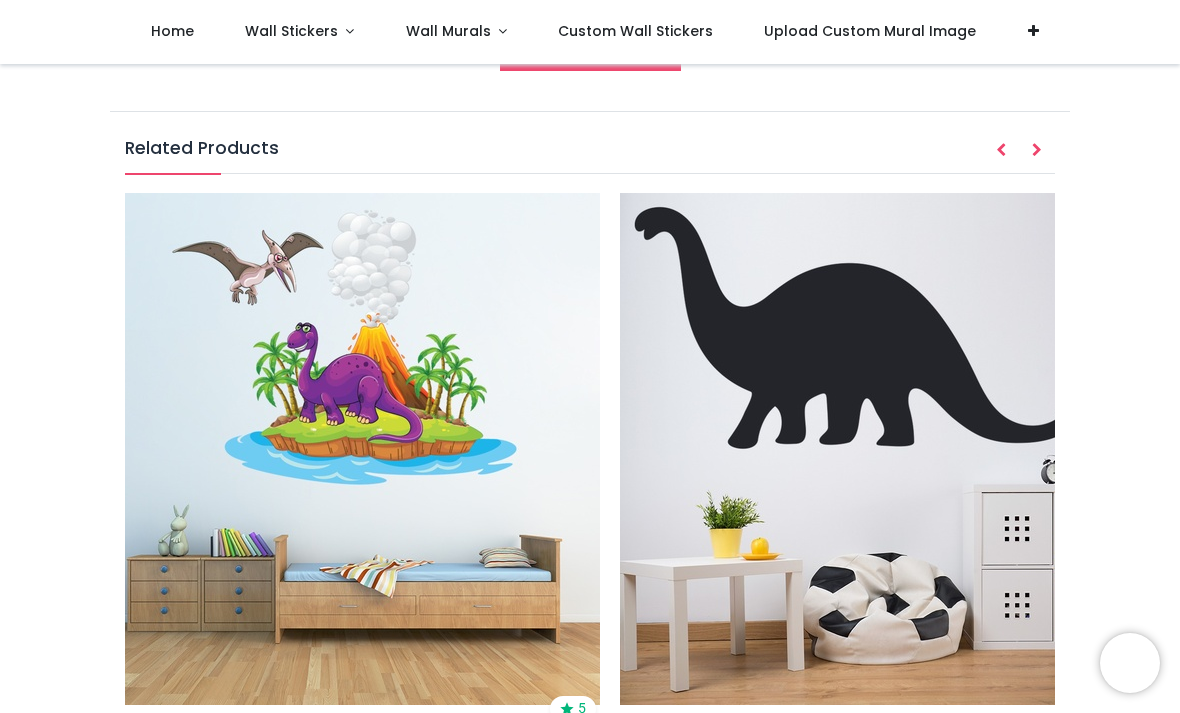 click at bounding box center [1037, 151] 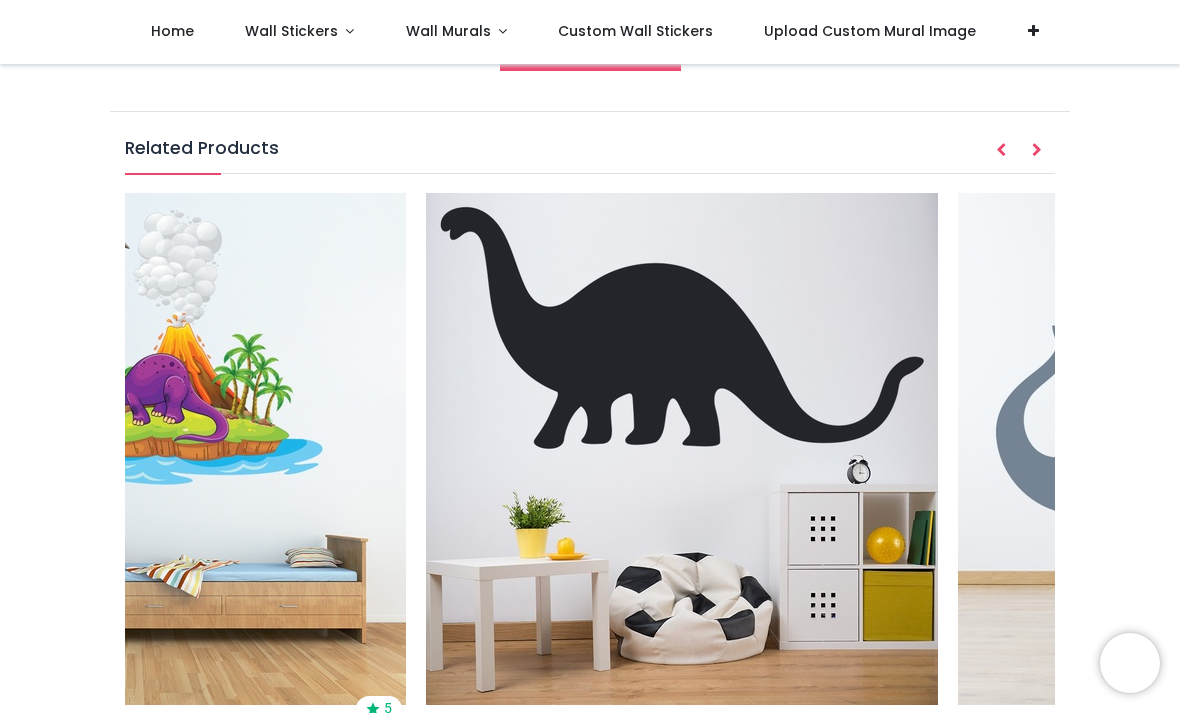 click at bounding box center [1037, 151] 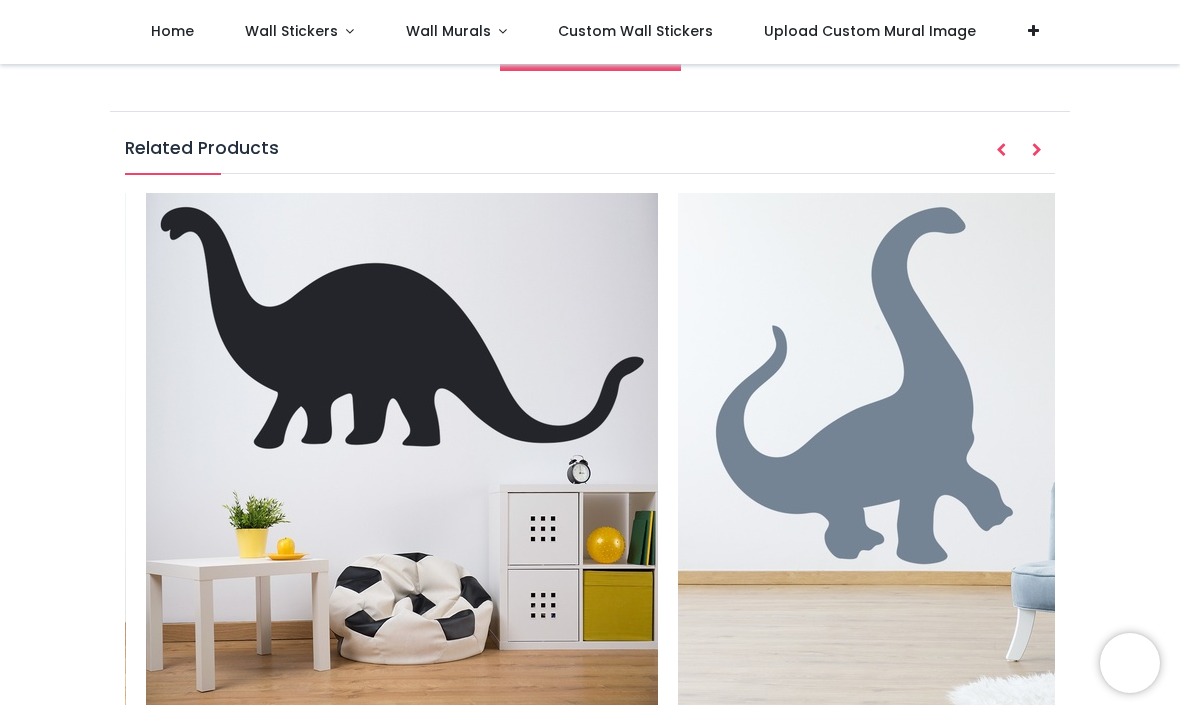 click at bounding box center [1037, 151] 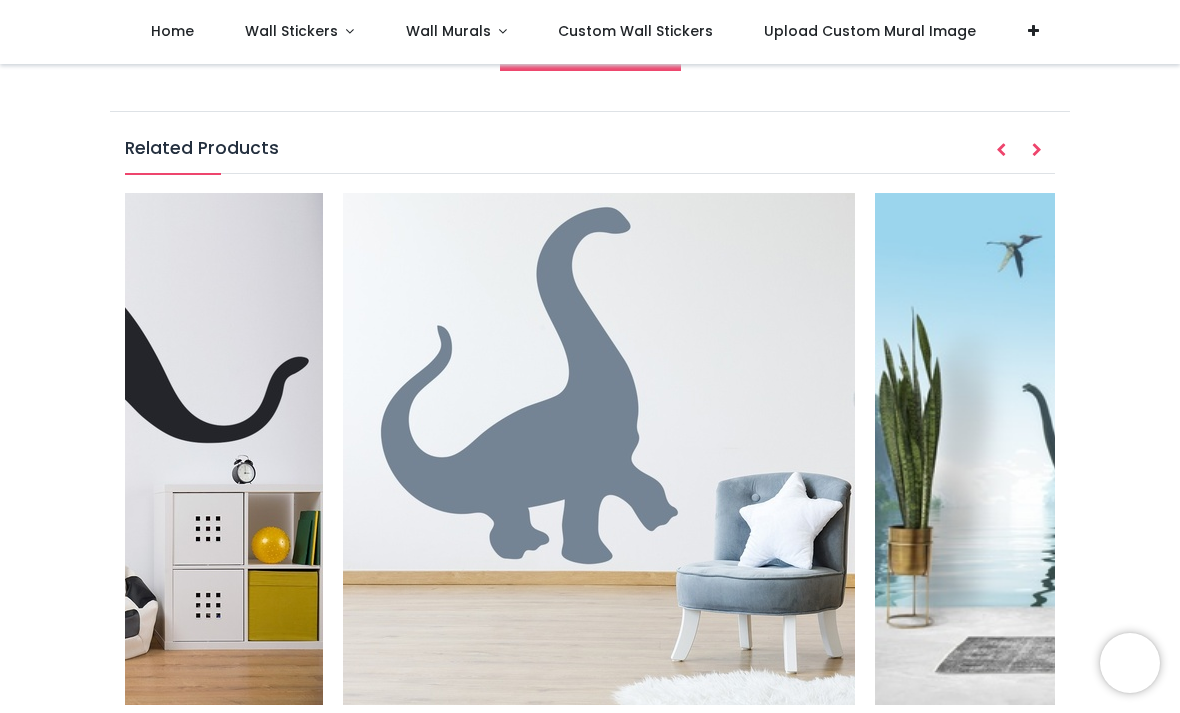 click at bounding box center (1037, 151) 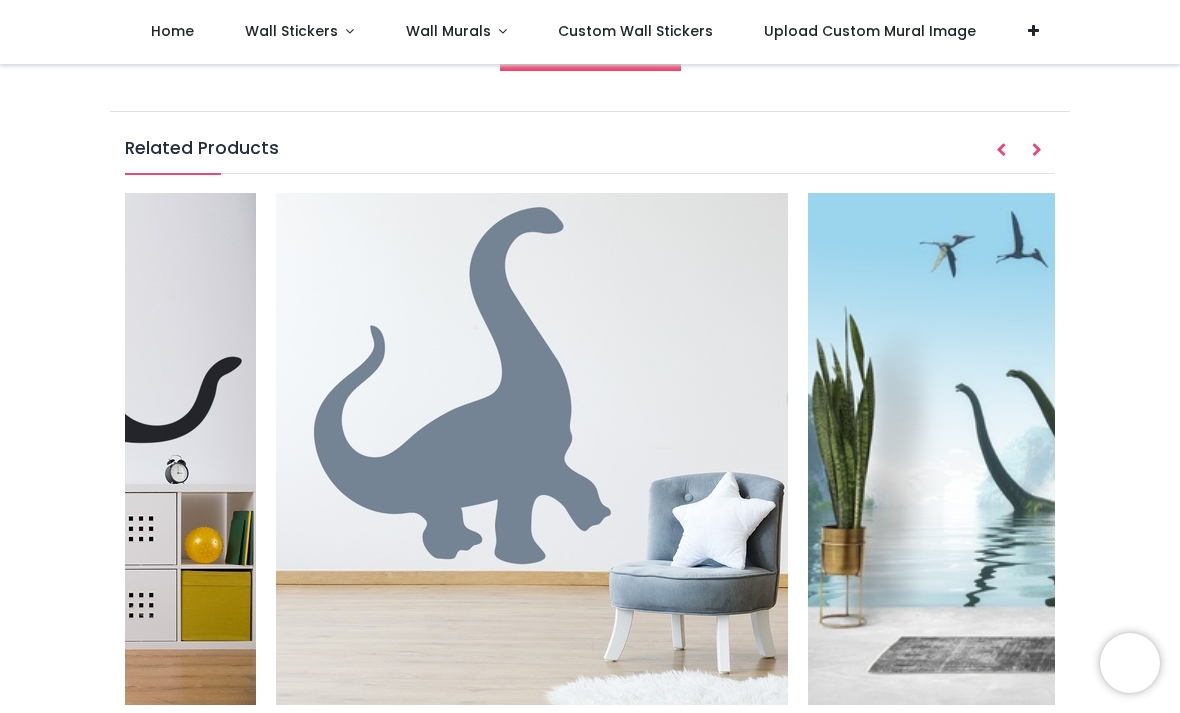 click at bounding box center [1037, 151] 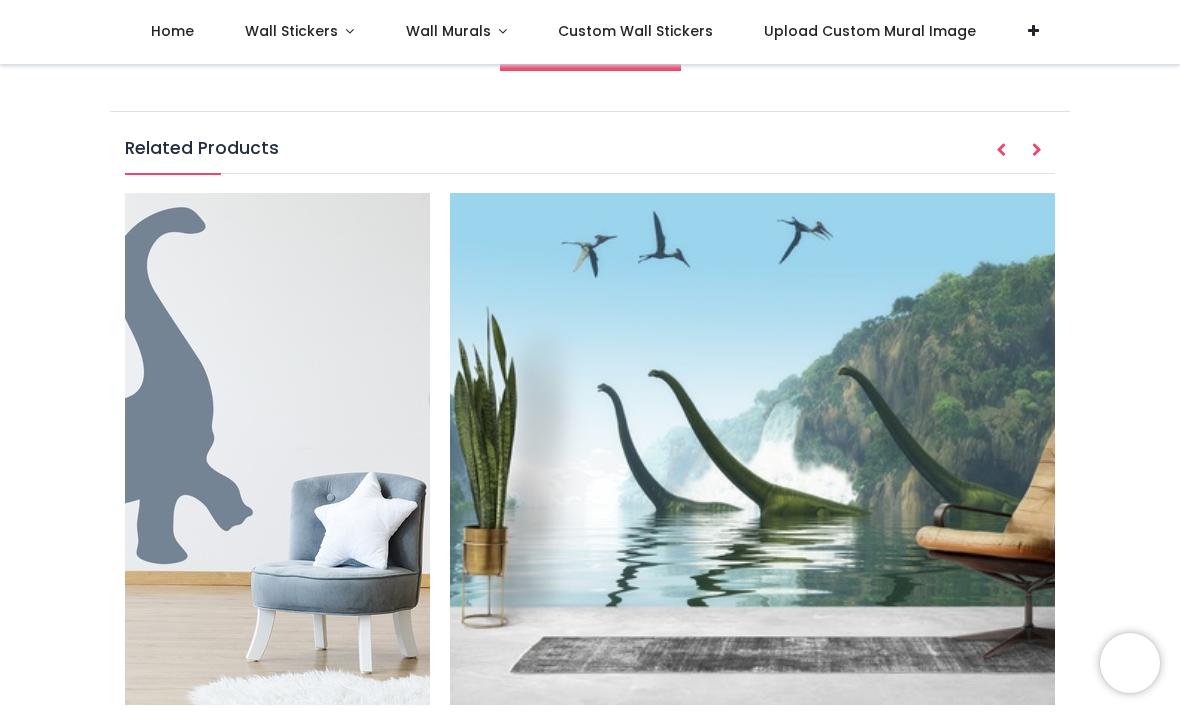 click at bounding box center (1037, 151) 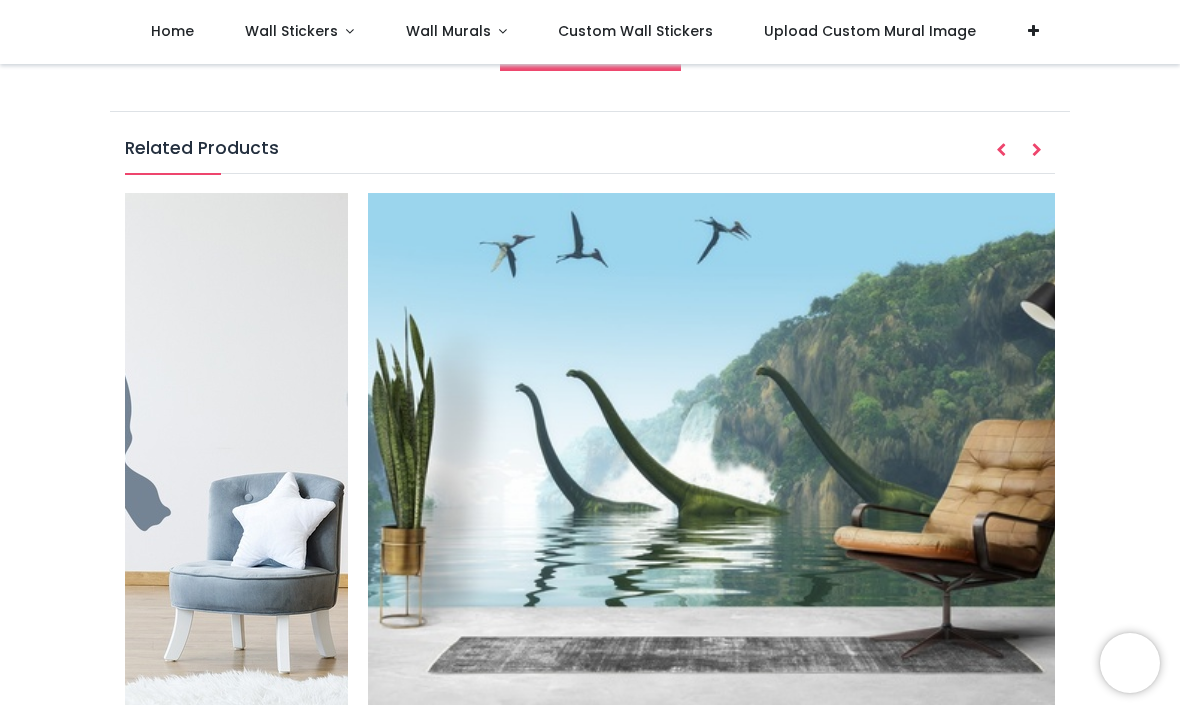 click at bounding box center [1037, 151] 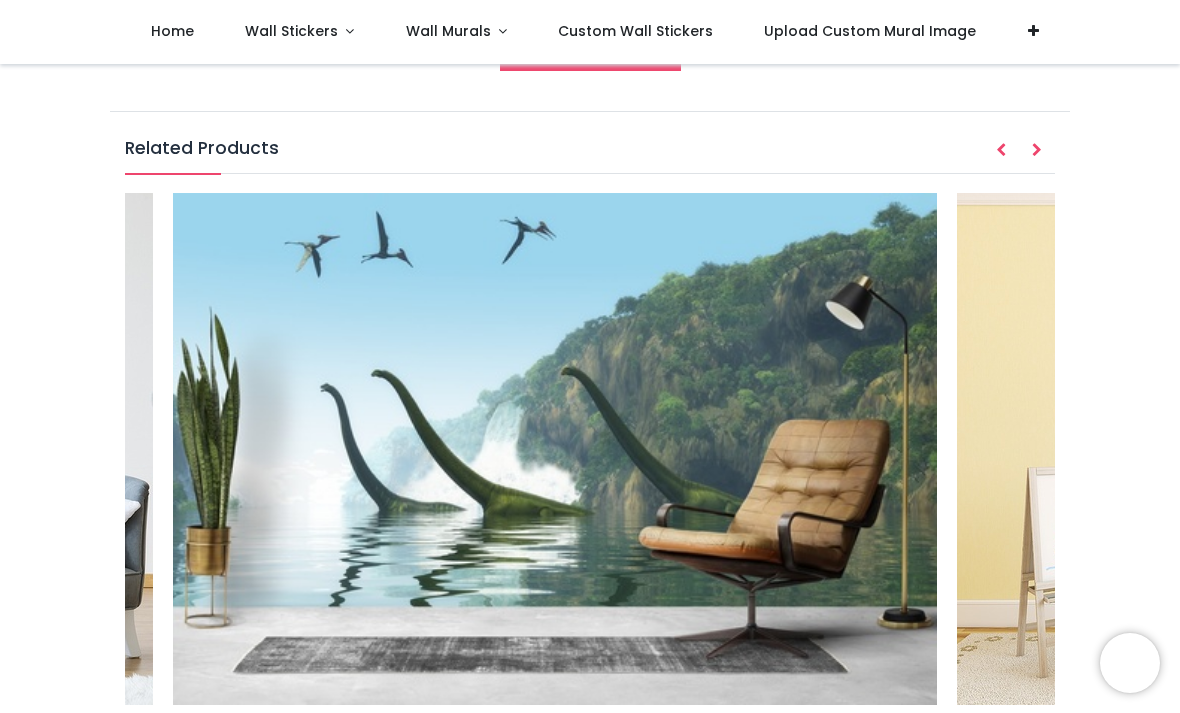 click at bounding box center [1037, 151] 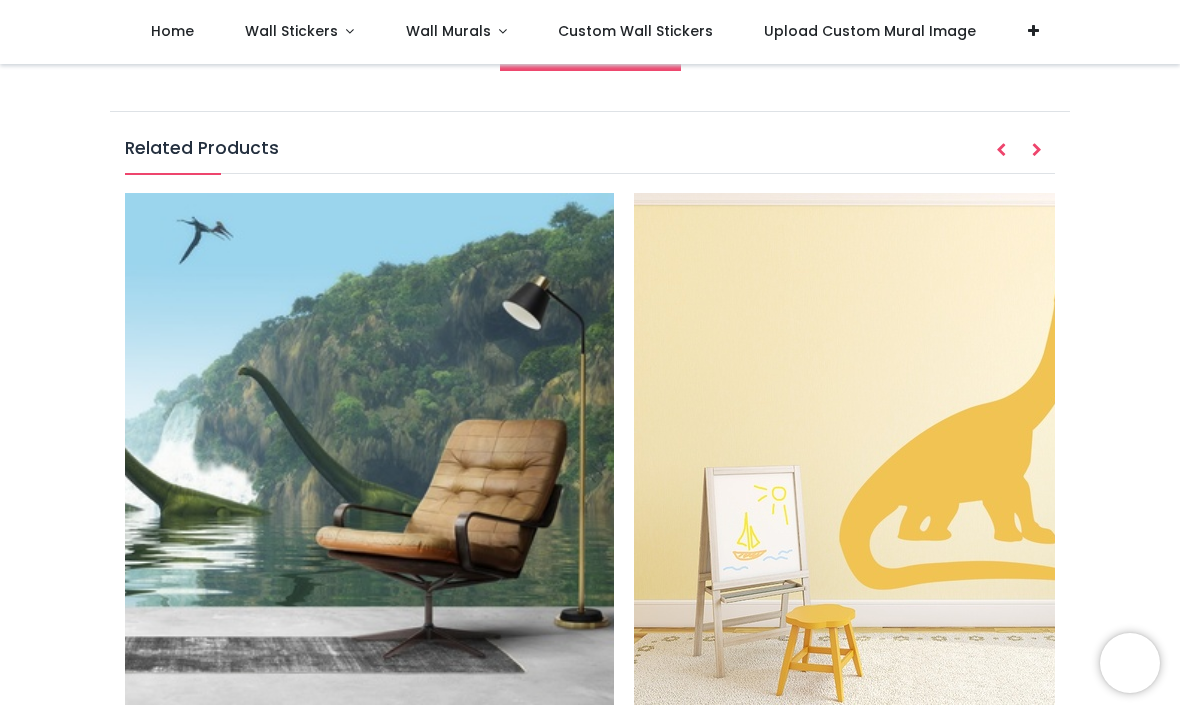 click at bounding box center (1037, 151) 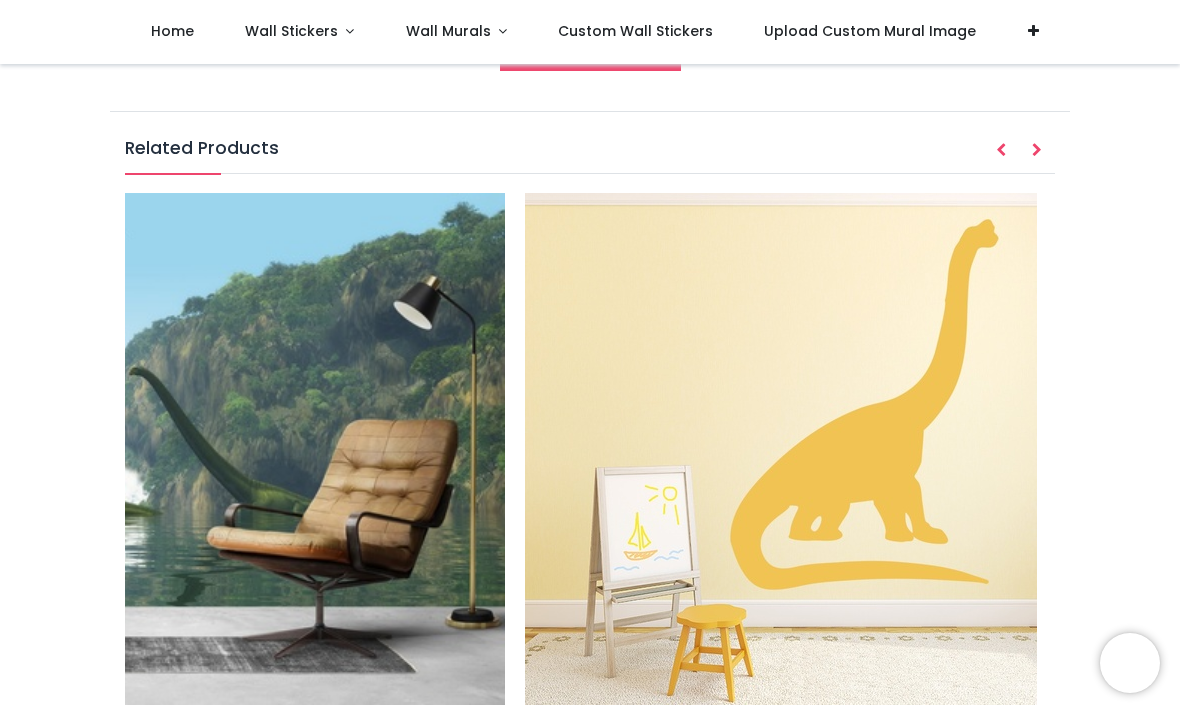 click at bounding box center [1037, 151] 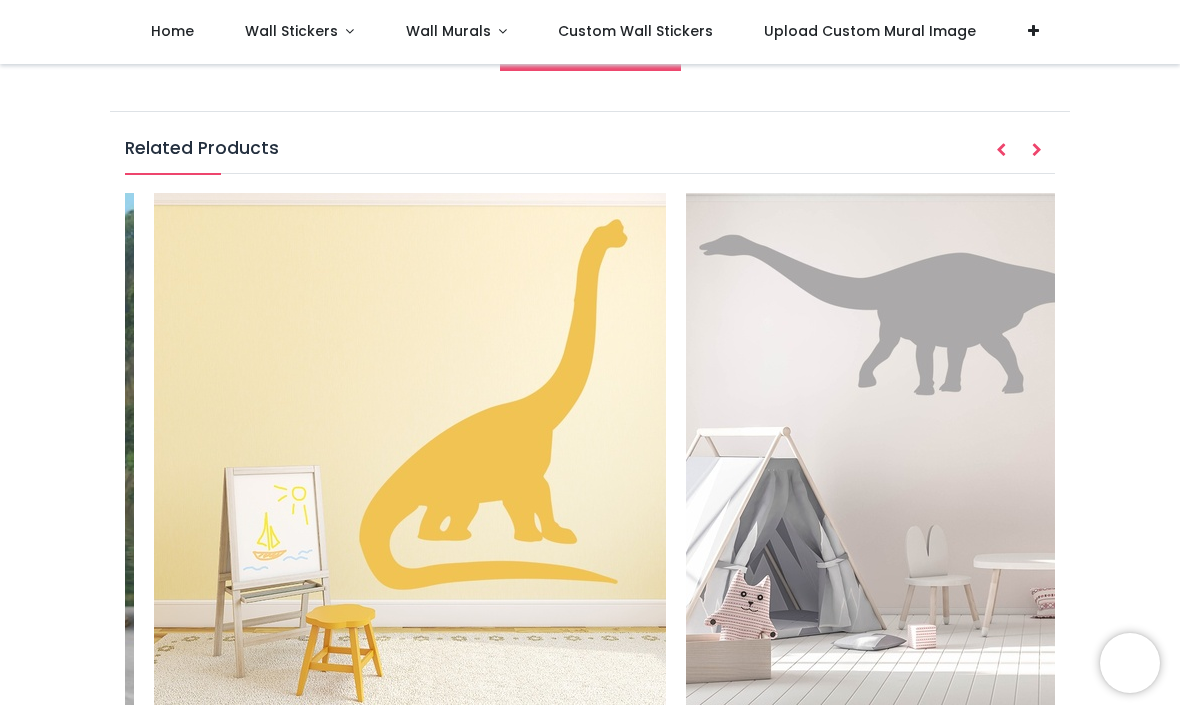 click at bounding box center (1037, 151) 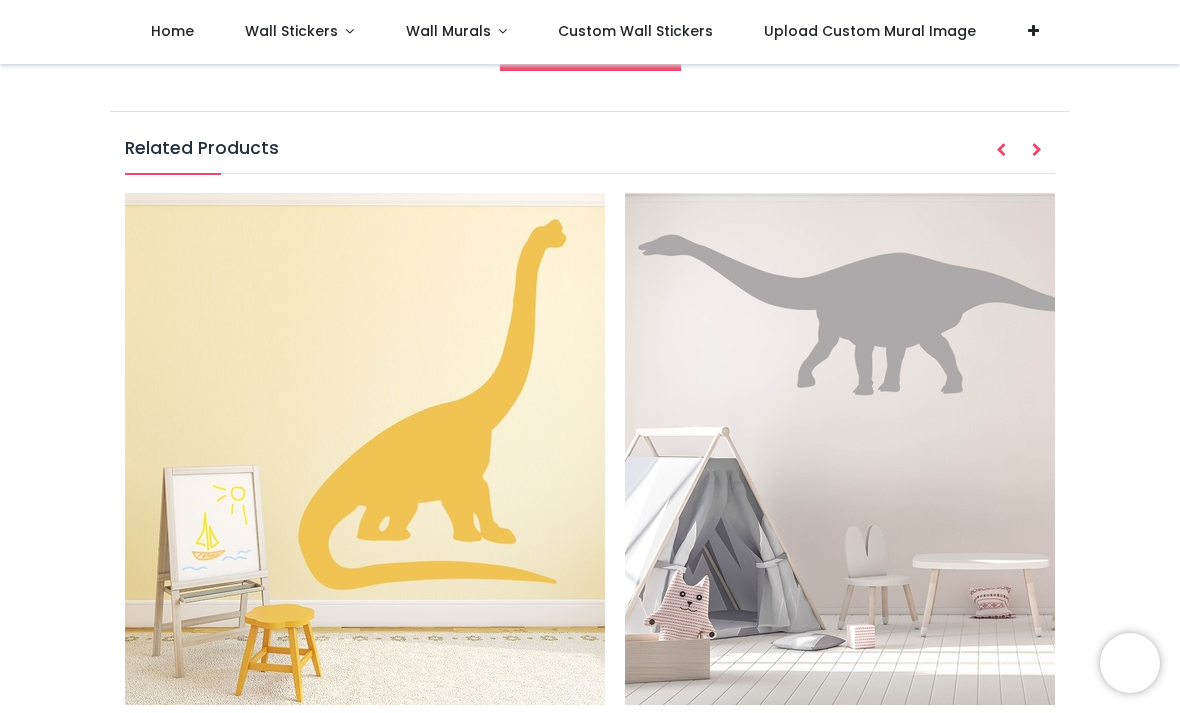 click at bounding box center (1037, 151) 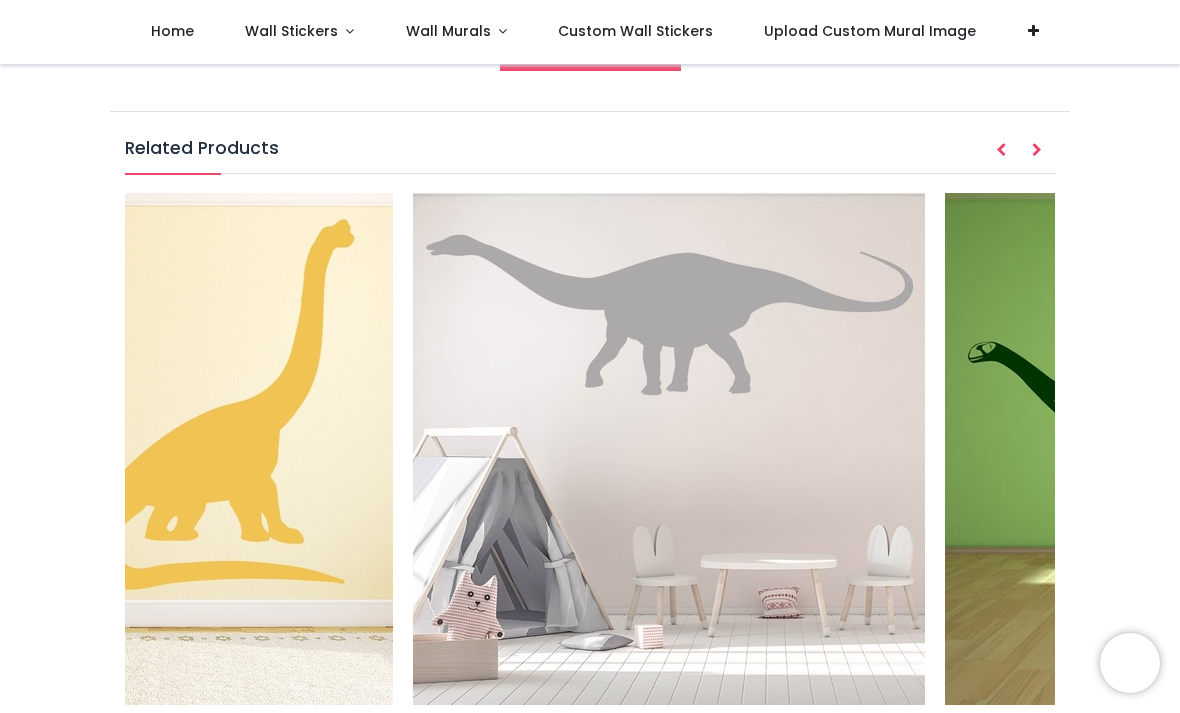 click at bounding box center (1037, 151) 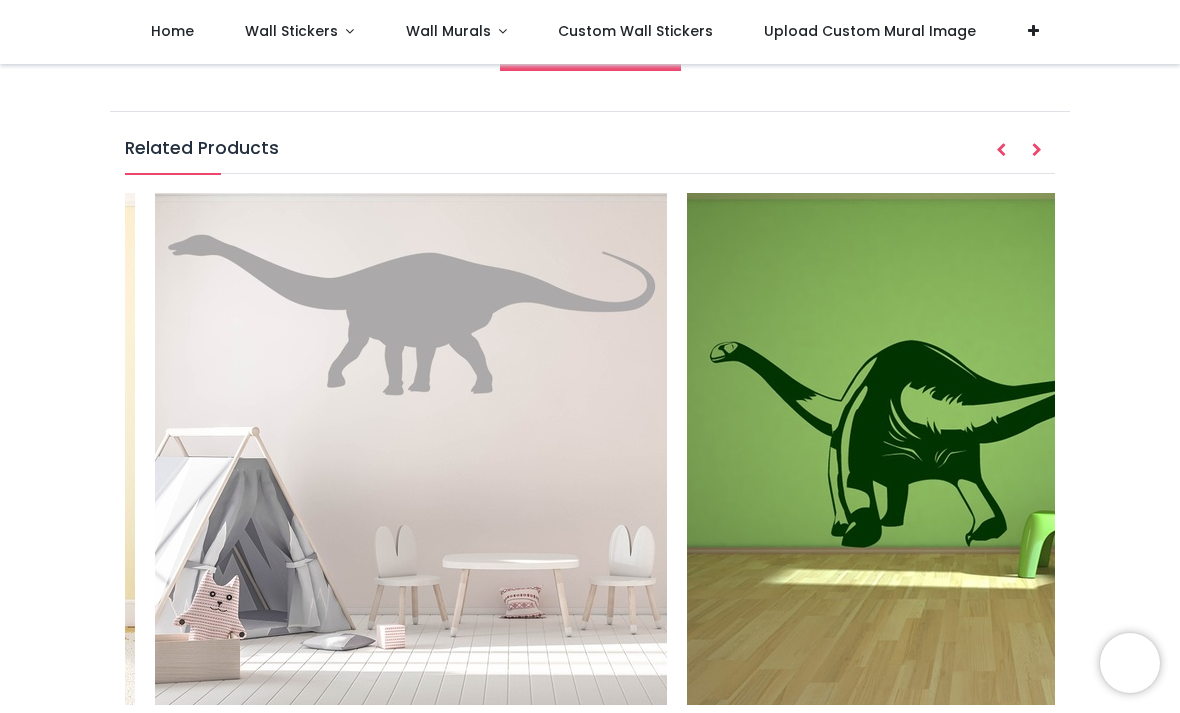 click at bounding box center (1037, 151) 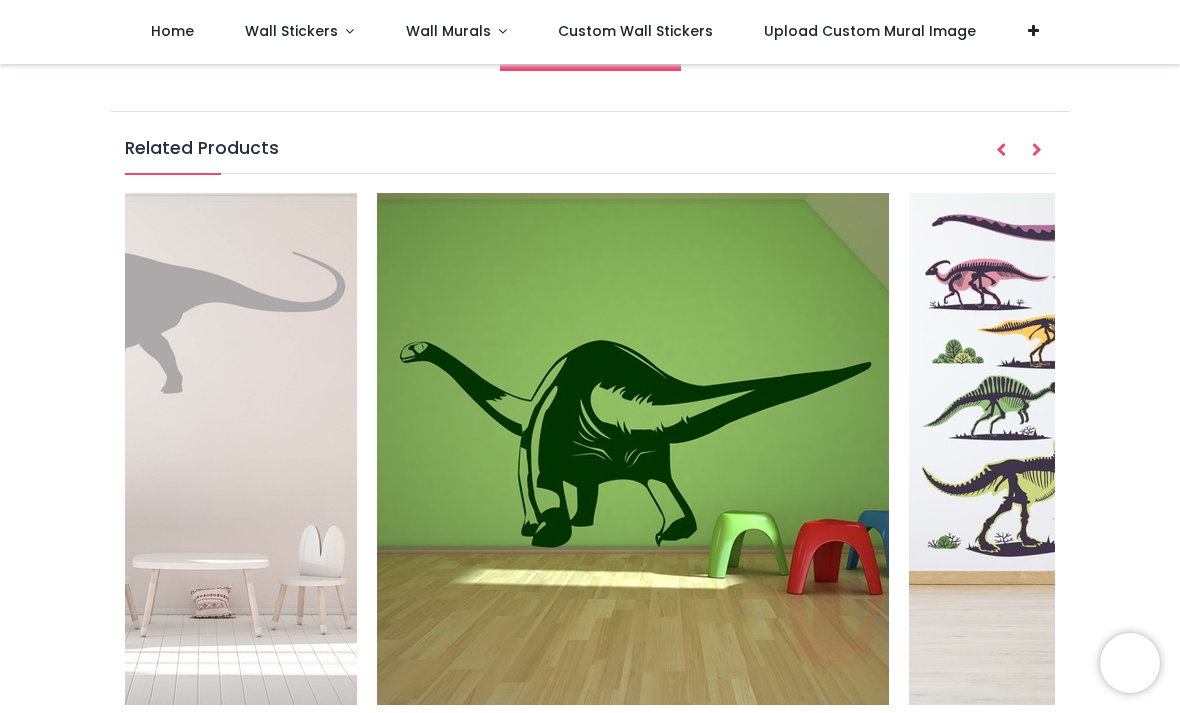 click at bounding box center [1037, 151] 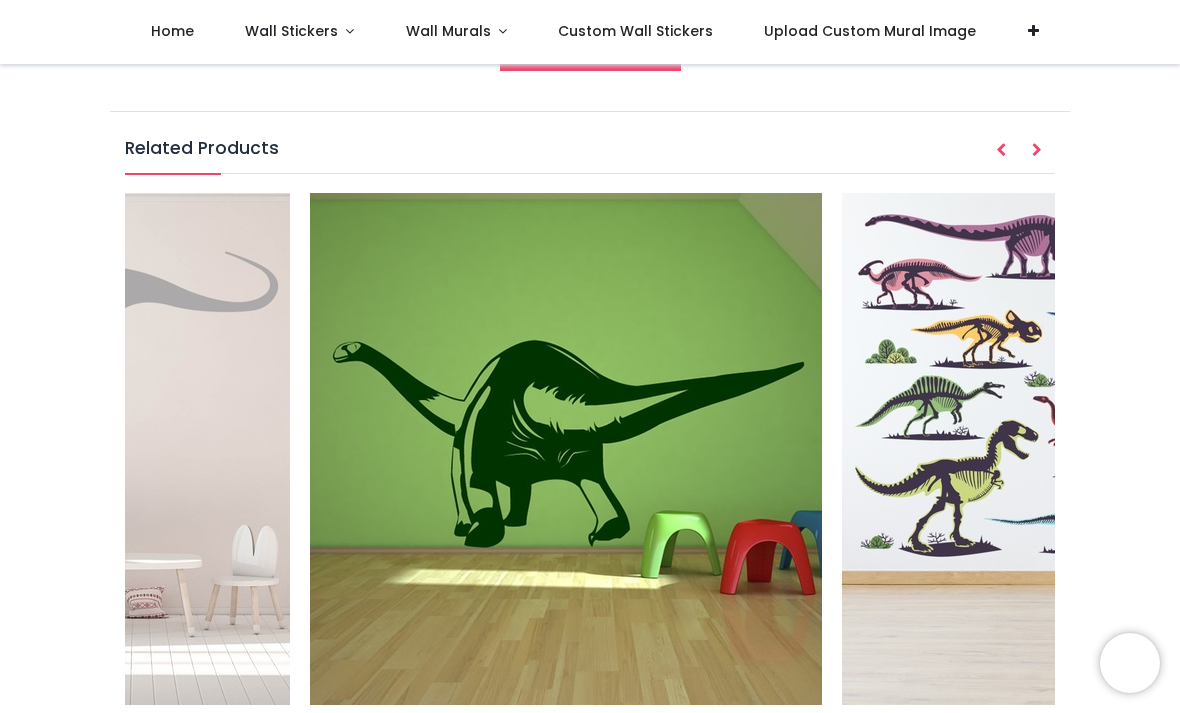 click at bounding box center (1037, 151) 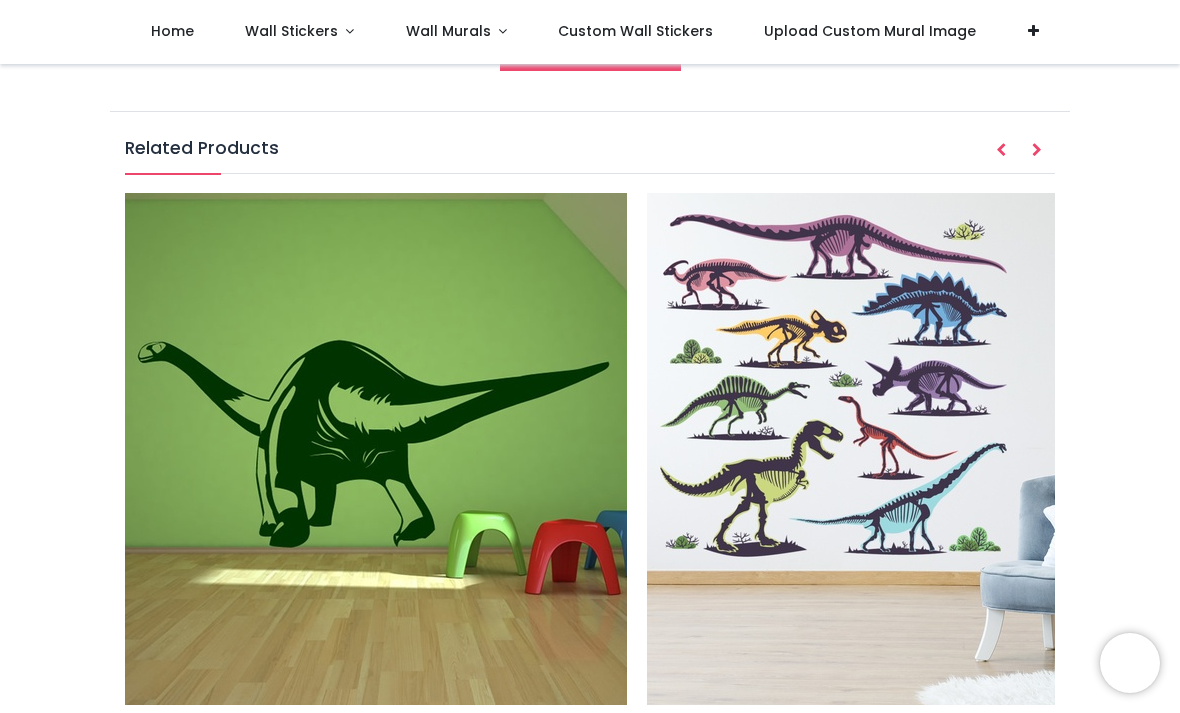 click at bounding box center (1037, 151) 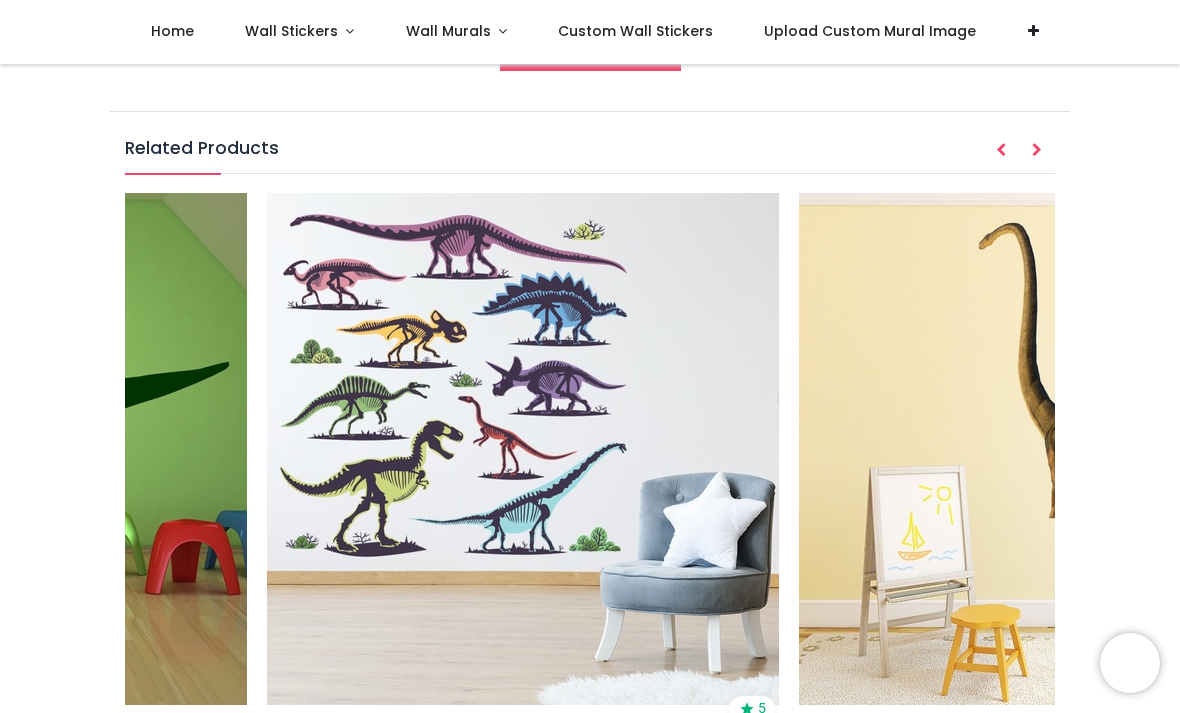 click at bounding box center [1037, 151] 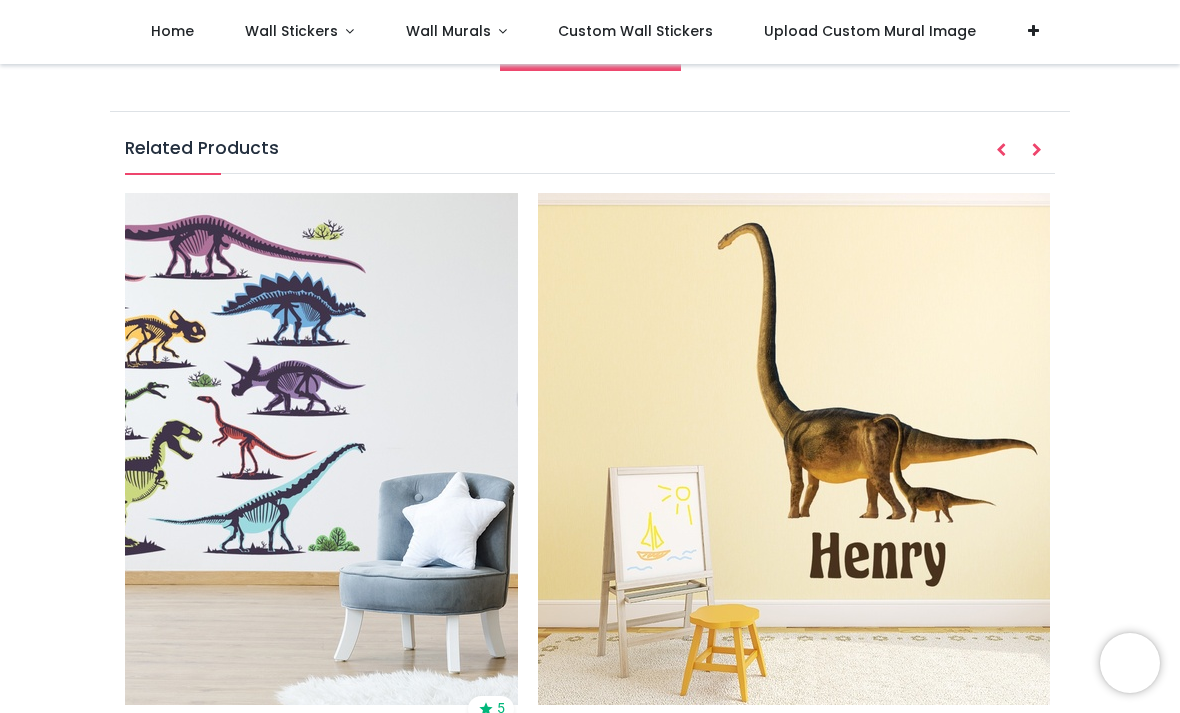click at bounding box center (1037, 151) 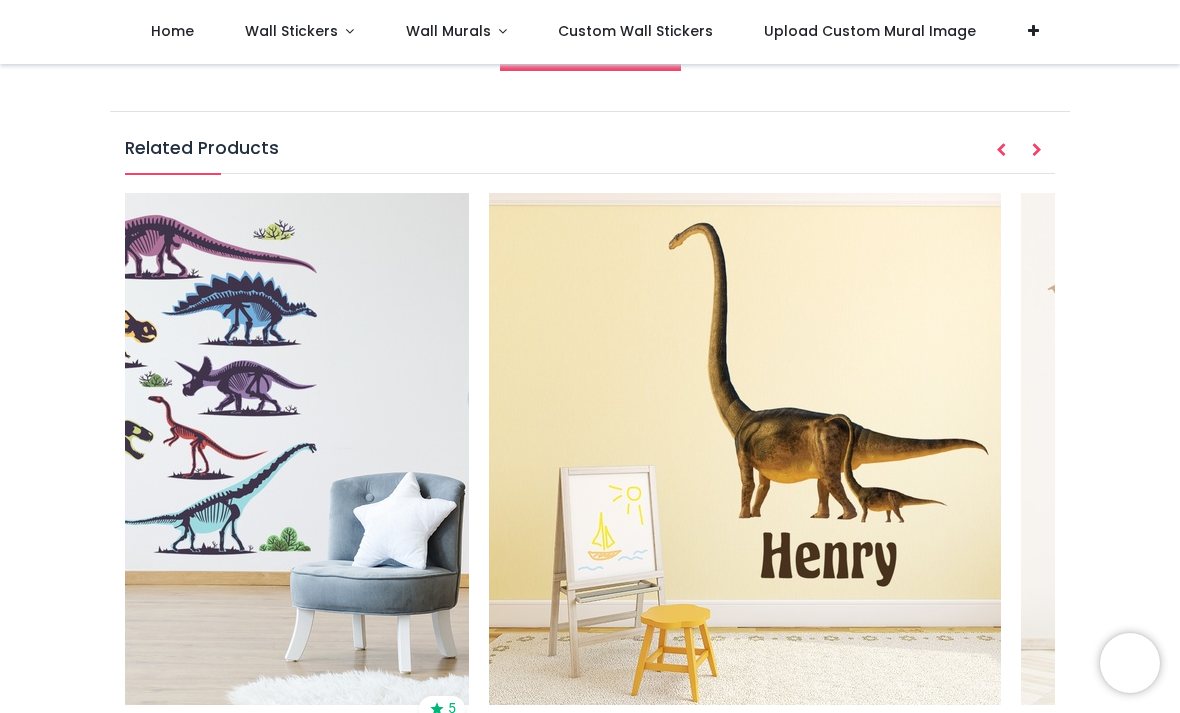 click at bounding box center (1037, 151) 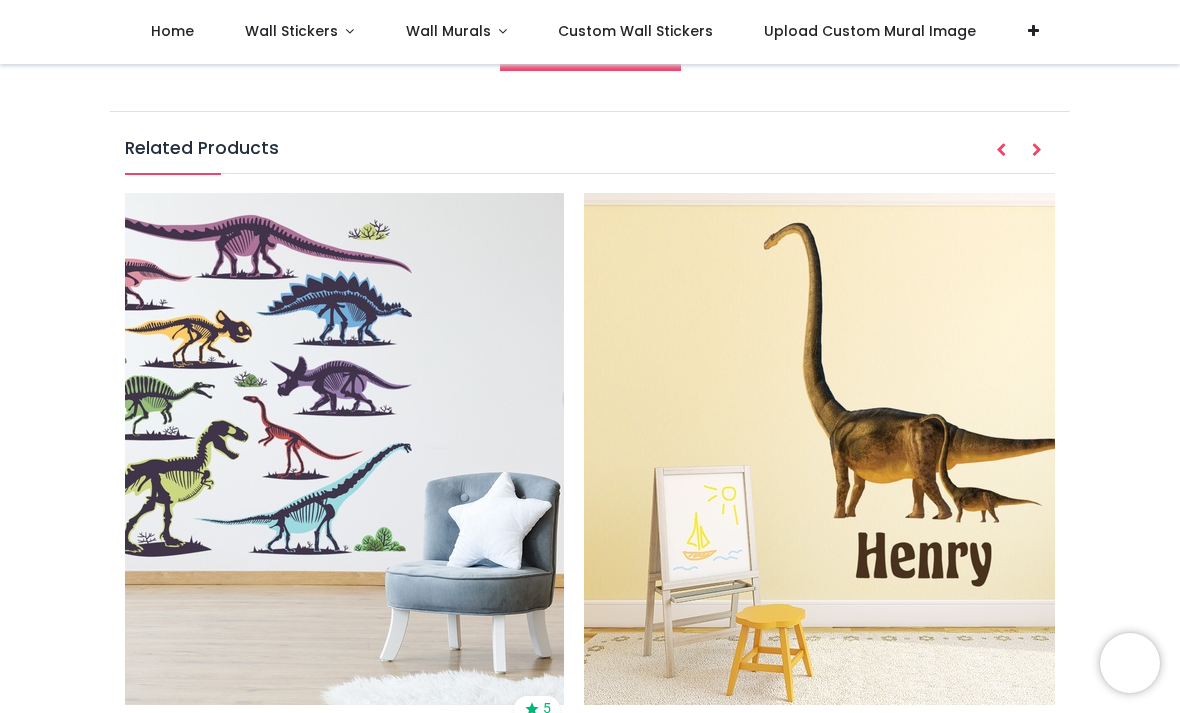 scroll, scrollTop: 0, scrollLeft: 8272, axis: horizontal 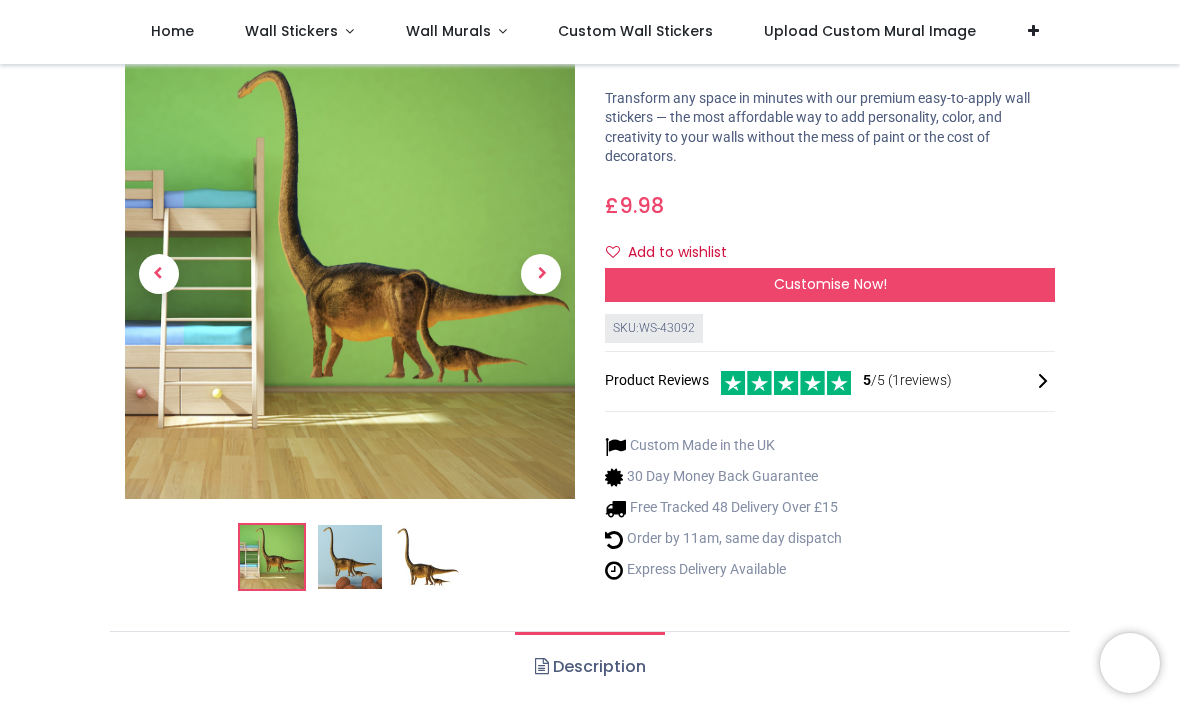 click on "Customise Now!" at bounding box center (830, 285) 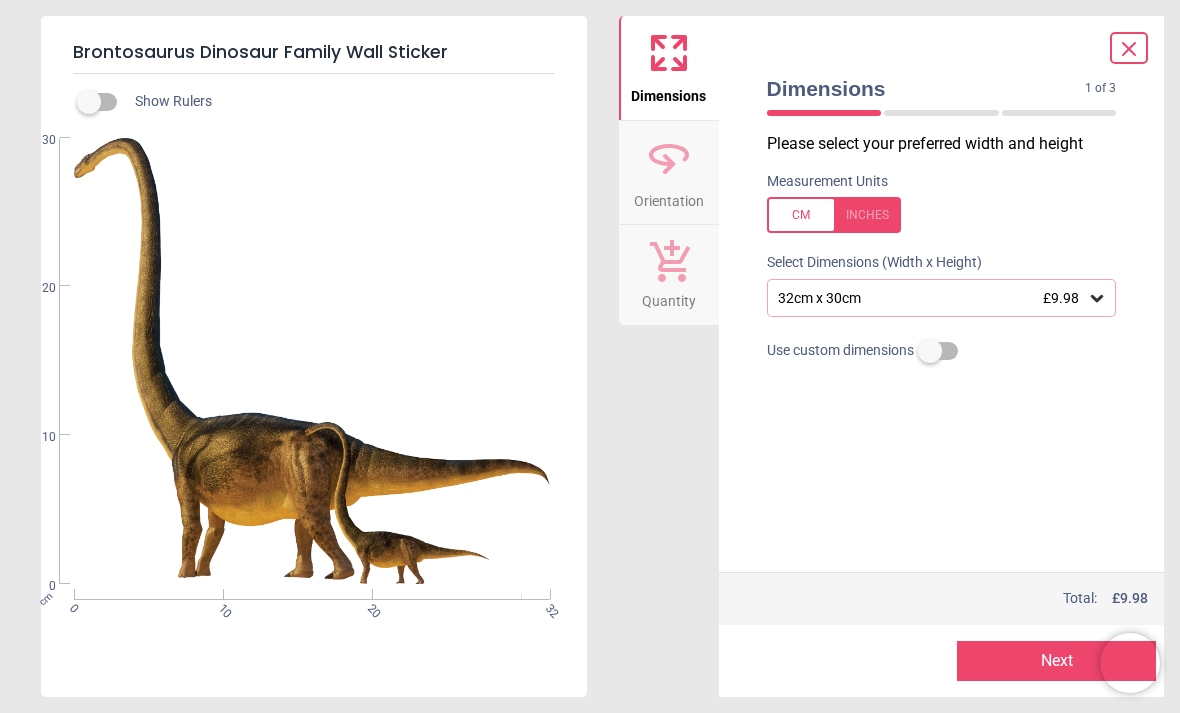 click on "32cm  x  30cm       £9.98" at bounding box center (942, 298) 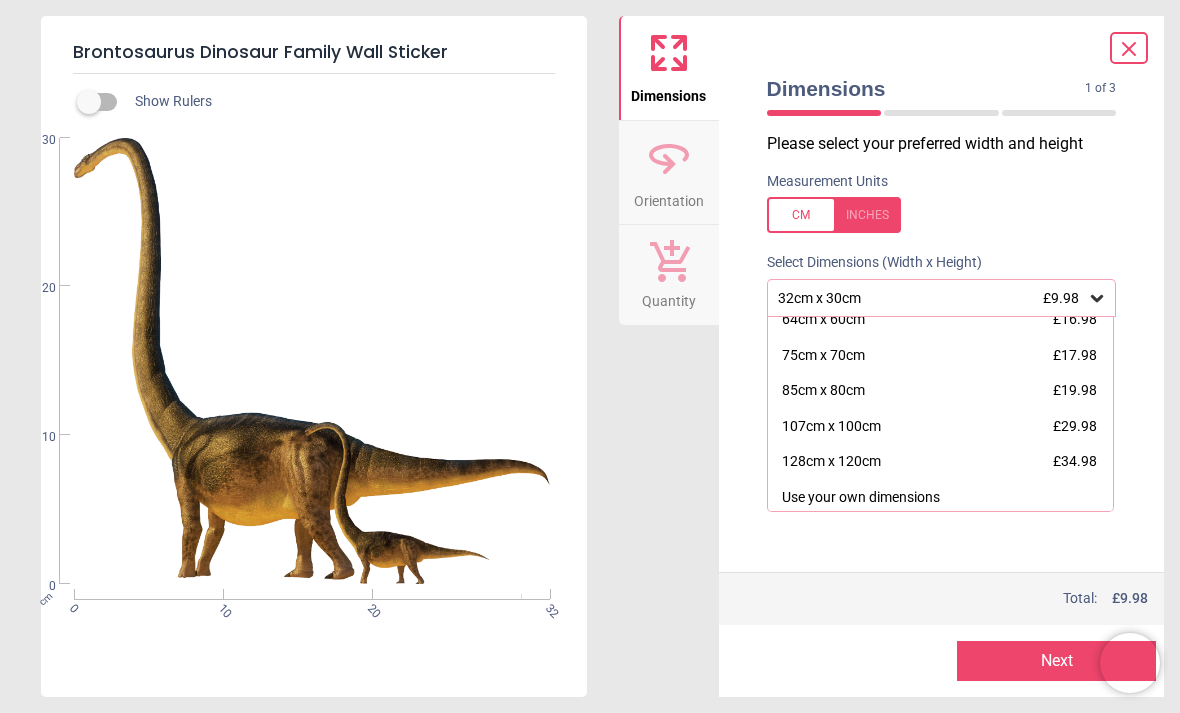 scroll, scrollTop: 121, scrollLeft: 0, axis: vertical 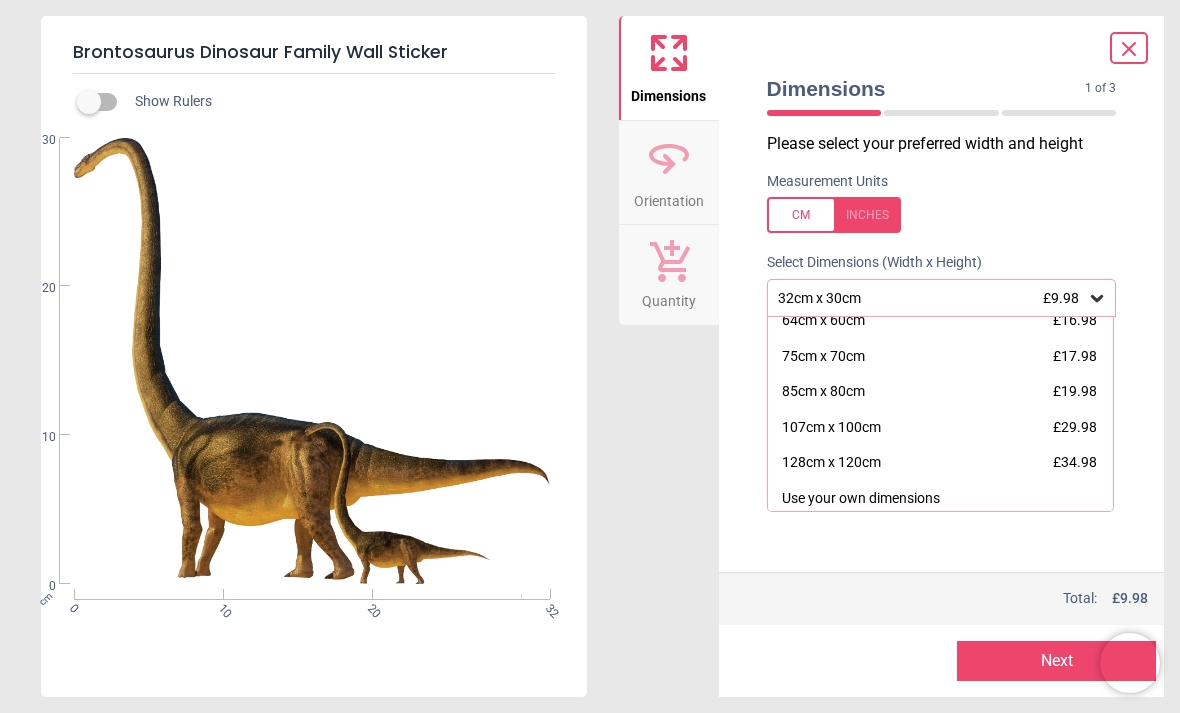 click on "128cm  x  120cm       £34.98" at bounding box center (941, 463) 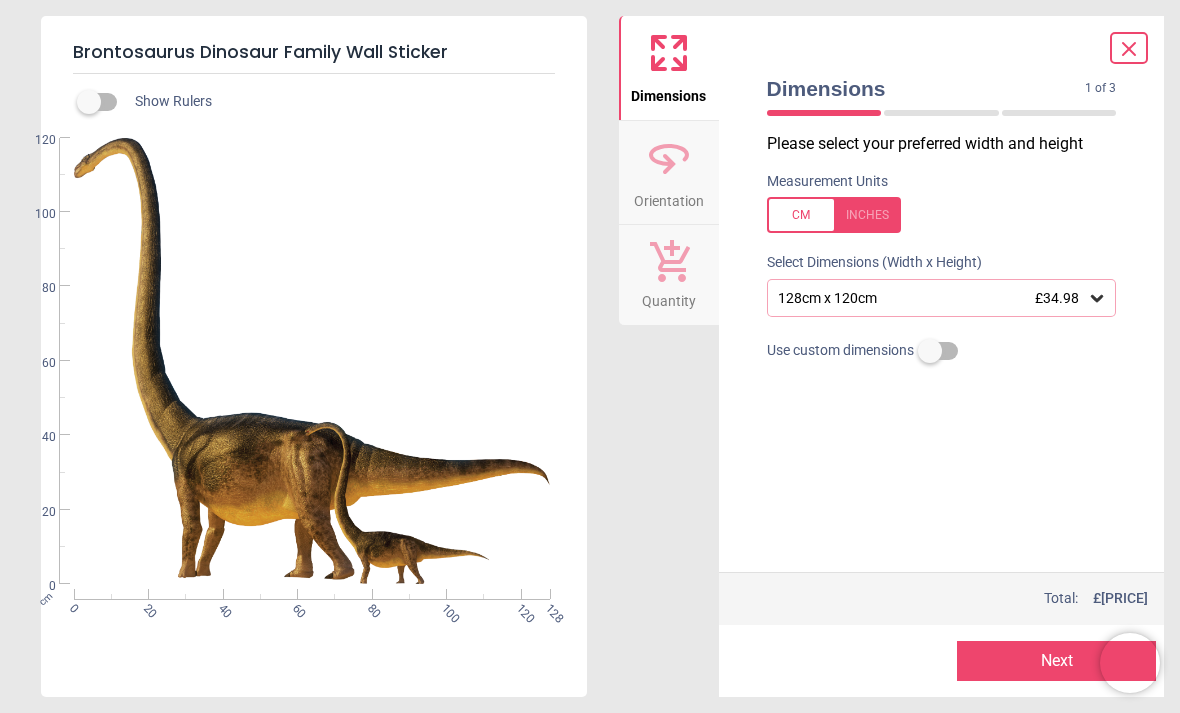 click on "Next" at bounding box center (1056, 661) 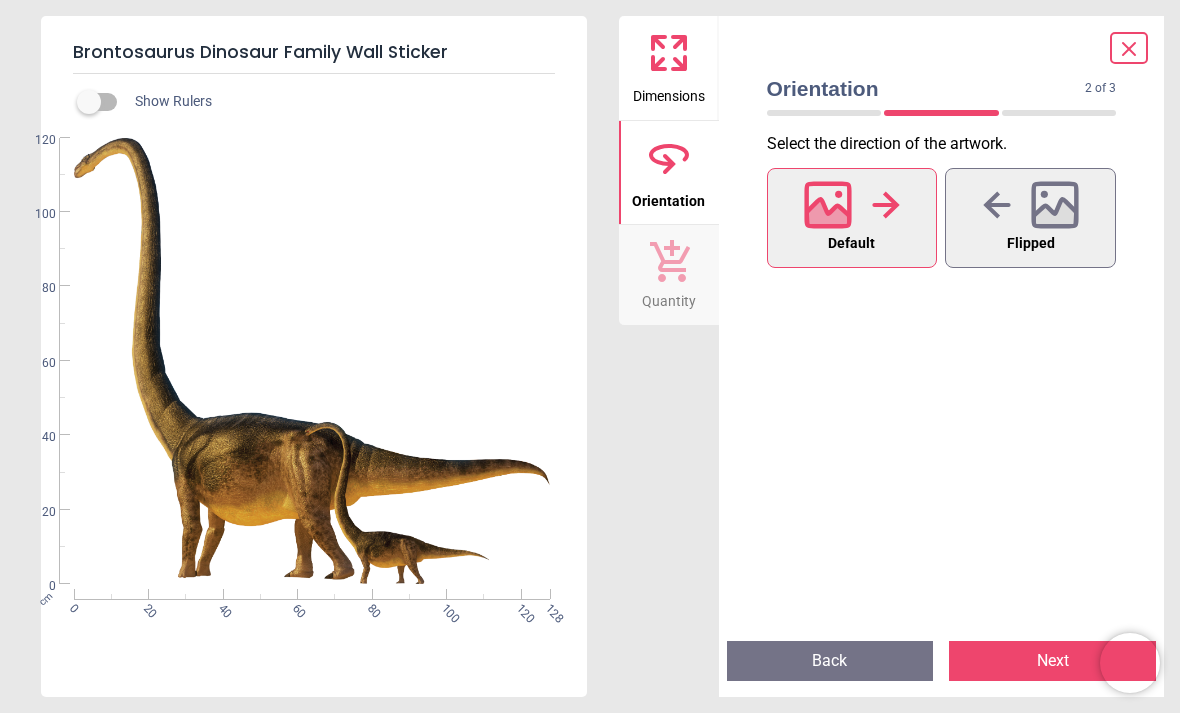 click on "Next" at bounding box center [1052, 661] 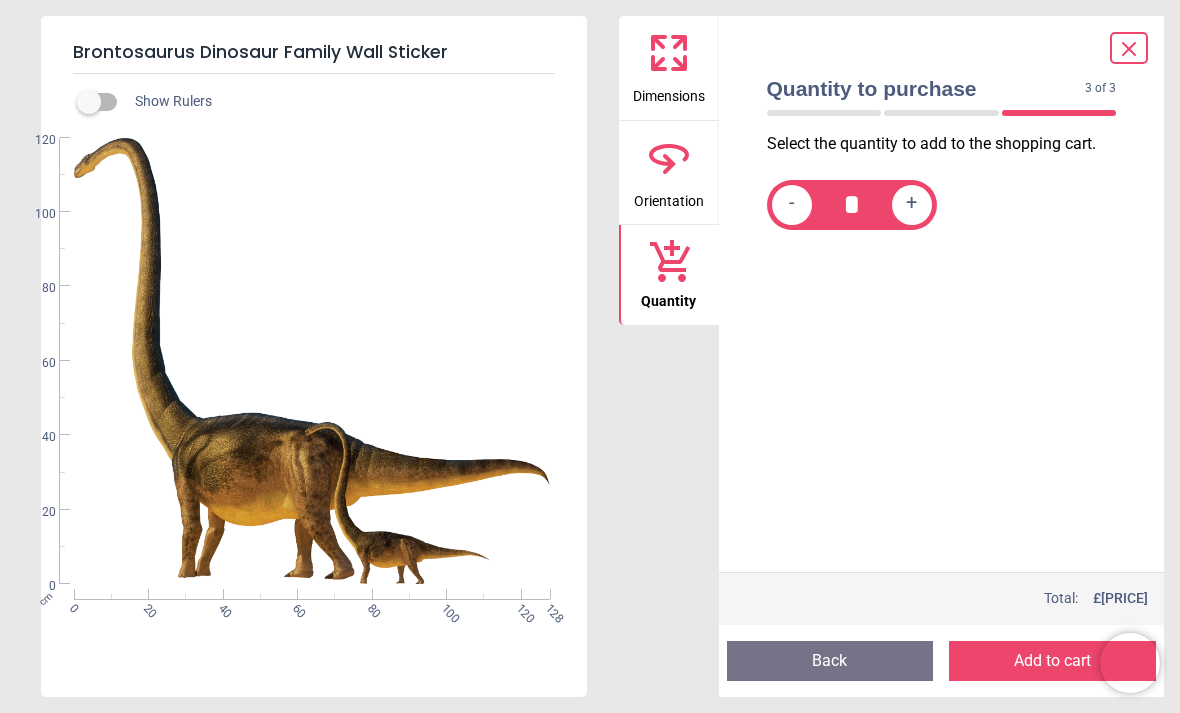 click on "Add to cart" at bounding box center (1052, 661) 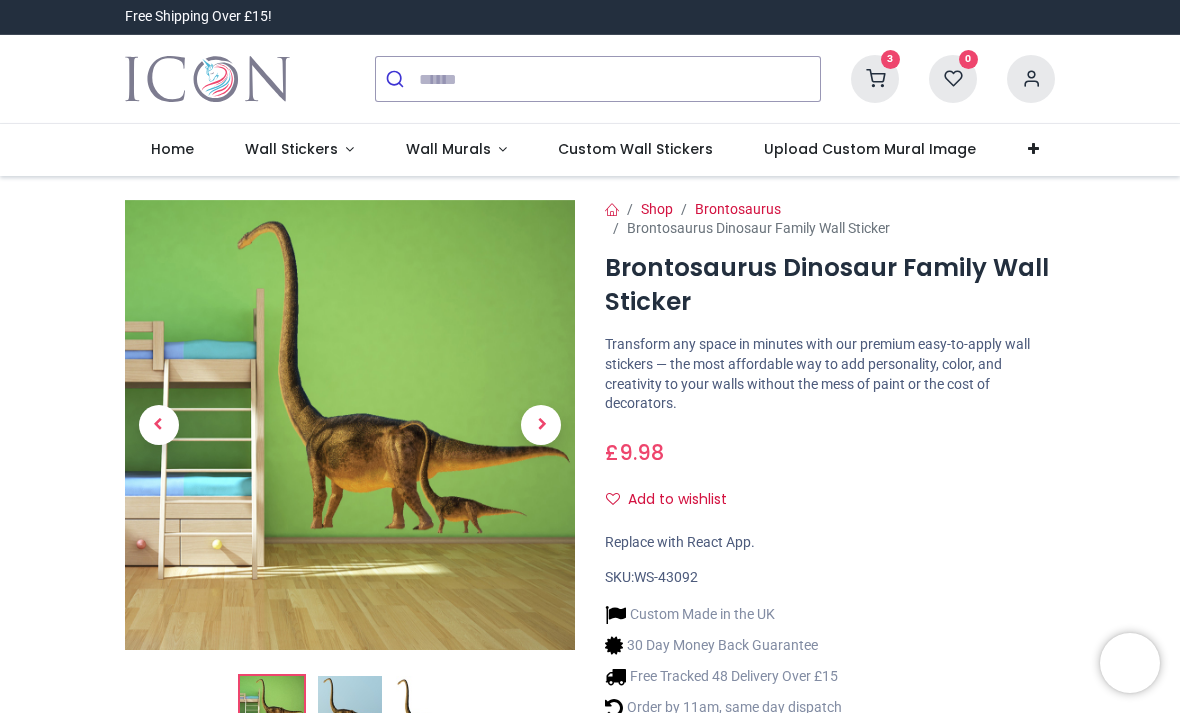 scroll, scrollTop: 0, scrollLeft: 0, axis: both 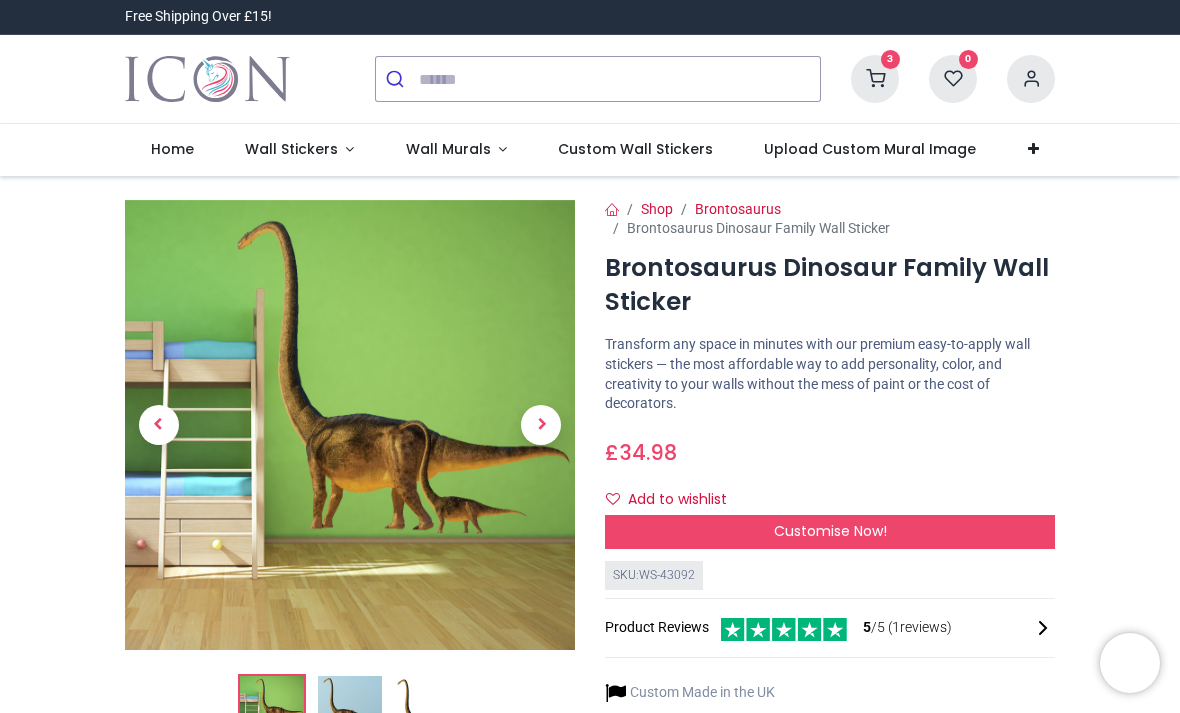 click on "Customise Now!" at bounding box center [830, 532] 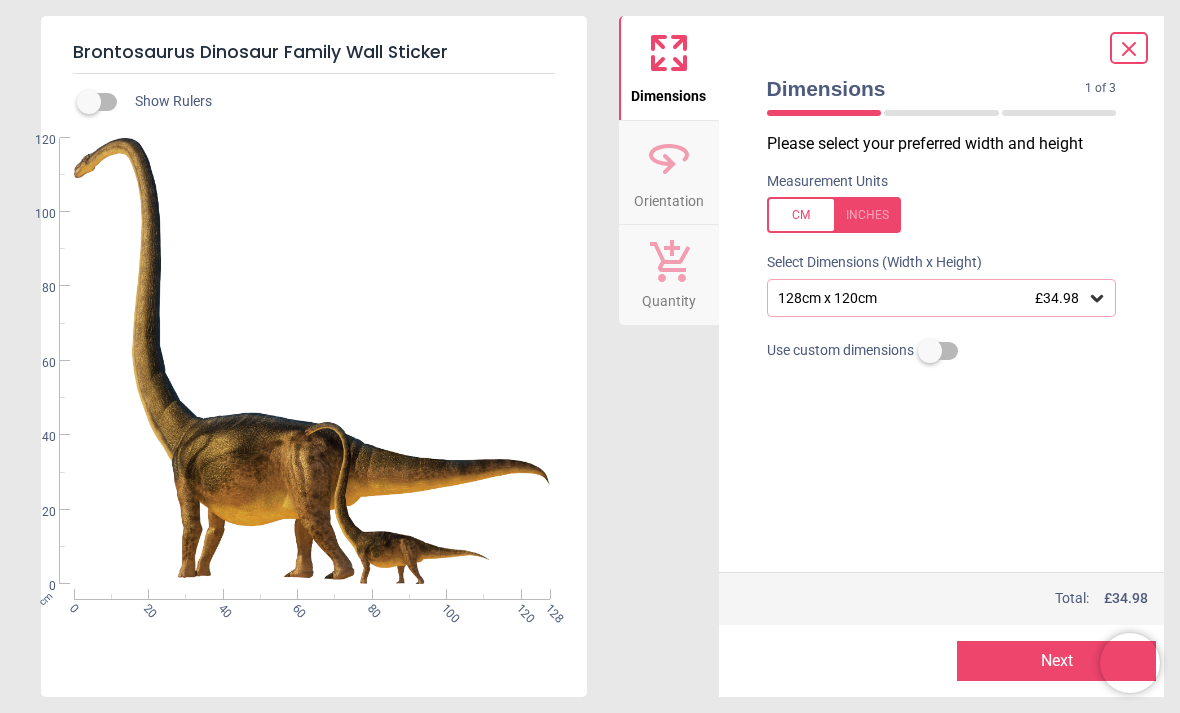 click on "Next" at bounding box center [1056, 661] 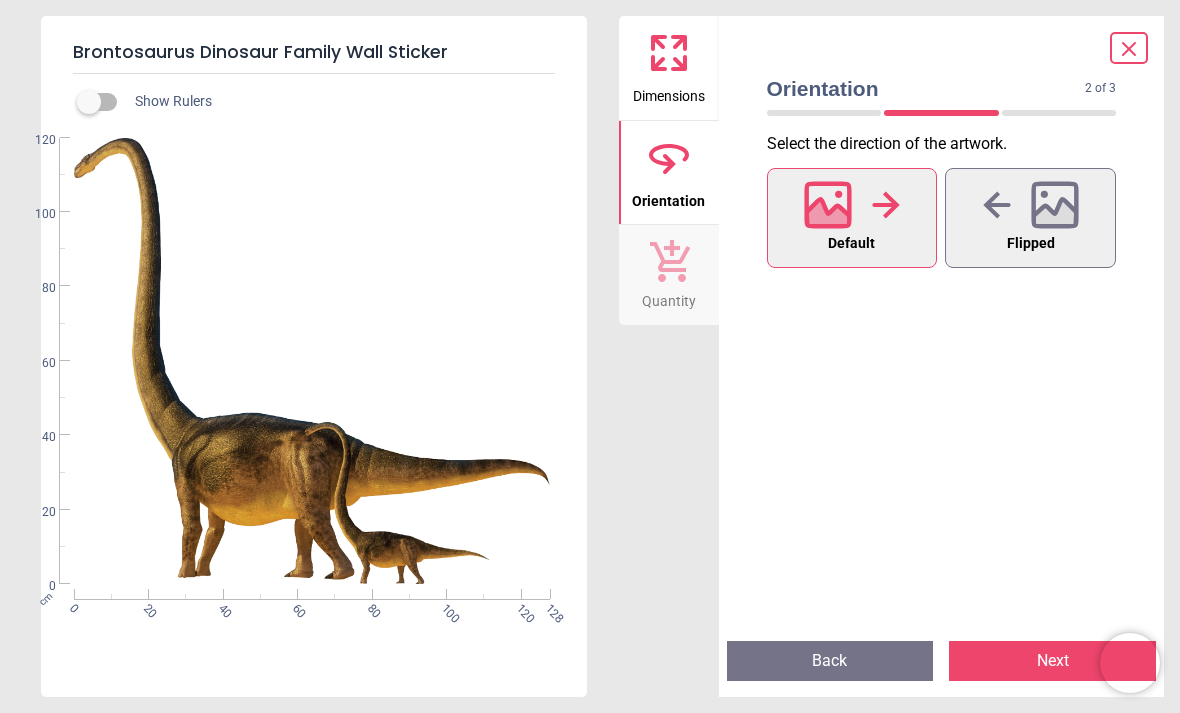 click on "Next" at bounding box center (1052, 661) 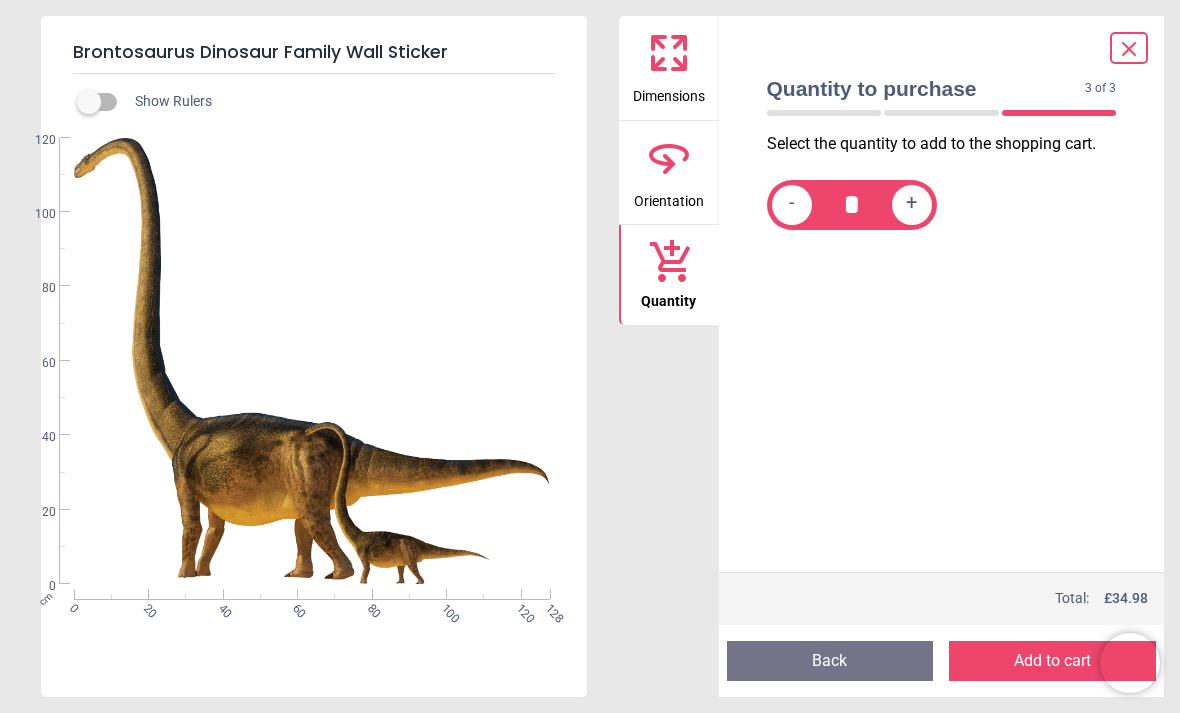 click on "Add to cart" at bounding box center (1052, 661) 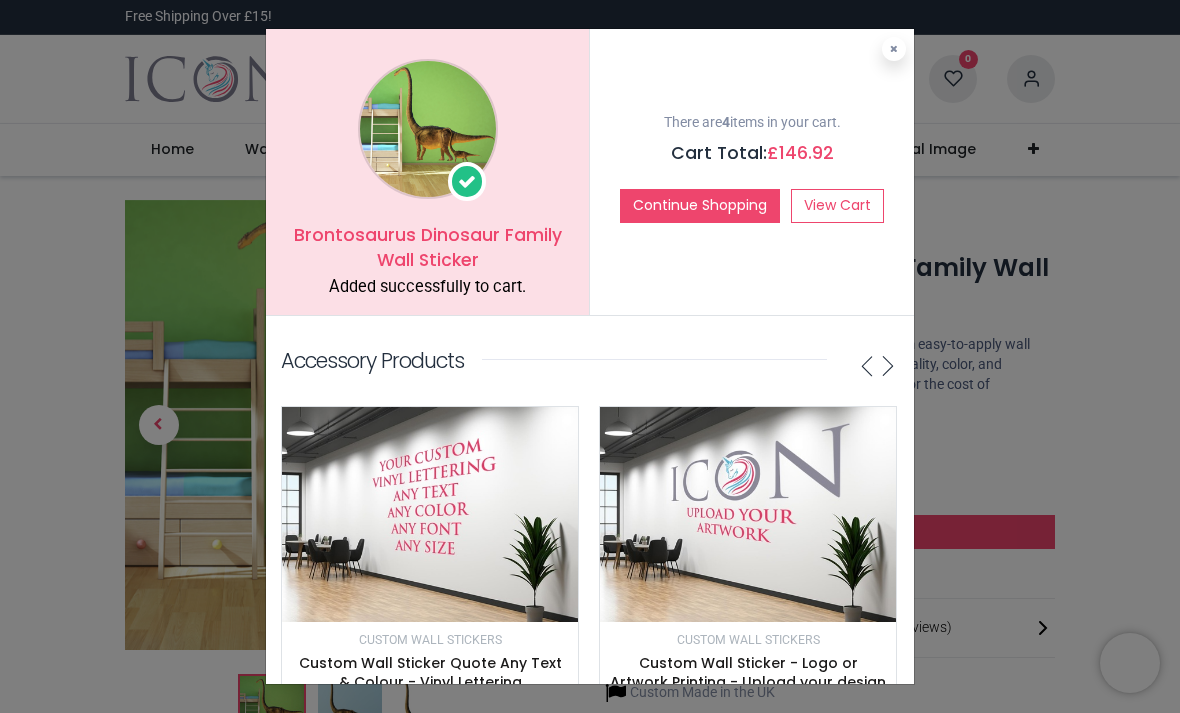 click on "Brontosaurus Dinosaur Family Wall Sticker
Added successfully to cart.
There are  4  items in your cart.
Cart Total:   £  146.92
Continue Shopping
View Cart
Accessory Products
£  10.98" at bounding box center [590, 356] 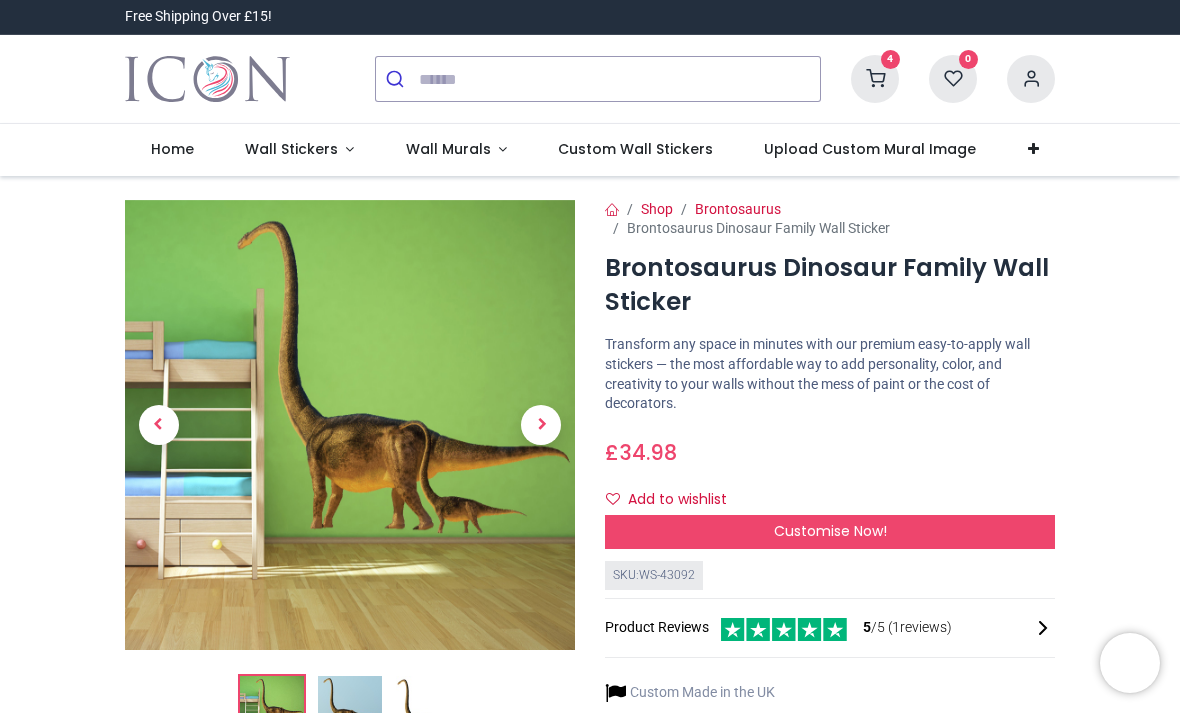 click at bounding box center (875, 79) 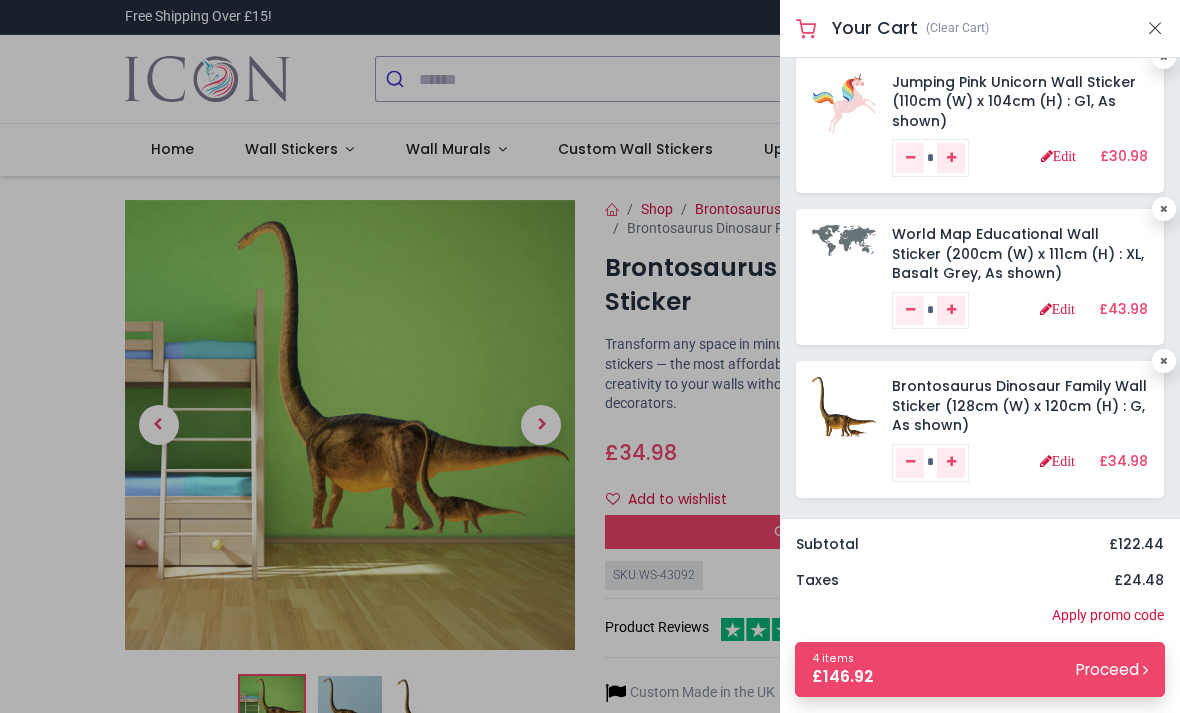 scroll, scrollTop: 168, scrollLeft: 0, axis: vertical 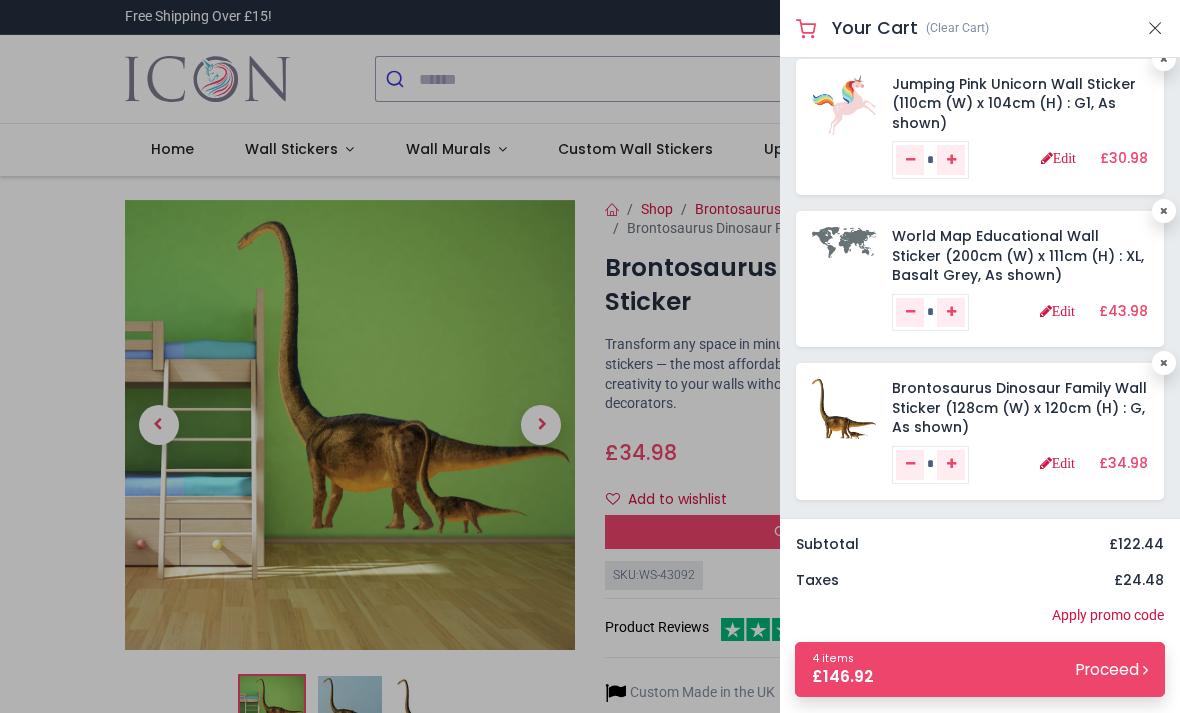 click at bounding box center (590, 356) 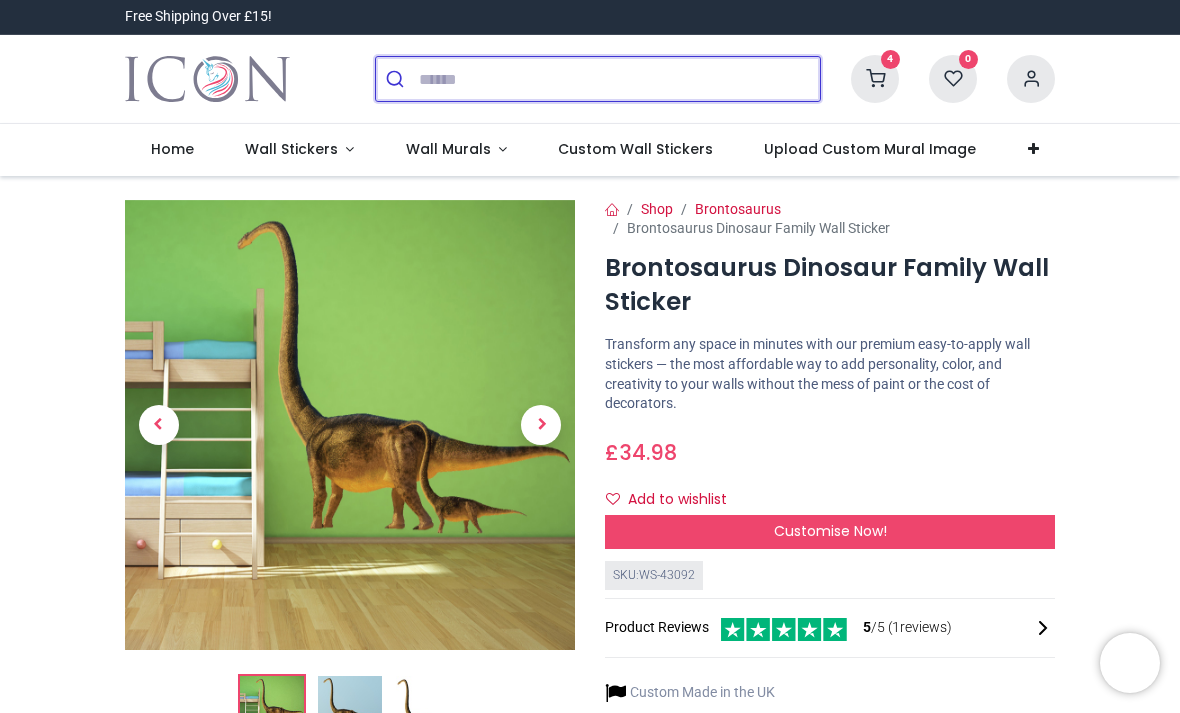 click at bounding box center [619, 79] 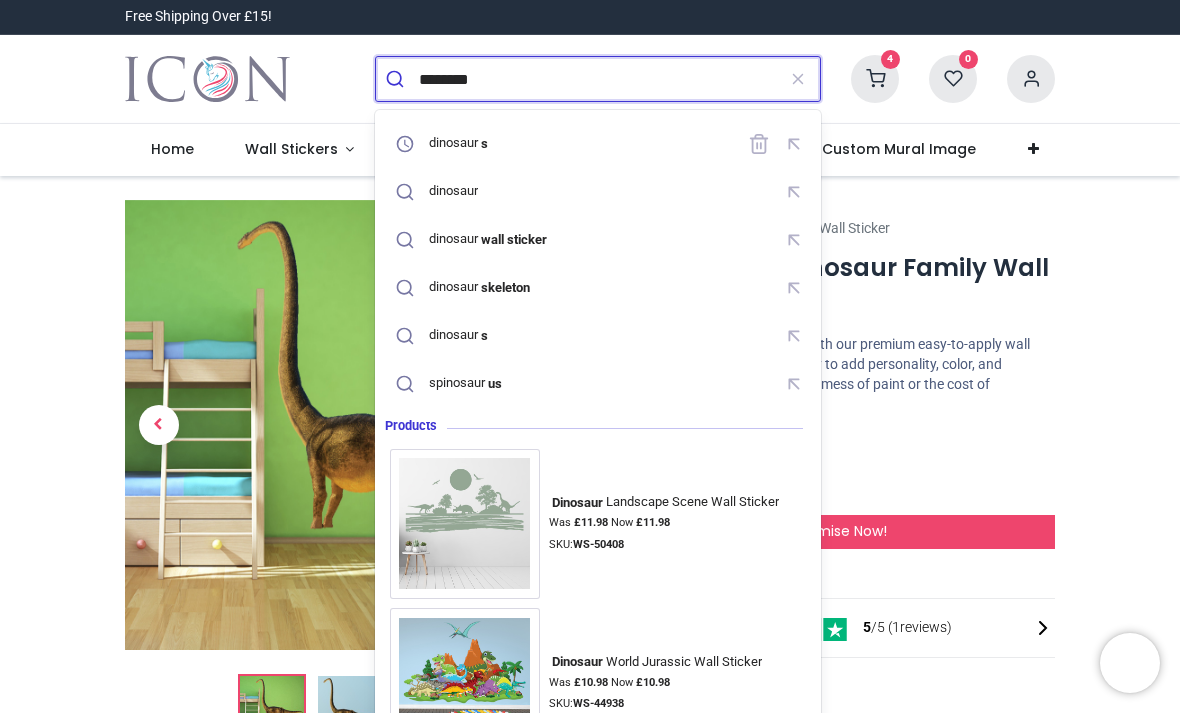 click on "dinosaur s" at bounding box center [598, 143] 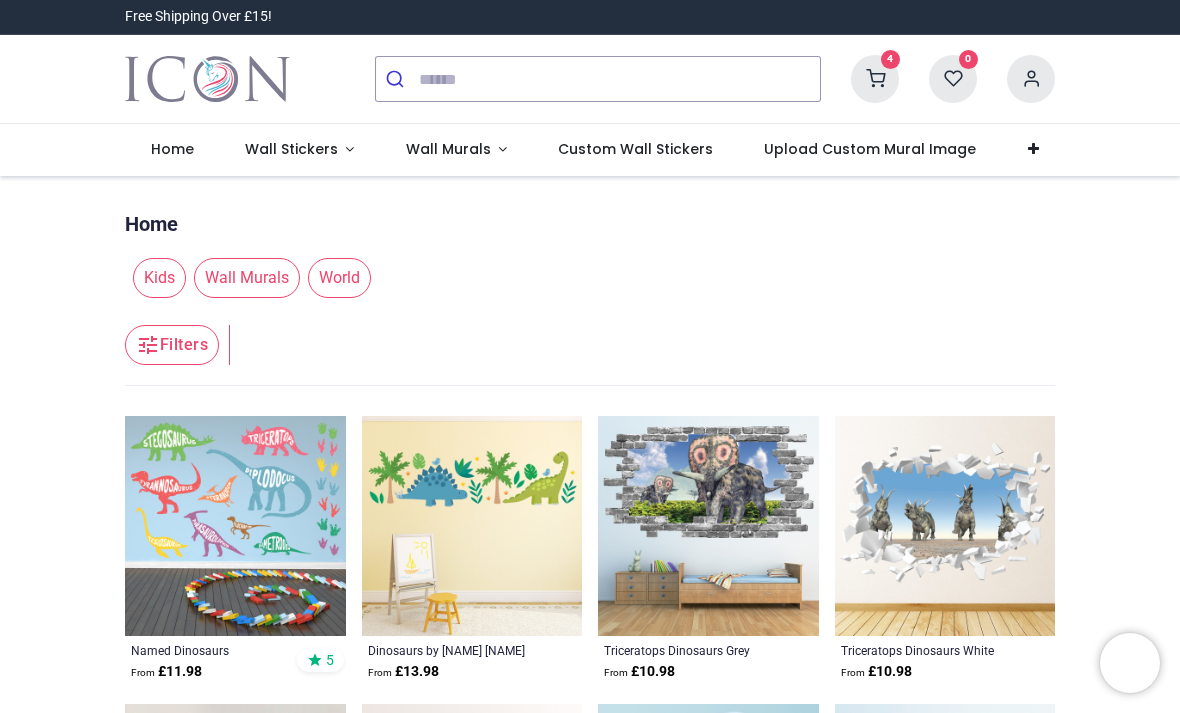 scroll, scrollTop: 0, scrollLeft: 0, axis: both 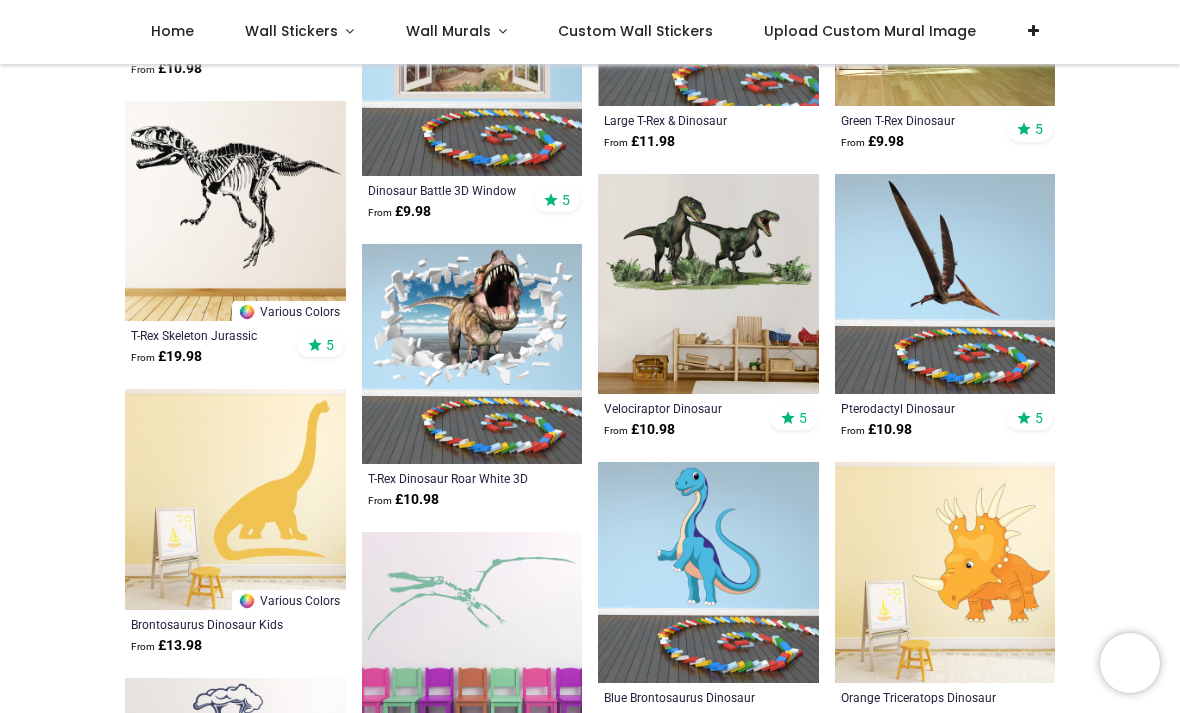 click on "Velociraptor Dinosaur Jurassic" at bounding box center [687, 408] 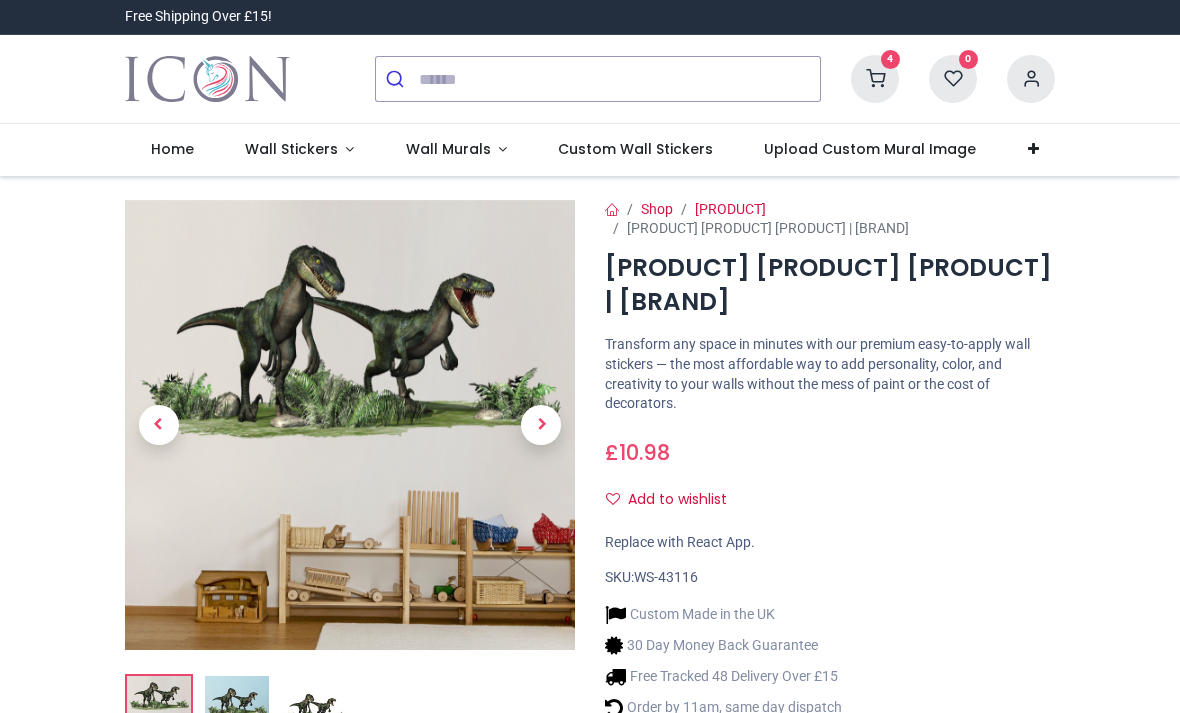 scroll, scrollTop: 0, scrollLeft: 0, axis: both 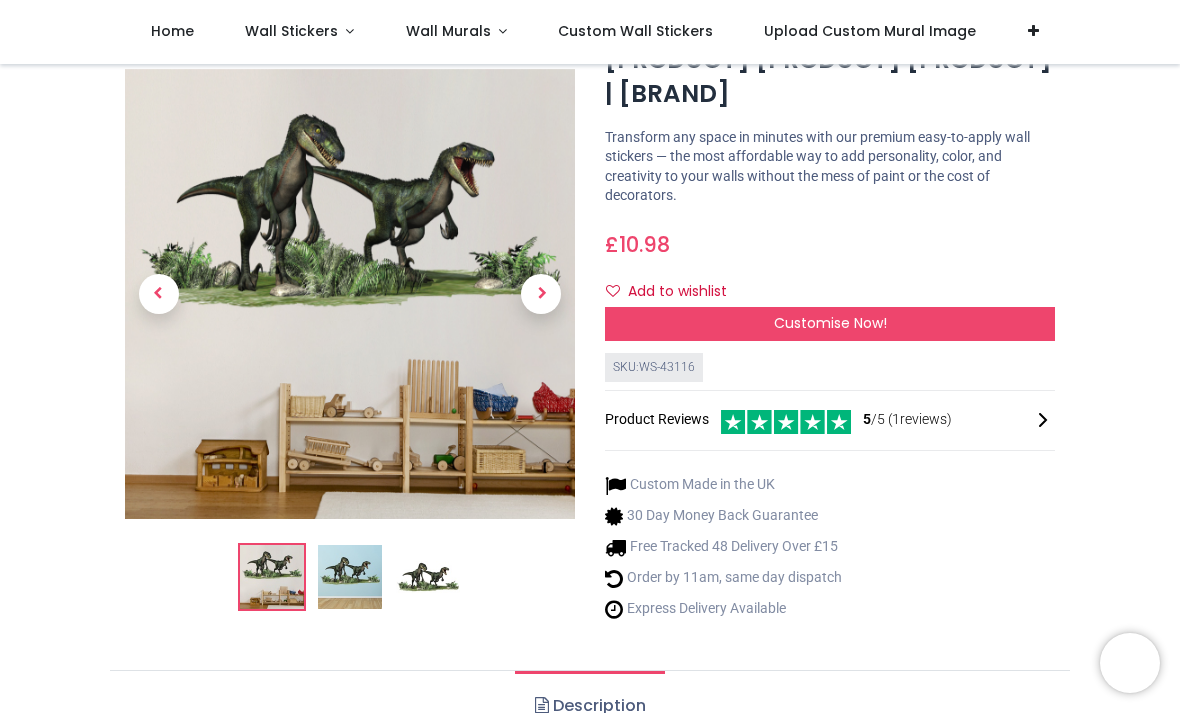 click on "Customise Now!" at bounding box center (830, 324) 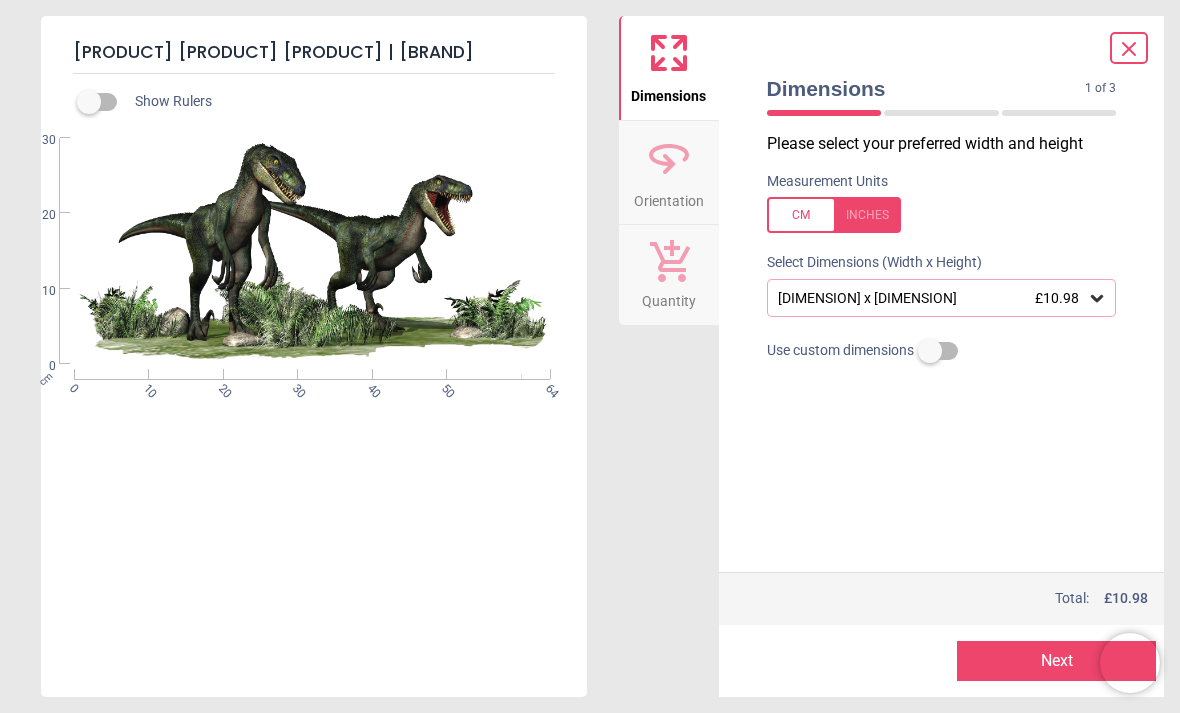 click on "£10.98" at bounding box center (1057, 298) 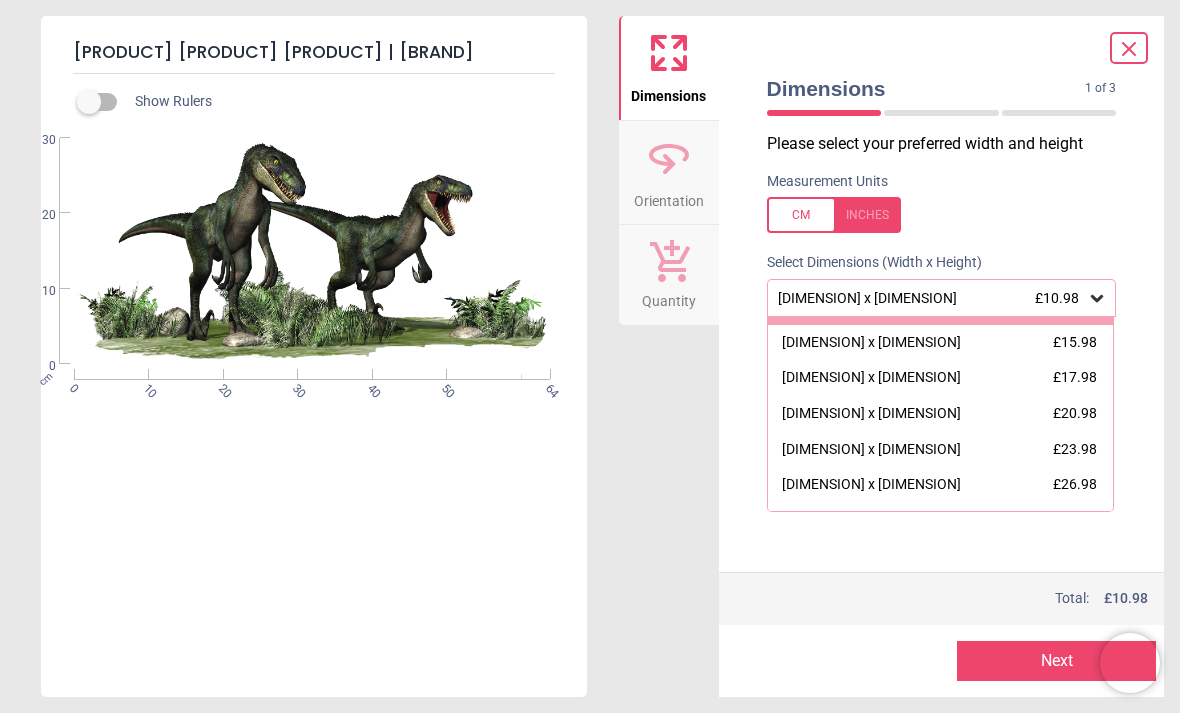 scroll, scrollTop: 29, scrollLeft: 0, axis: vertical 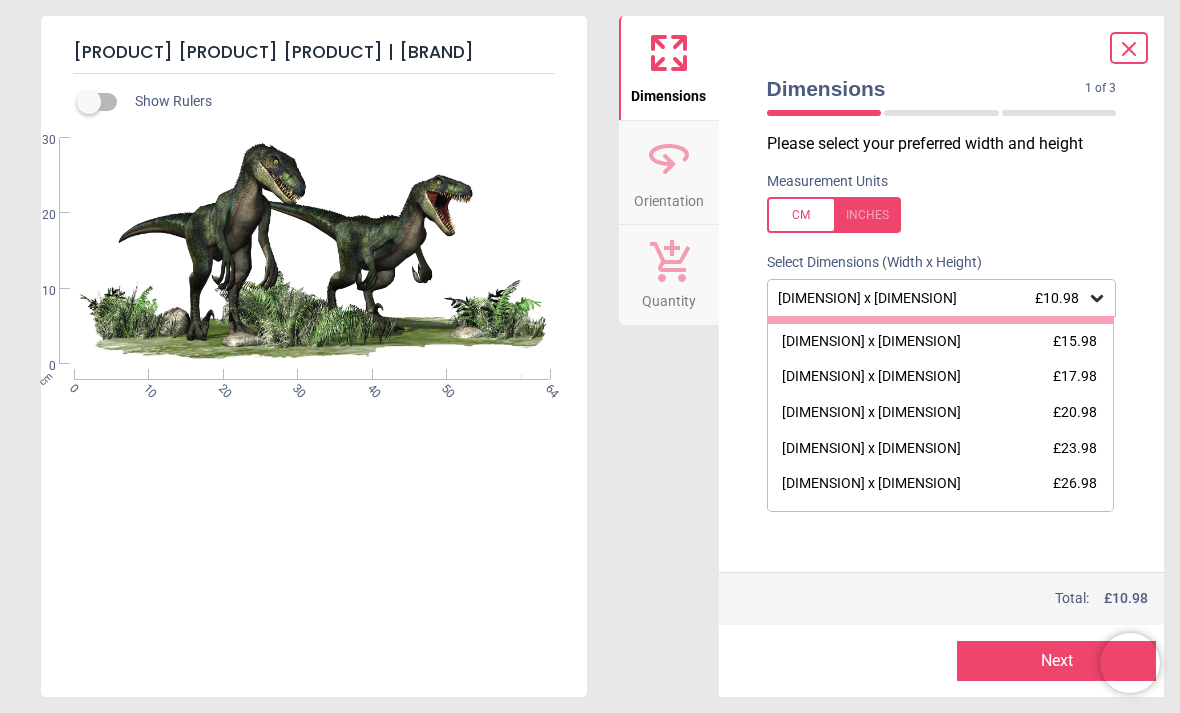 click on "149cm  x  70cm       £23.98" at bounding box center [941, 449] 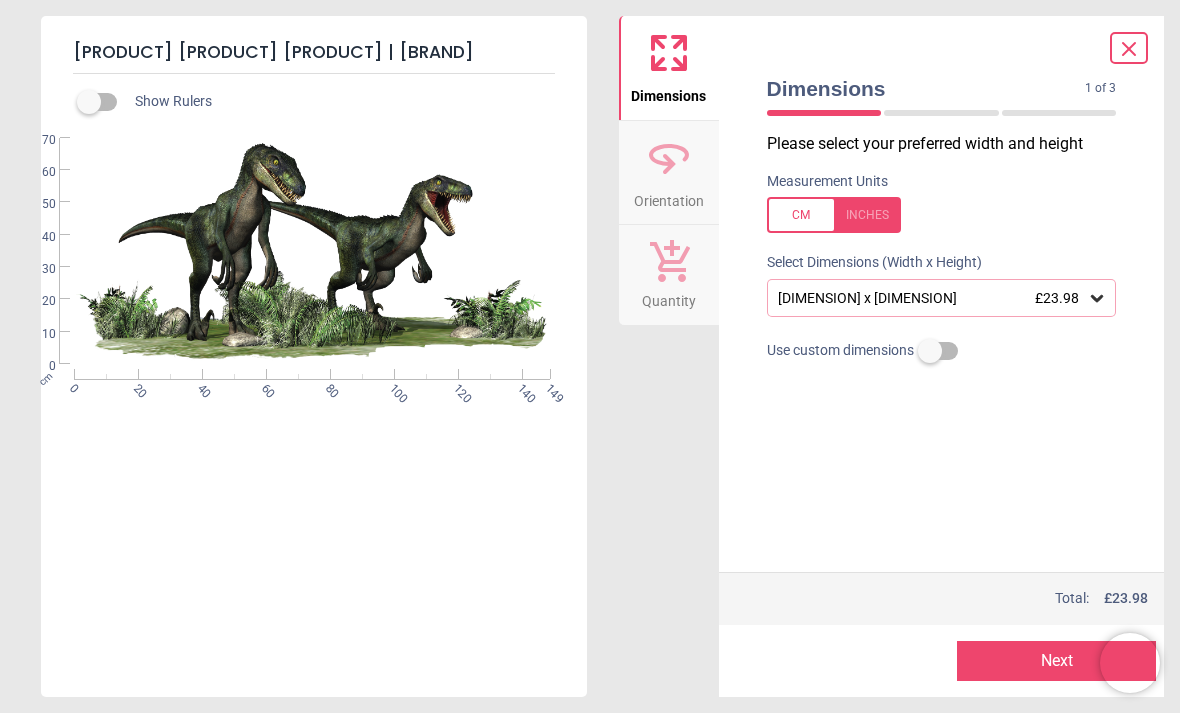 click on "Next" at bounding box center [1056, 661] 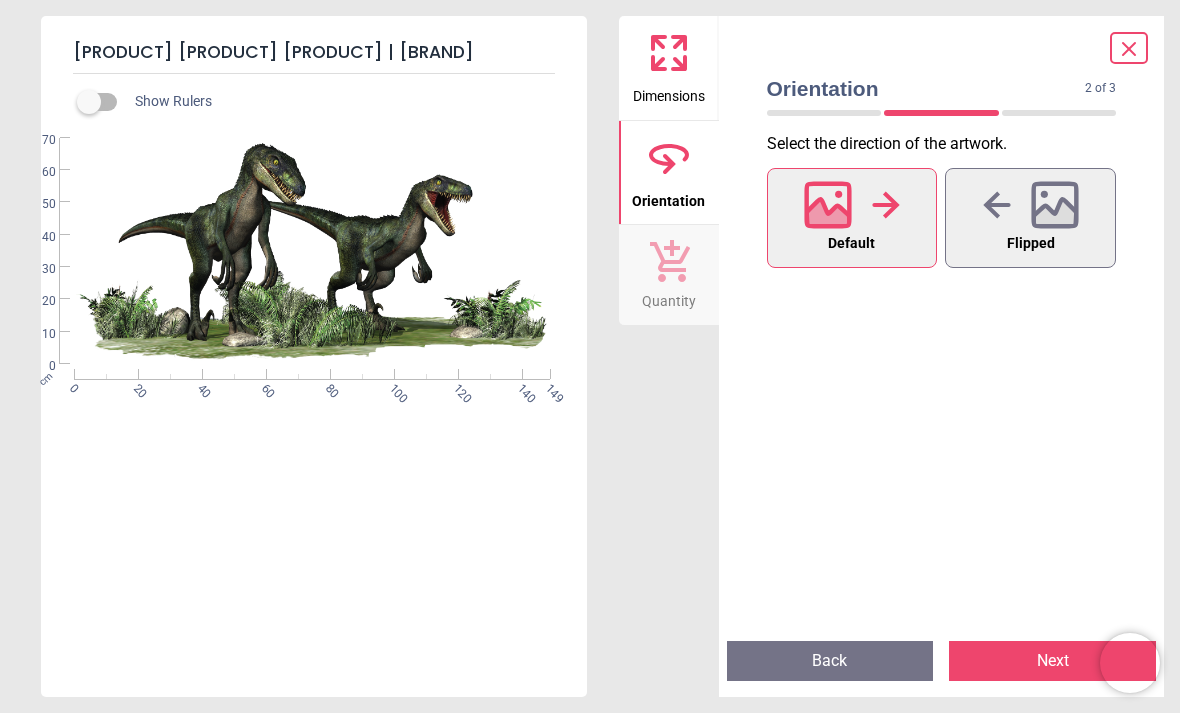 click on "Next" at bounding box center (1052, 661) 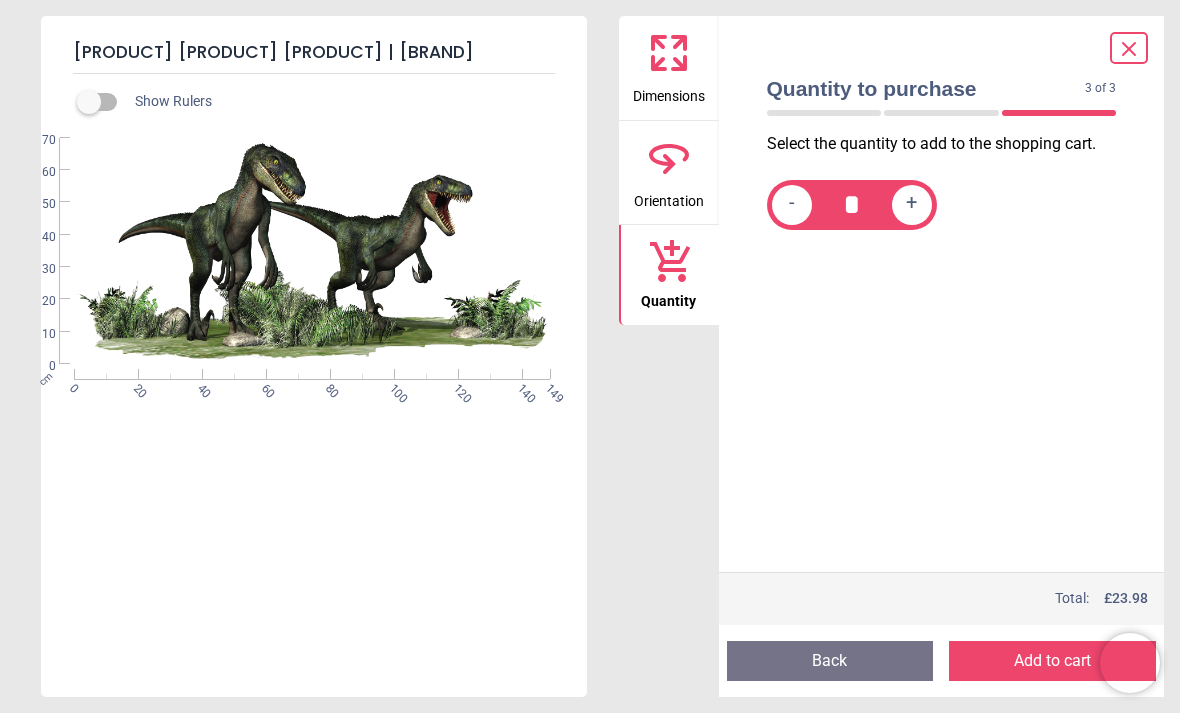 click on "Add to cart" at bounding box center (1052, 661) 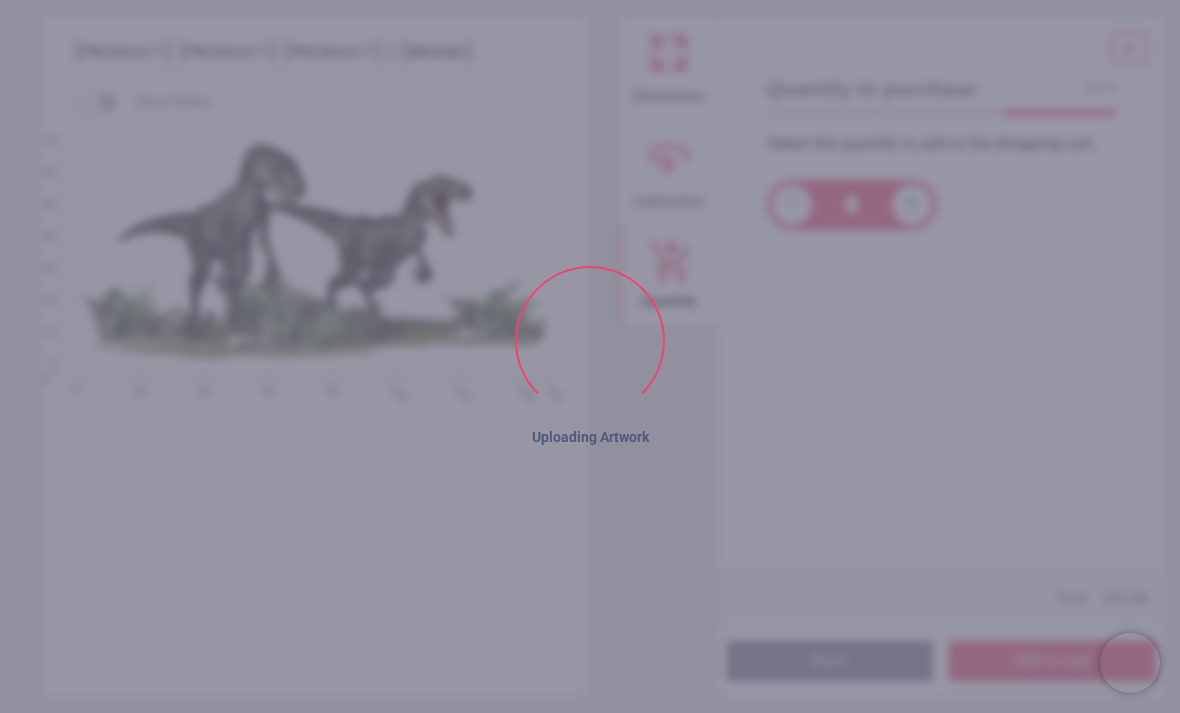 click on "Quantity" at bounding box center (669, 275) 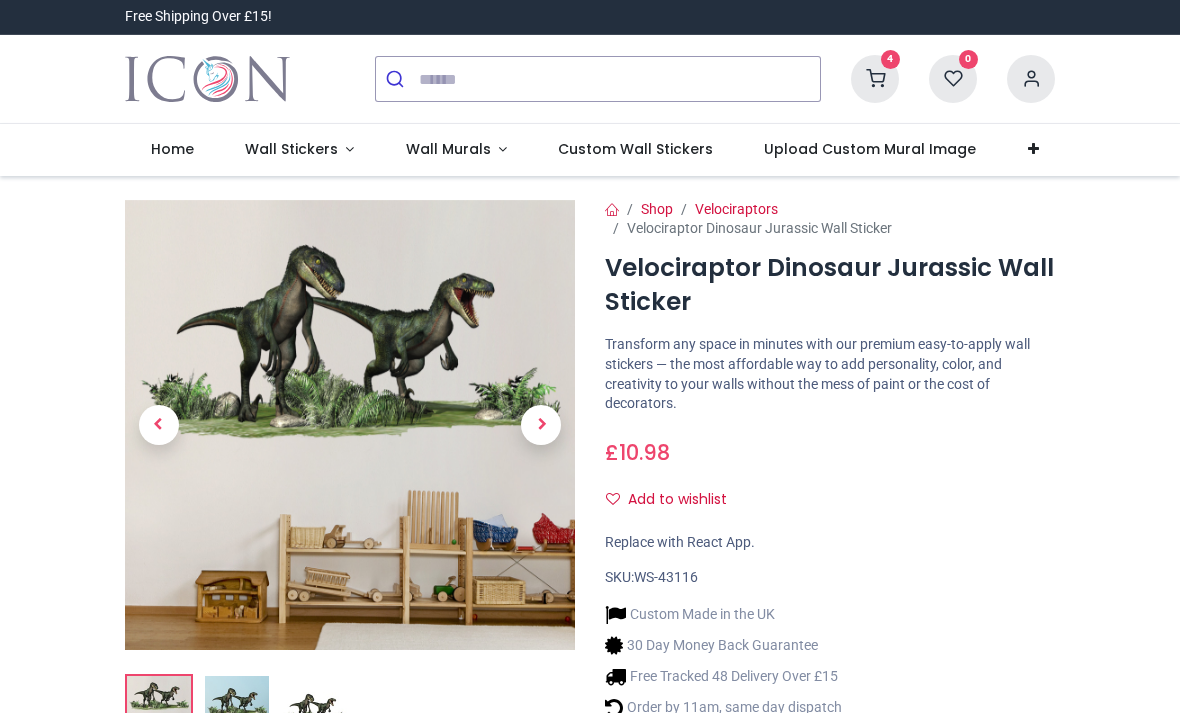 scroll, scrollTop: 0, scrollLeft: 0, axis: both 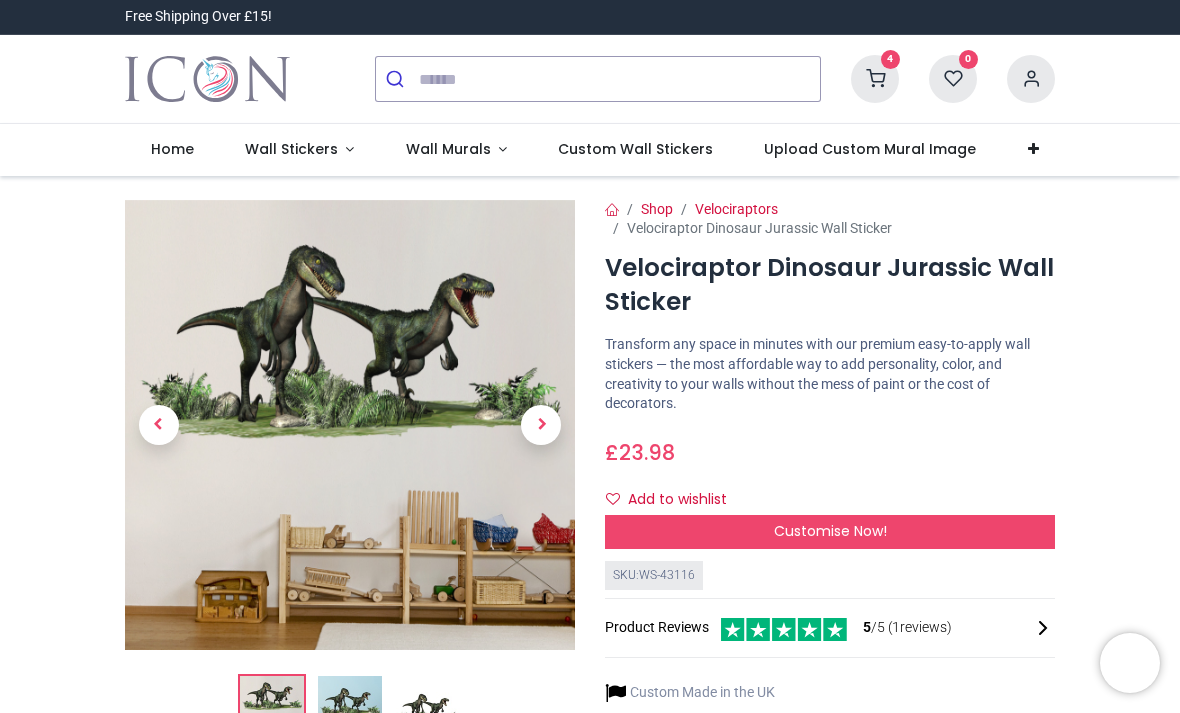 click on "Customise Now!" at bounding box center (830, 531) 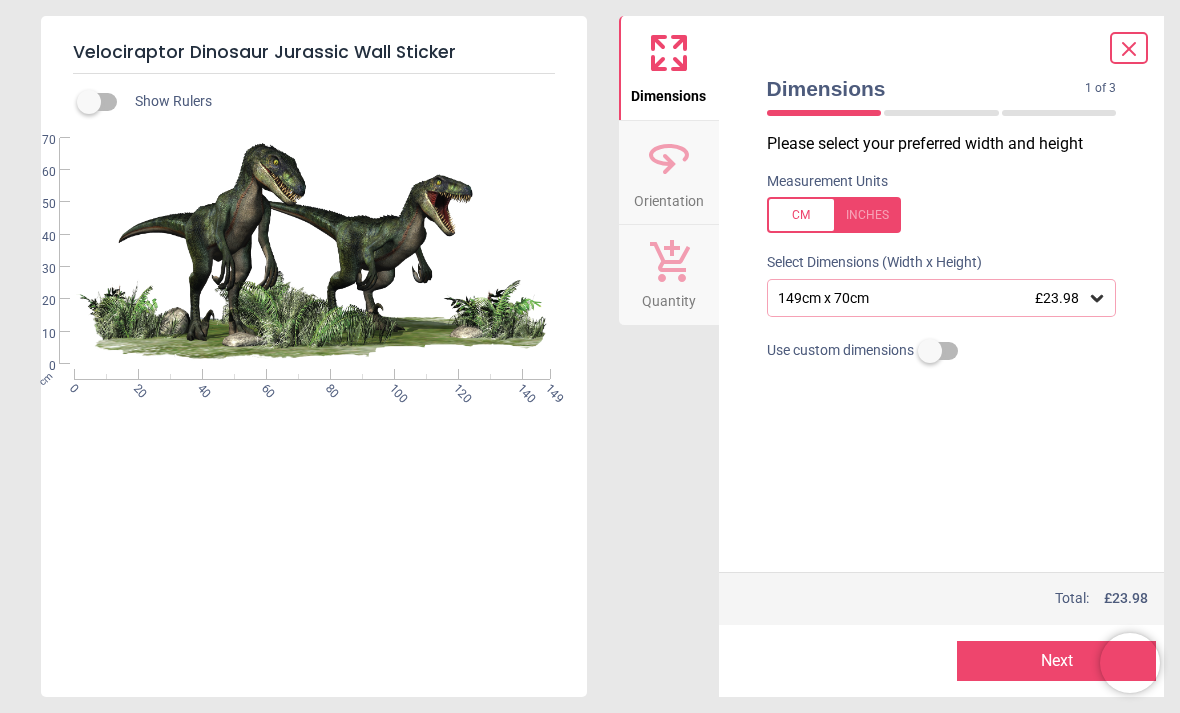 click on "Next" at bounding box center (1056, 661) 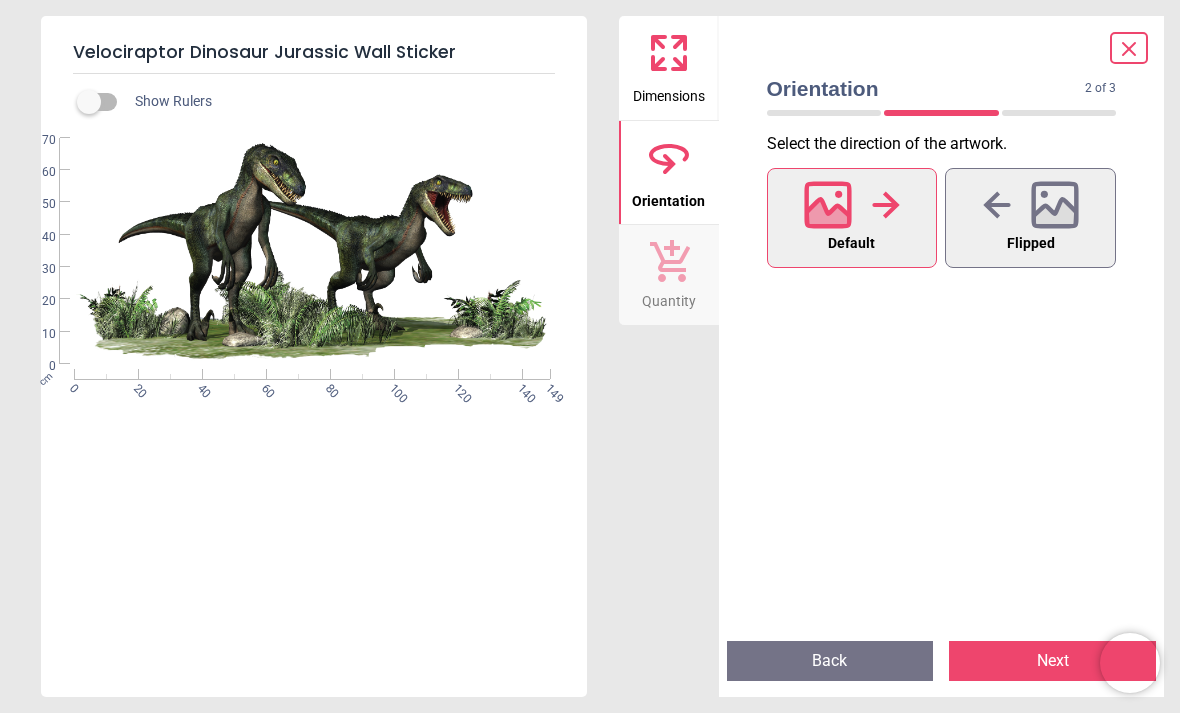 click on "Preview Back Next Next" at bounding box center (942, 661) 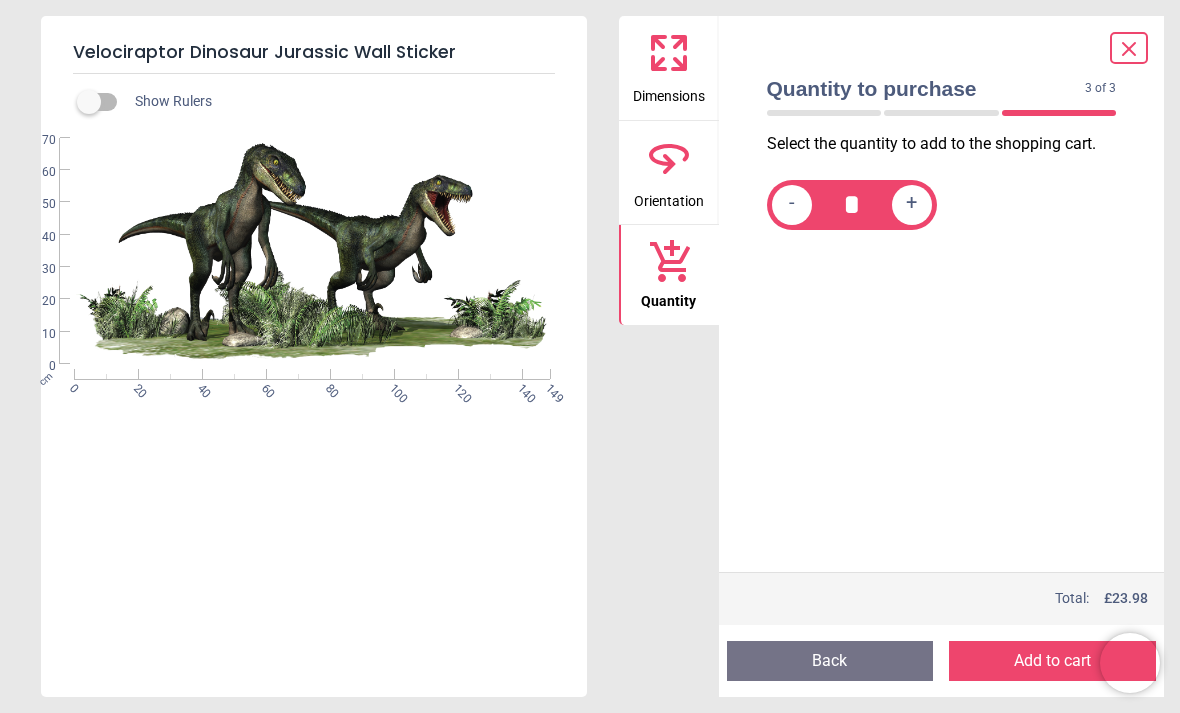click on "Add to cart" at bounding box center (1052, 661) 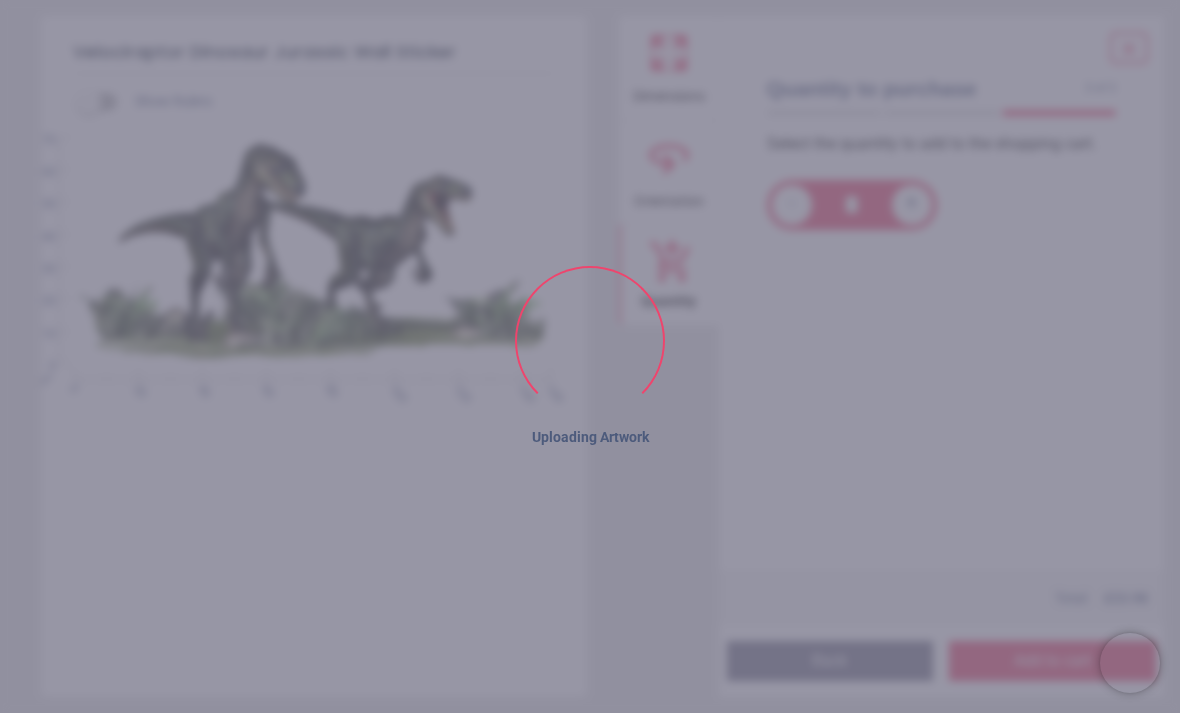 click on "Select the quantity to add to the shopping cart. - * +" at bounding box center (942, 352) 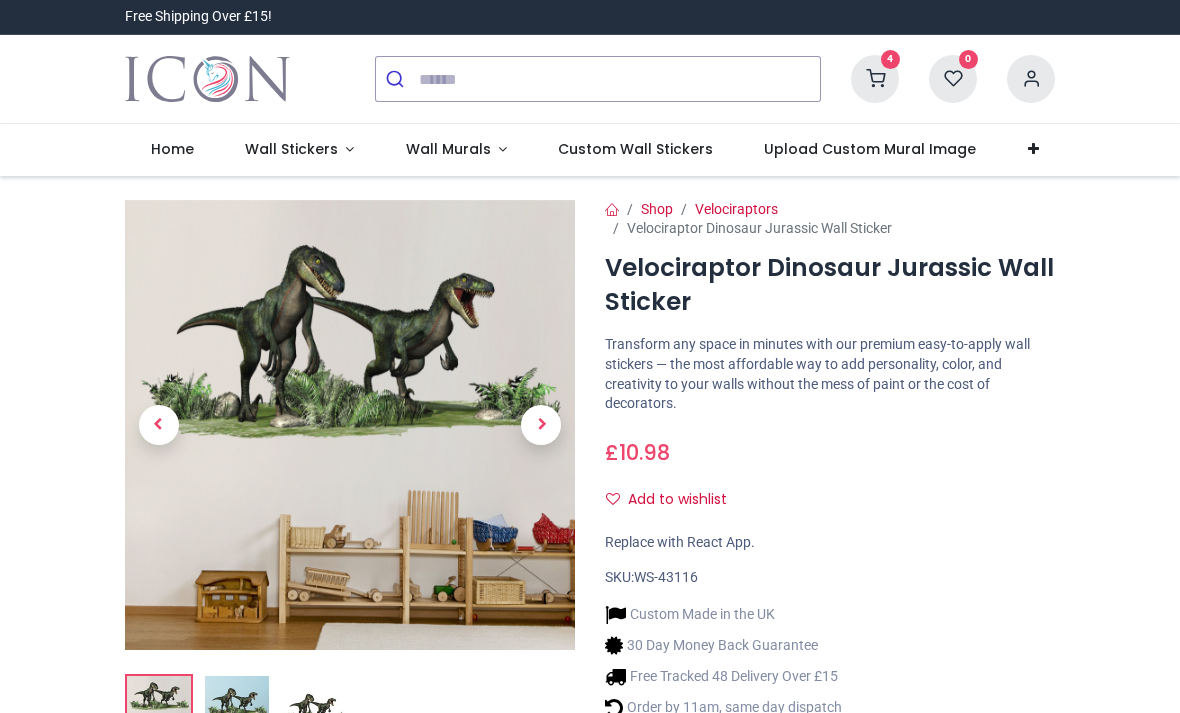 scroll, scrollTop: 0, scrollLeft: 0, axis: both 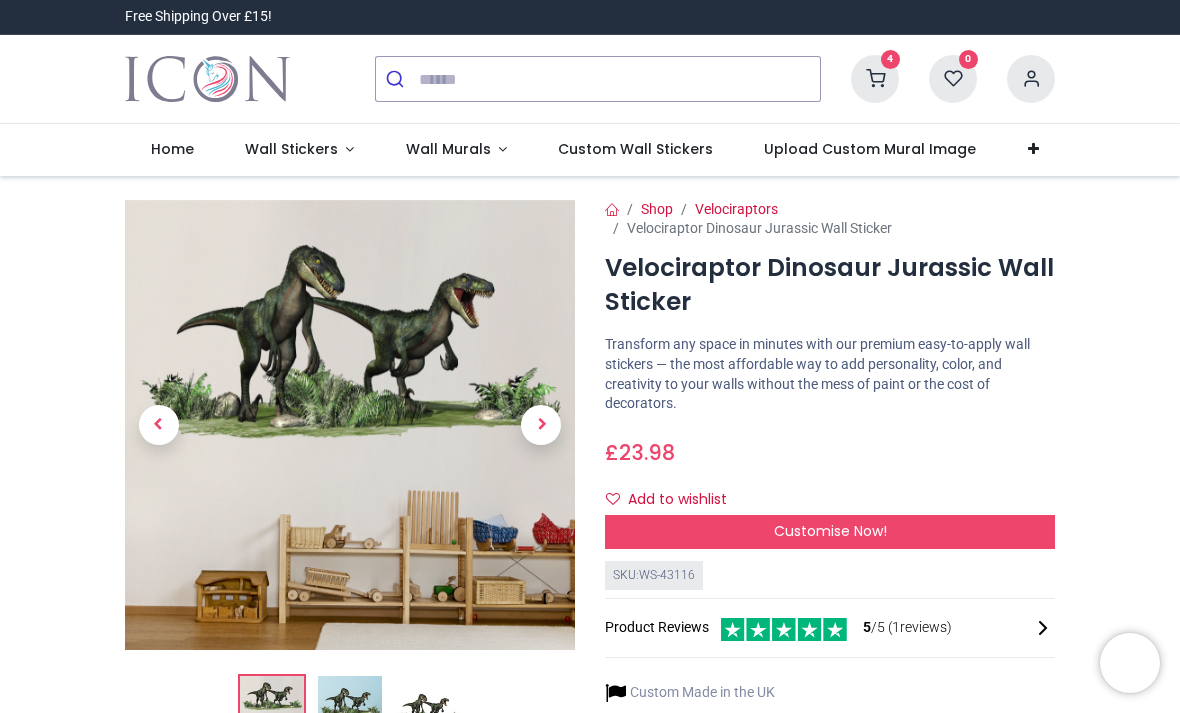 click on "Customise Now!" at bounding box center [830, 531] 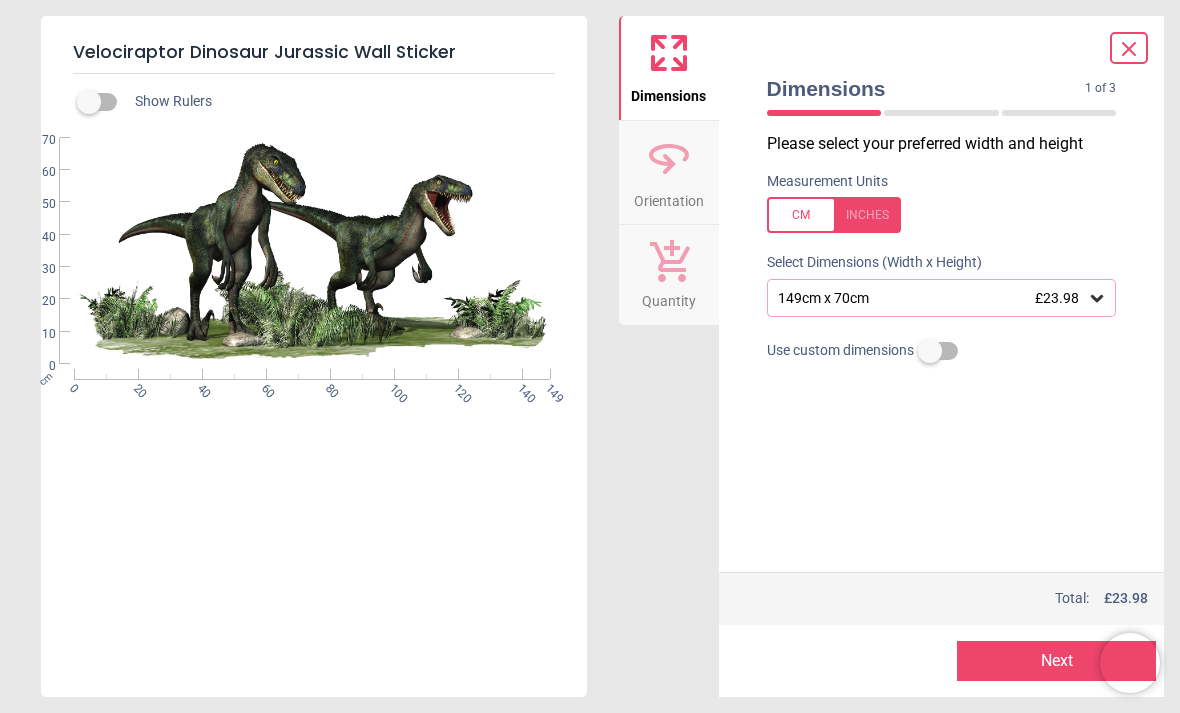 click on "Next" at bounding box center (1056, 661) 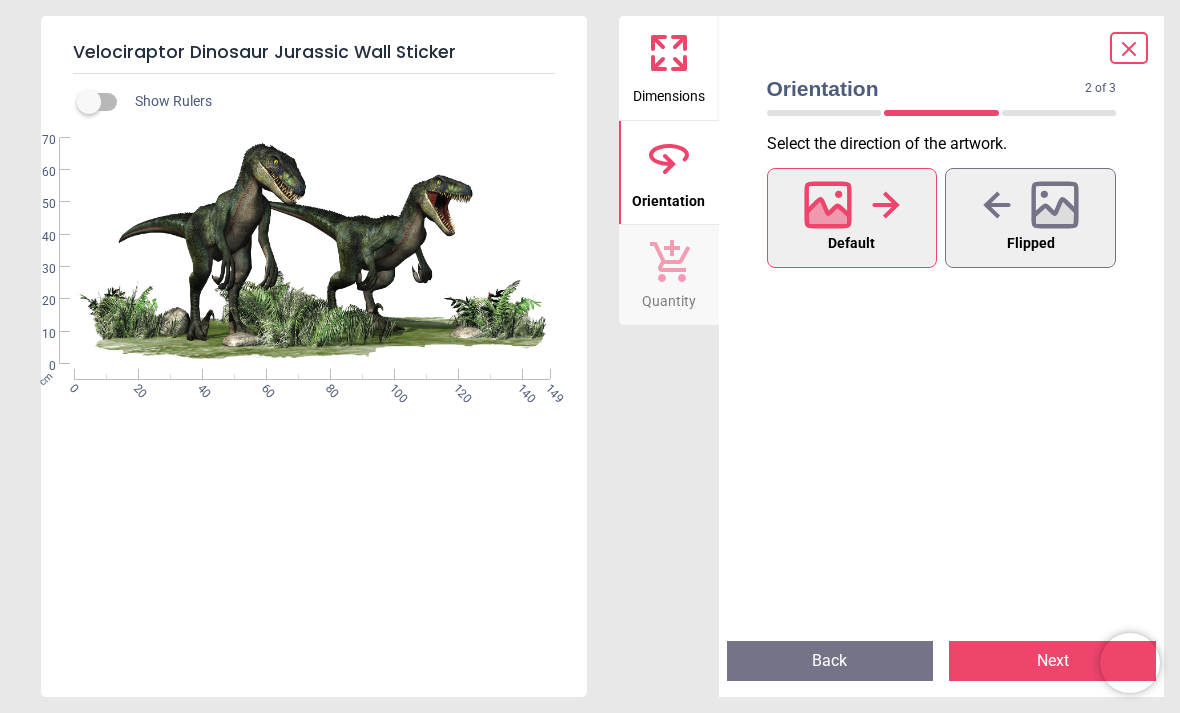 click on "Next" at bounding box center [1052, 661] 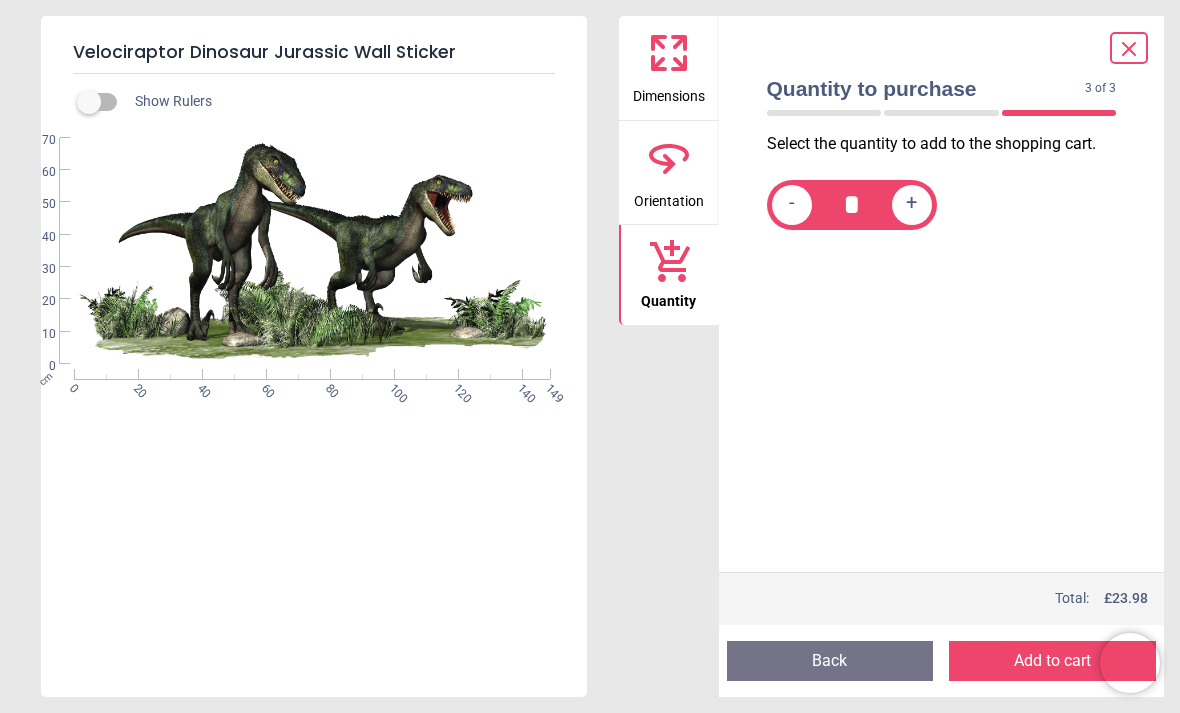 click on "Add to cart" at bounding box center [1052, 661] 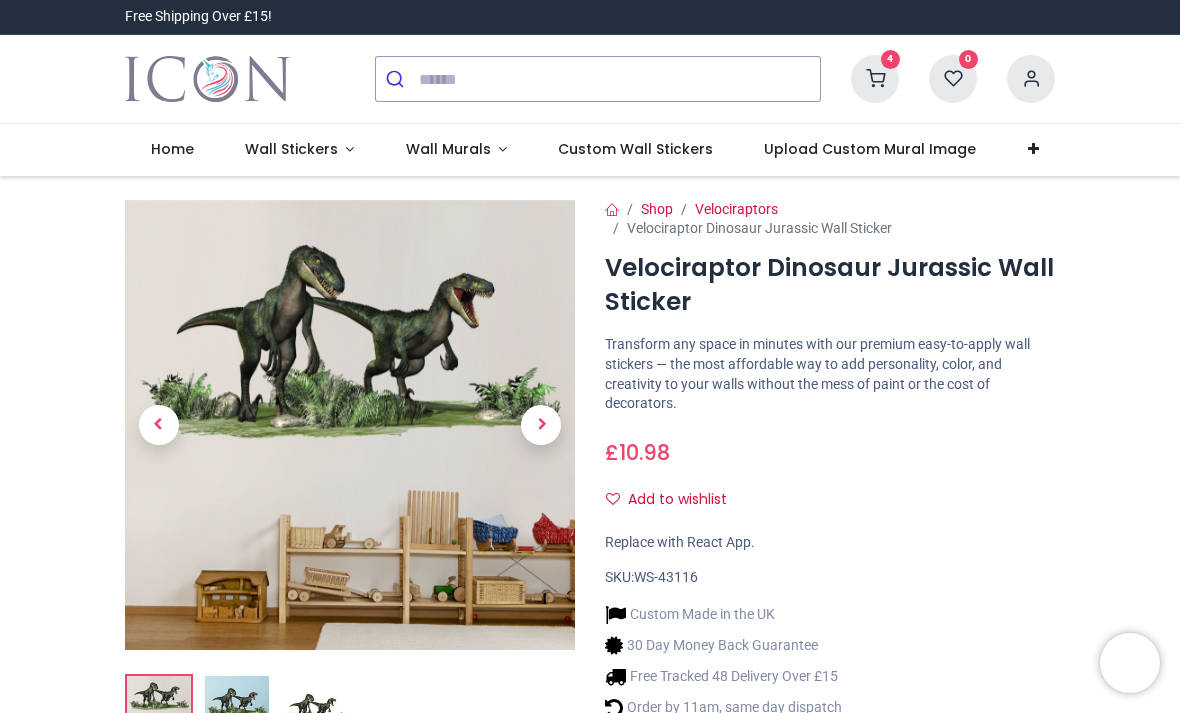 scroll, scrollTop: 0, scrollLeft: 0, axis: both 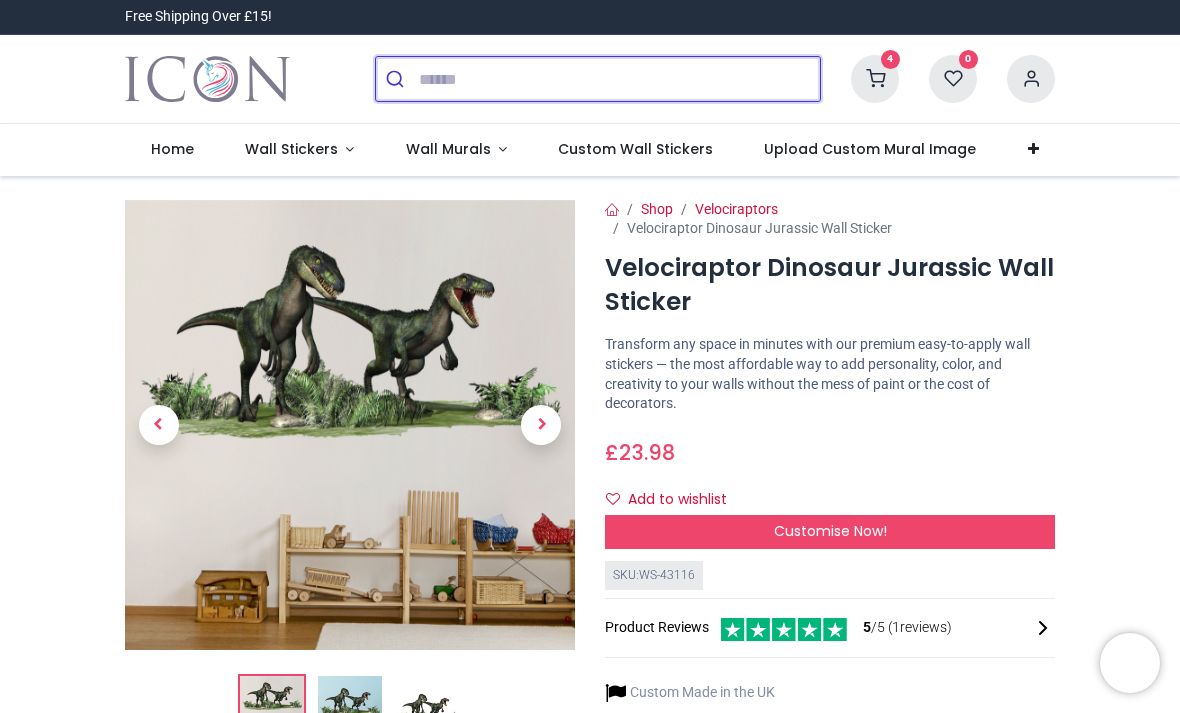 click at bounding box center [619, 79] 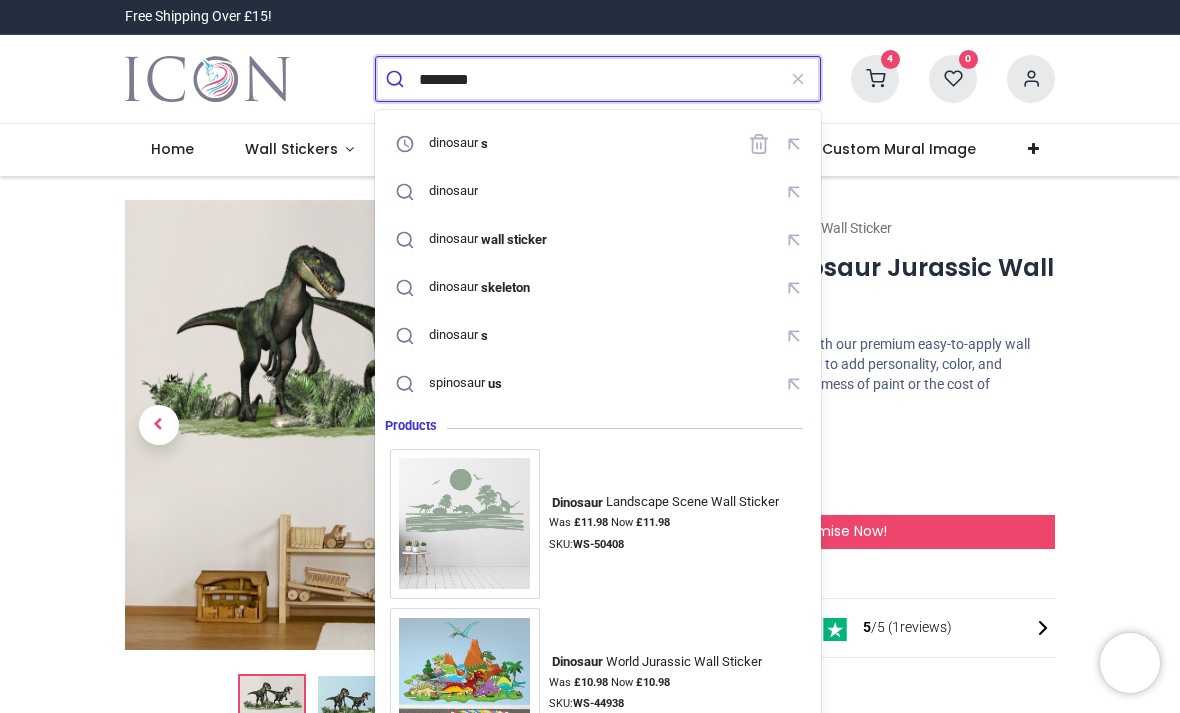 type on "*********" 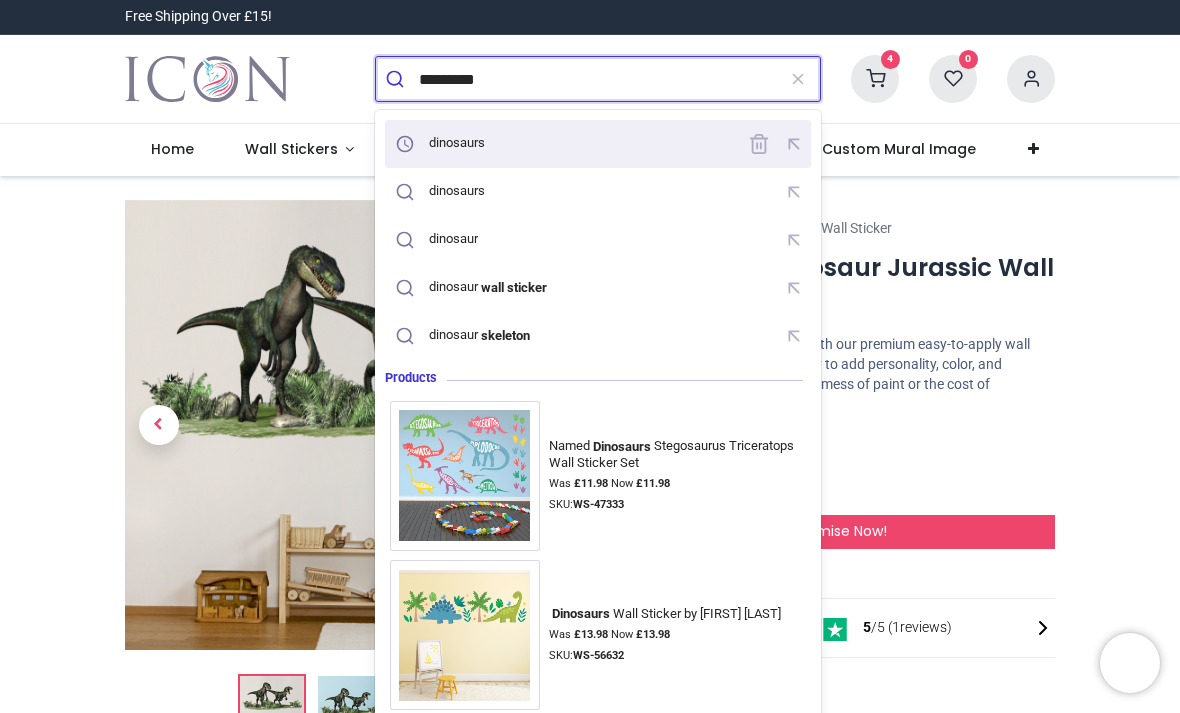 click on "dinosaurs" at bounding box center (598, 143) 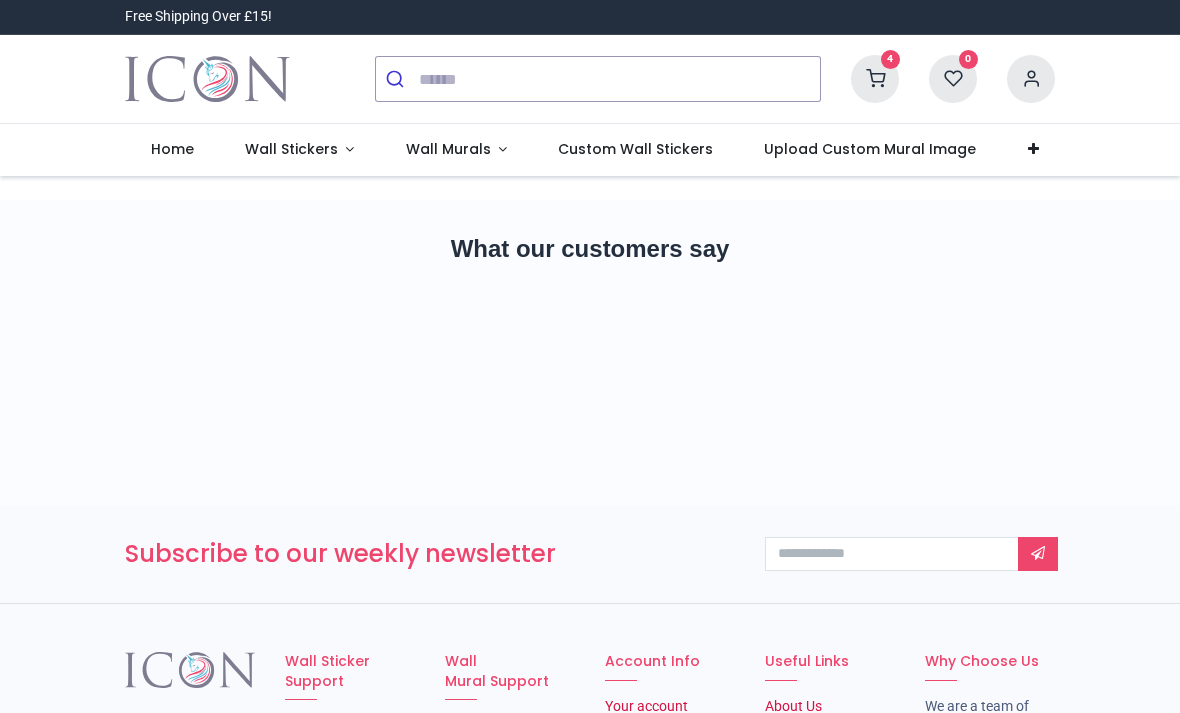scroll, scrollTop: 0, scrollLeft: 0, axis: both 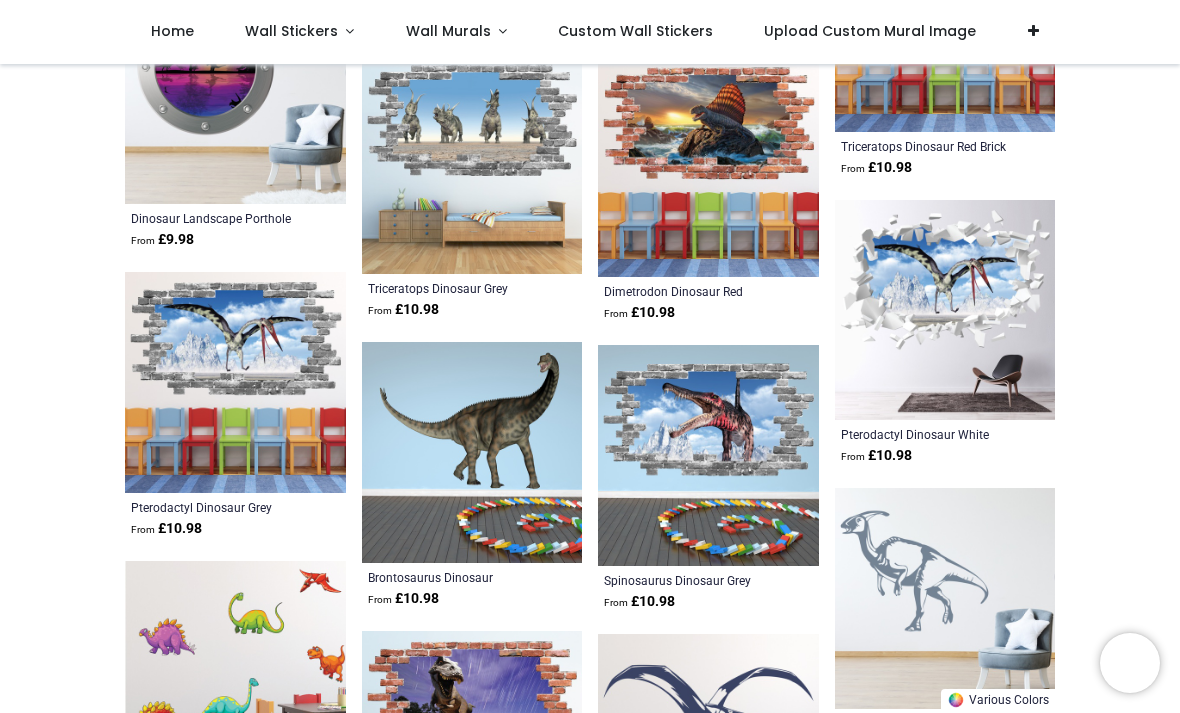 click at bounding box center (472, 452) 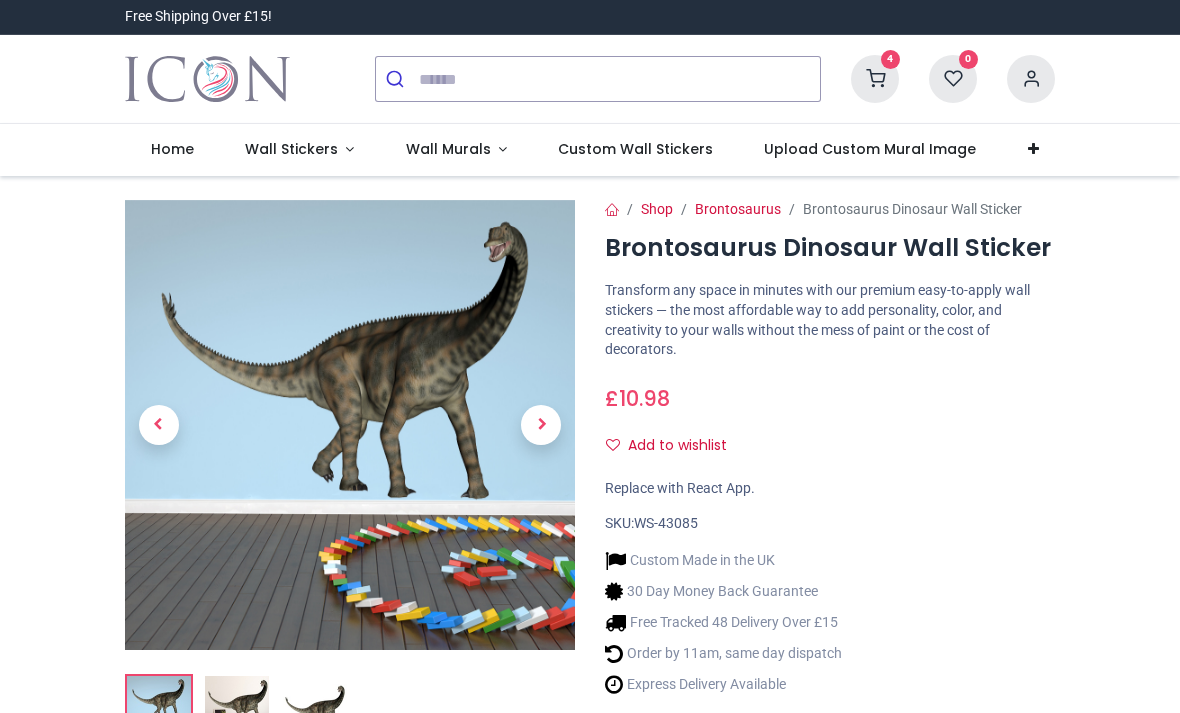 scroll, scrollTop: 0, scrollLeft: 0, axis: both 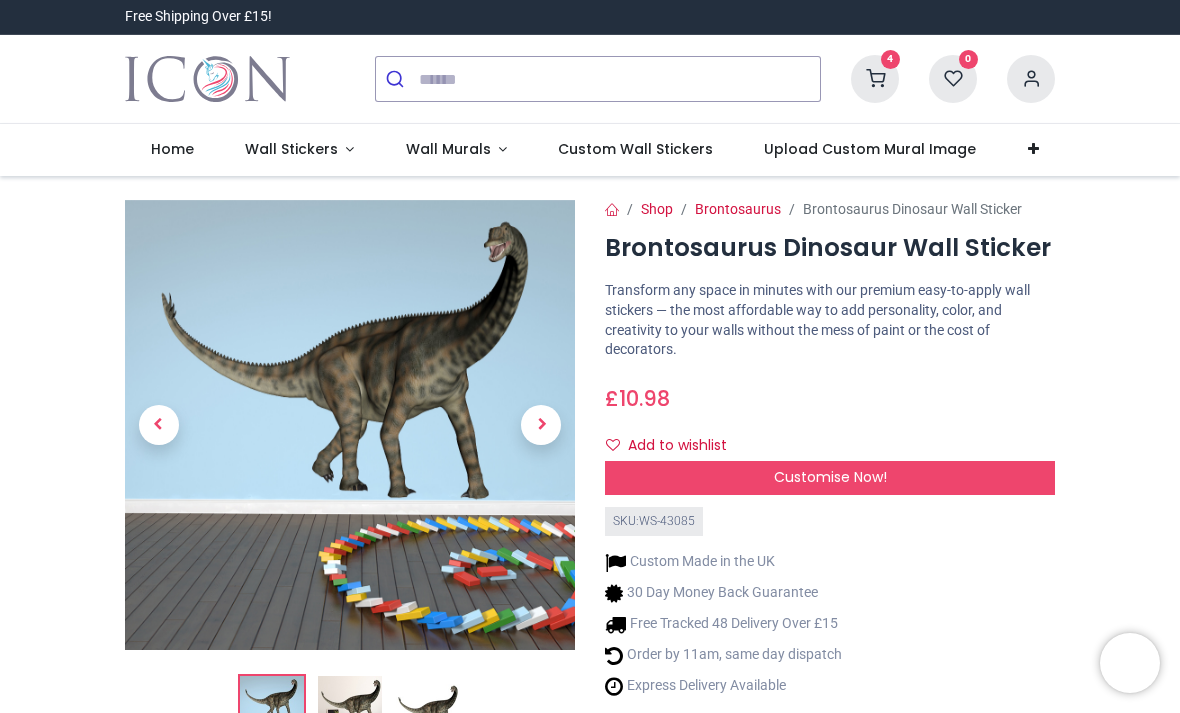 click at bounding box center [541, 425] 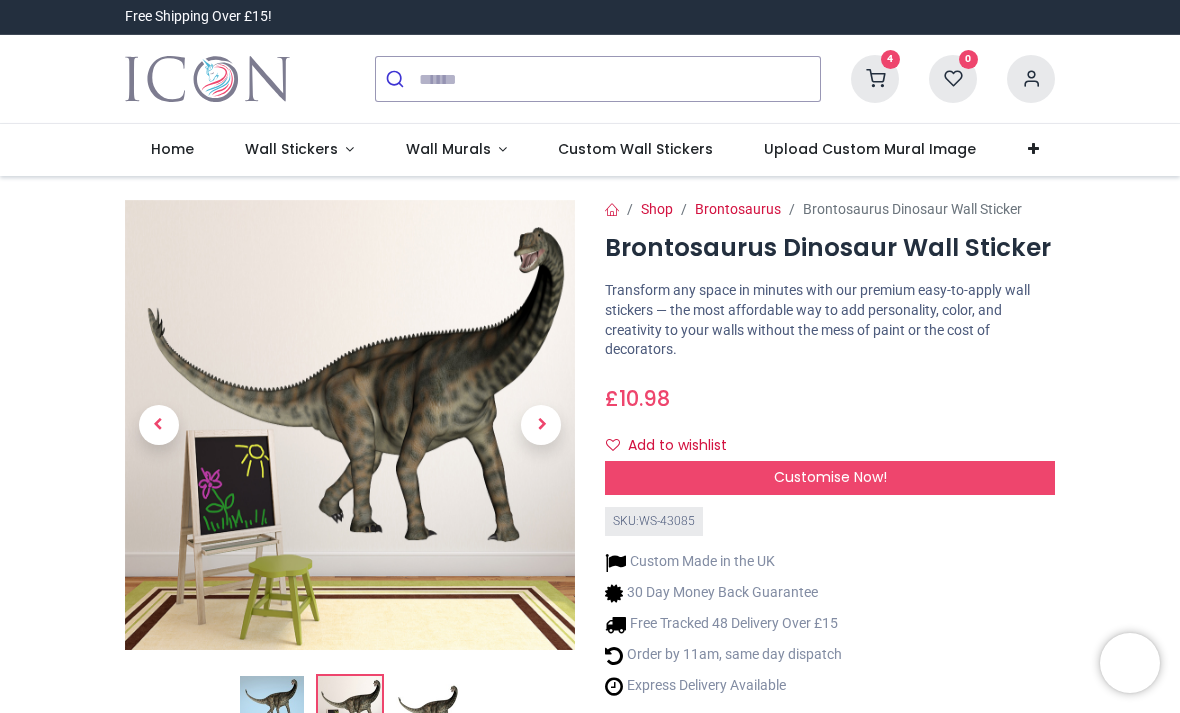 click at bounding box center (875, 79) 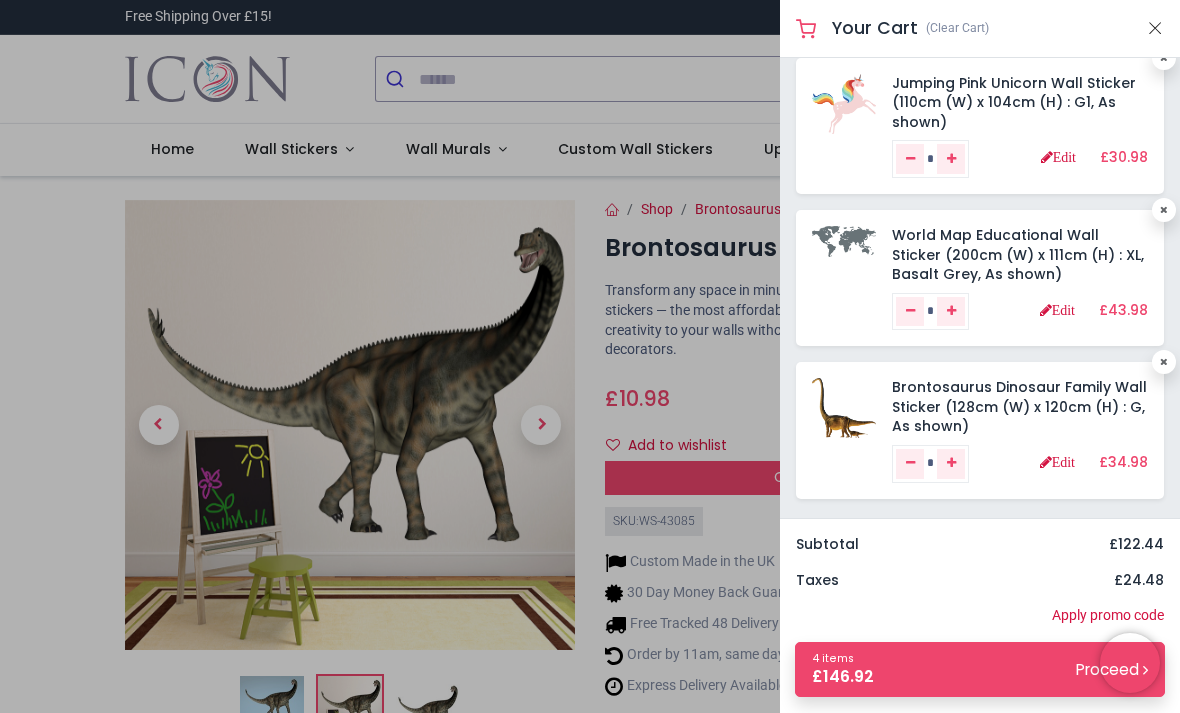 scroll, scrollTop: 168, scrollLeft: 0, axis: vertical 